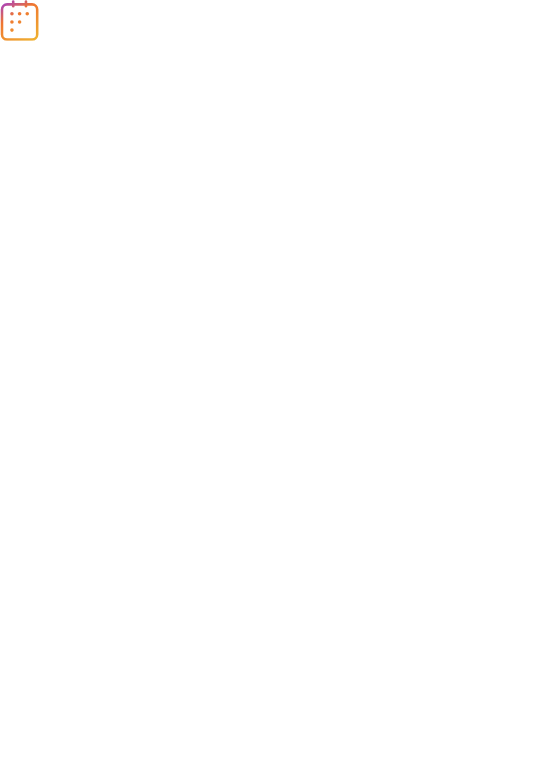 scroll, scrollTop: 0, scrollLeft: 0, axis: both 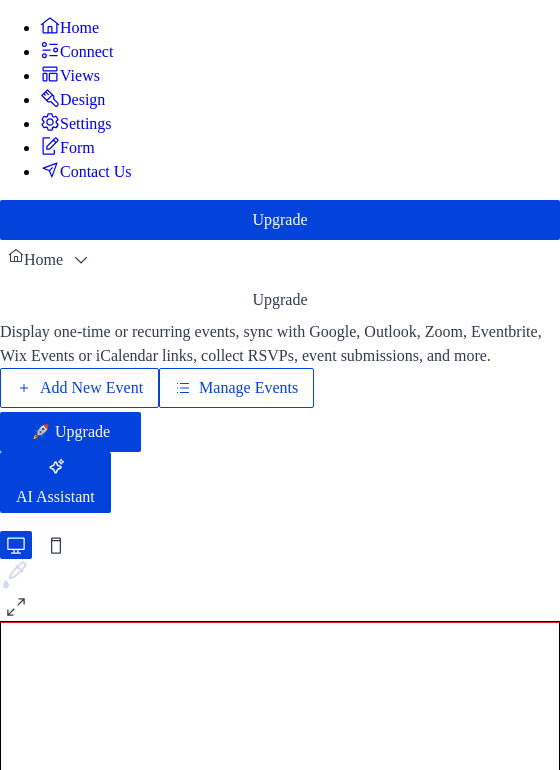 click on "Add New Event" at bounding box center (91, 388) 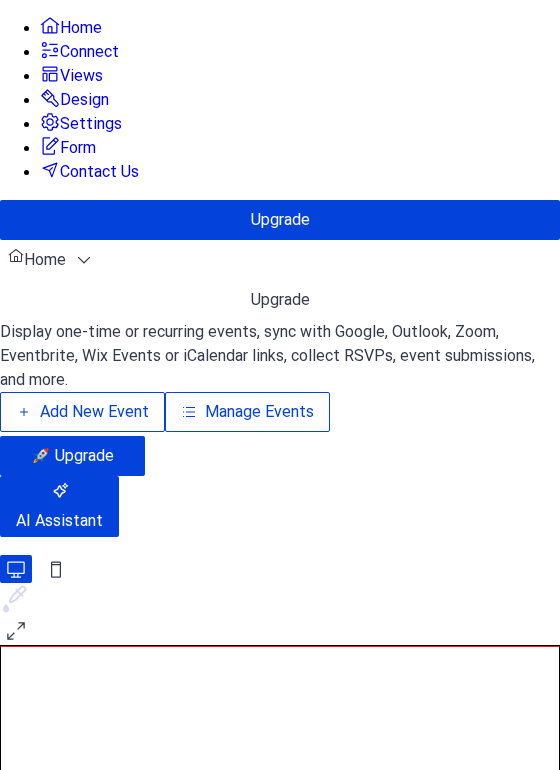click on "Settings" at bounding box center (91, 124) 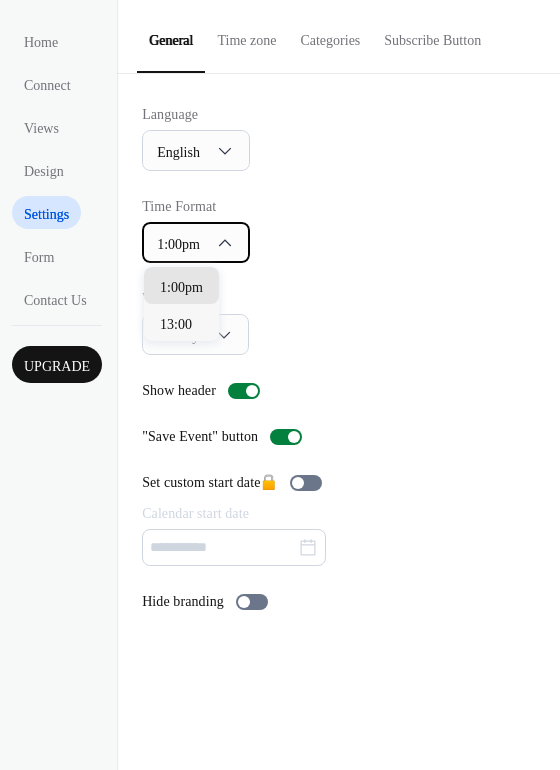 click 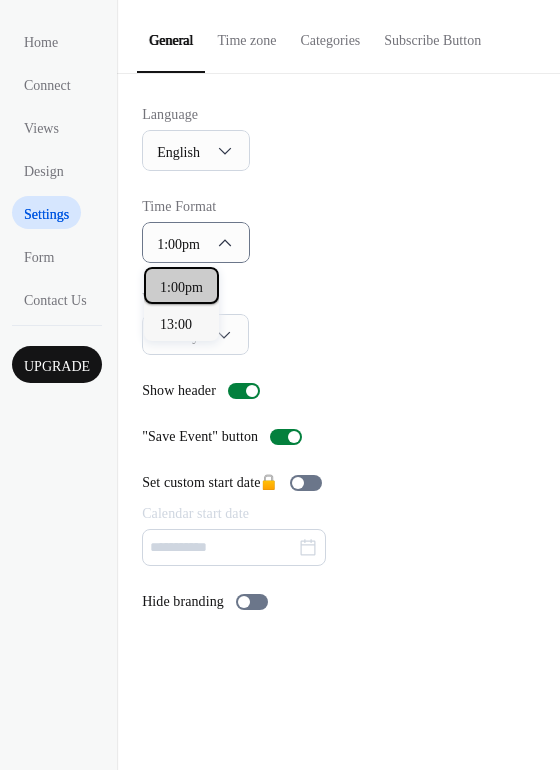 click on "1:00pm" at bounding box center [181, 286] 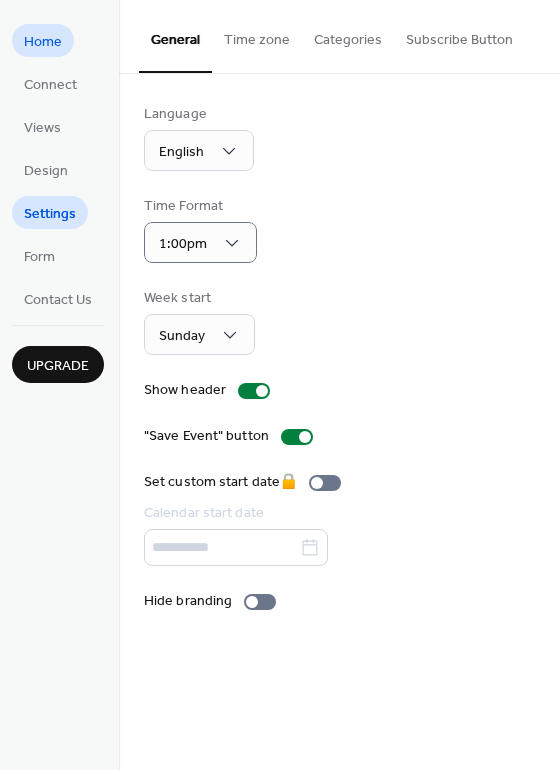 click on "Home" at bounding box center [43, 42] 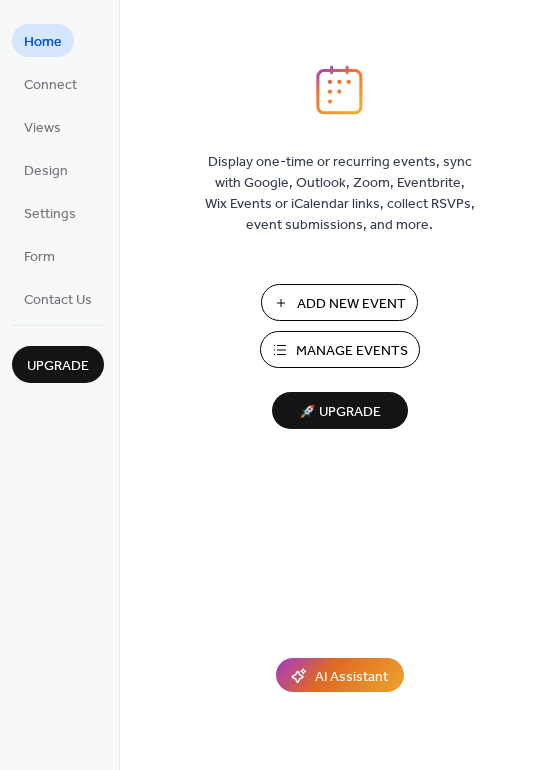 click on "Add New Event" at bounding box center (351, 304) 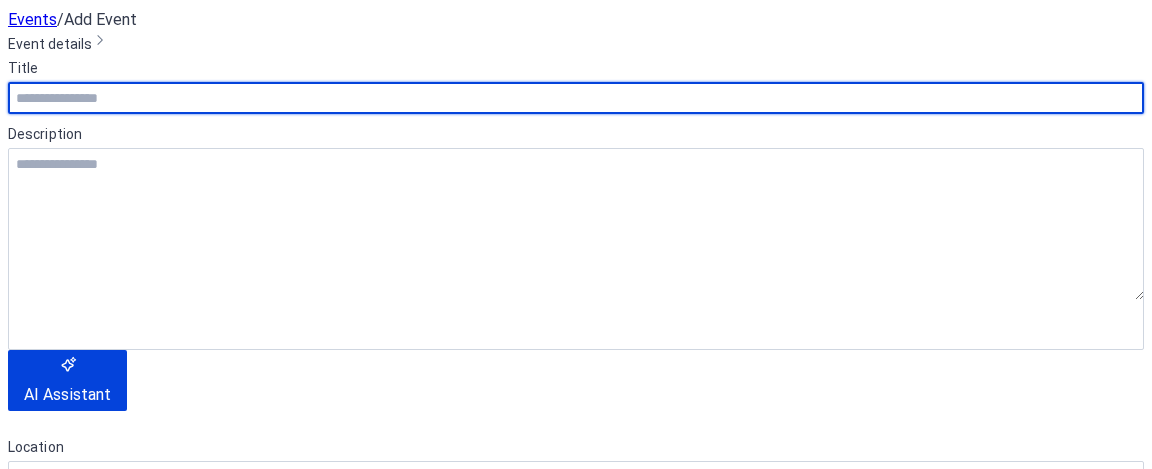 scroll, scrollTop: 0, scrollLeft: 0, axis: both 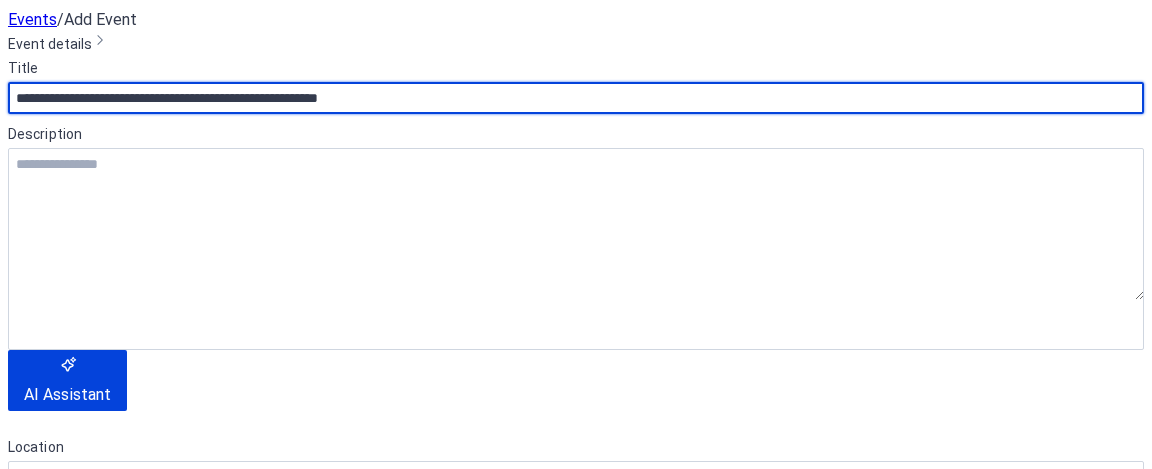 type on "**********" 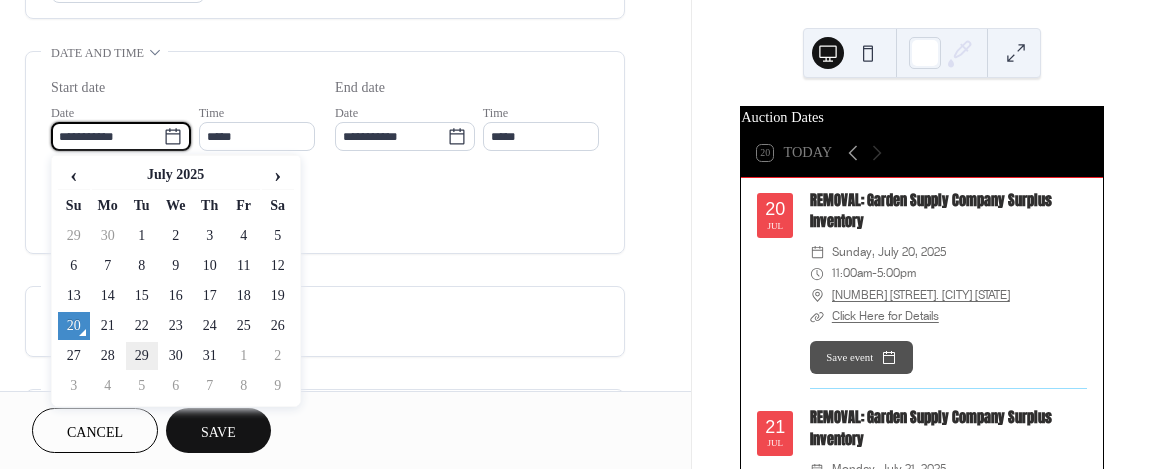 click on "29" at bounding box center (142, 356) 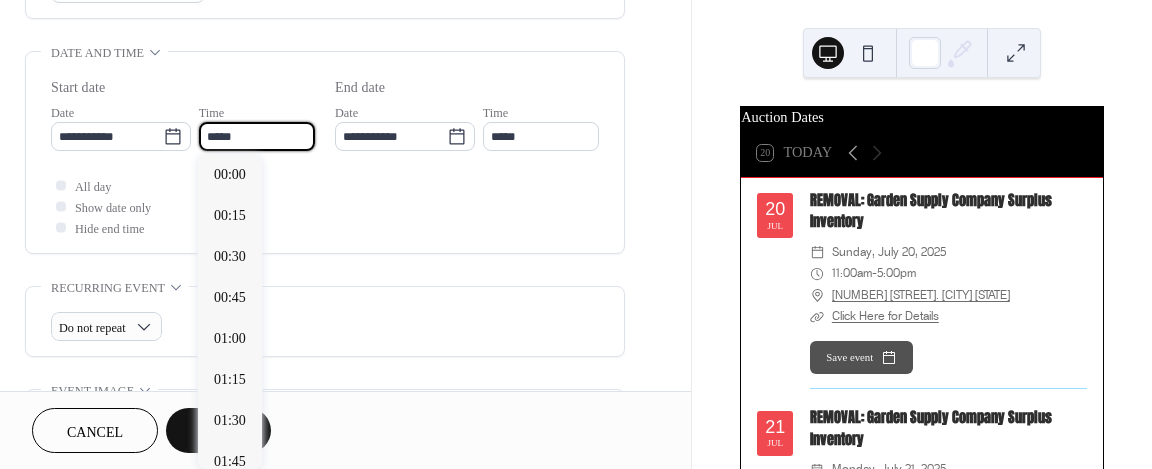 click on "*****" at bounding box center [257, 136] 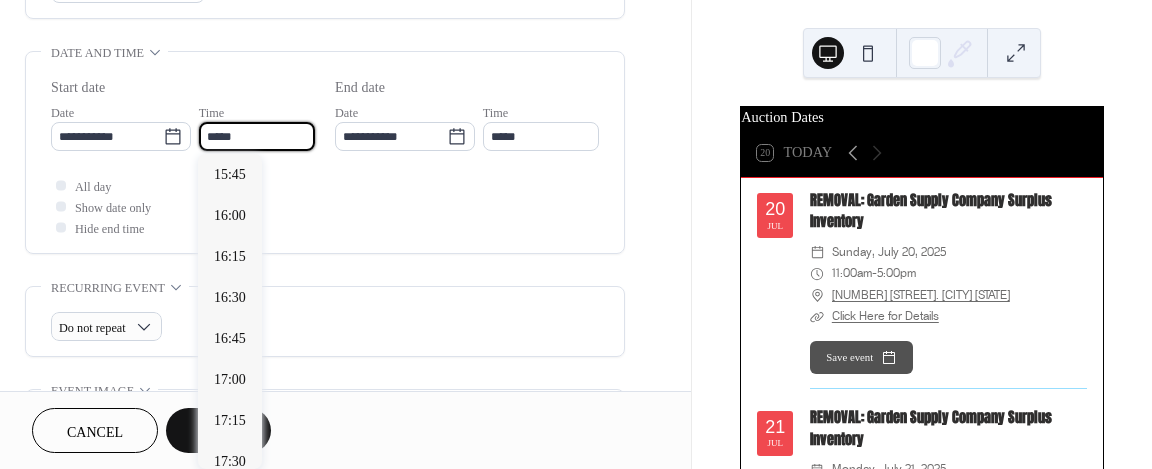 scroll, scrollTop: 2568, scrollLeft: 0, axis: vertical 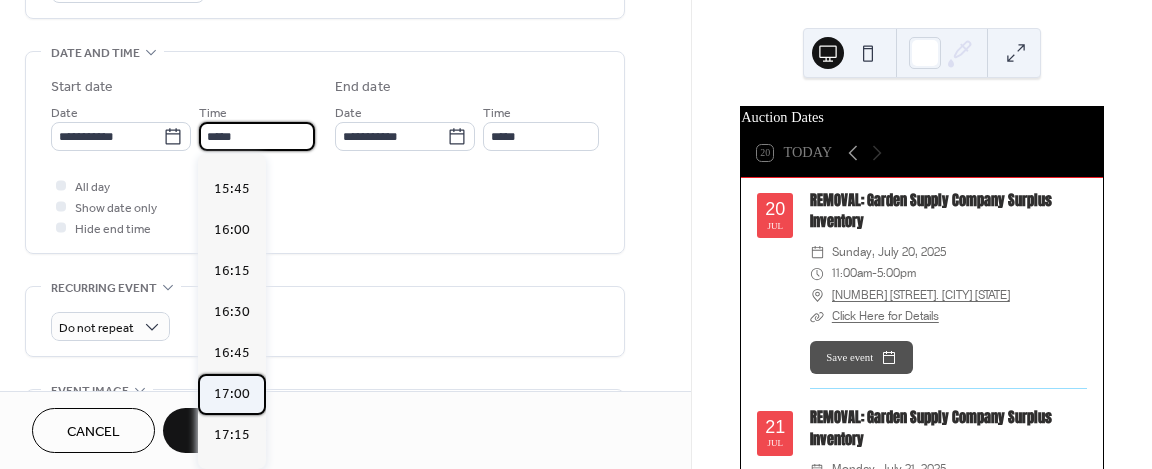 click on "17:00" at bounding box center (232, 393) 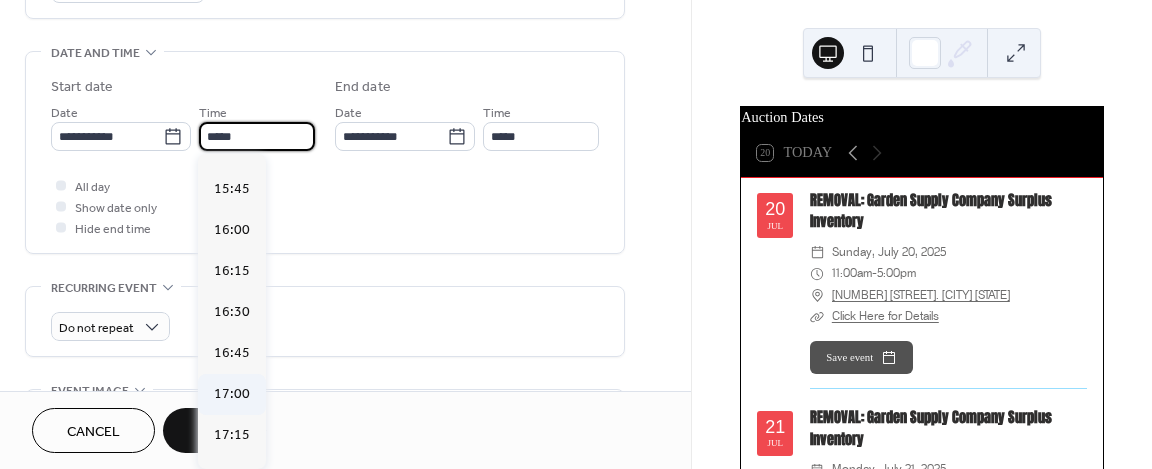 type on "*****" 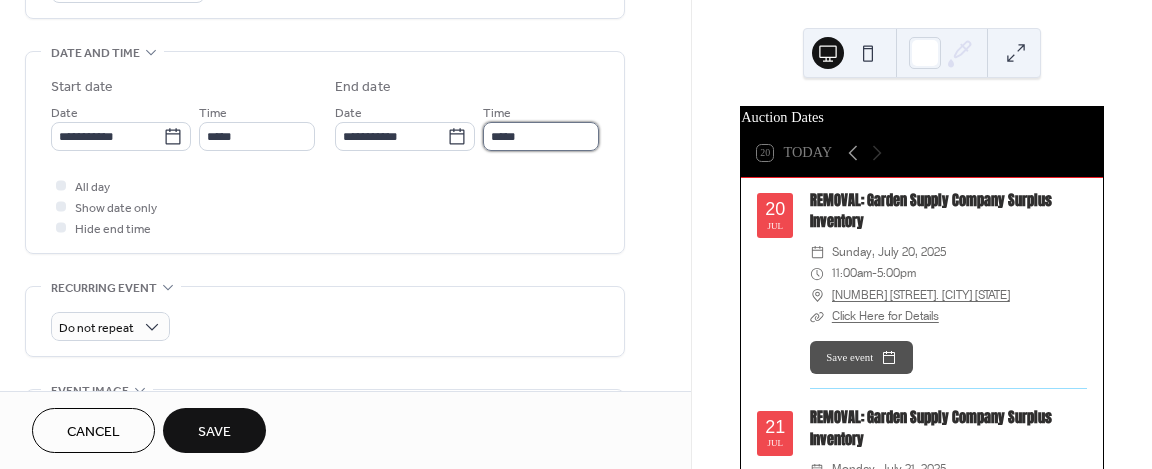 click on "*****" at bounding box center (541, 136) 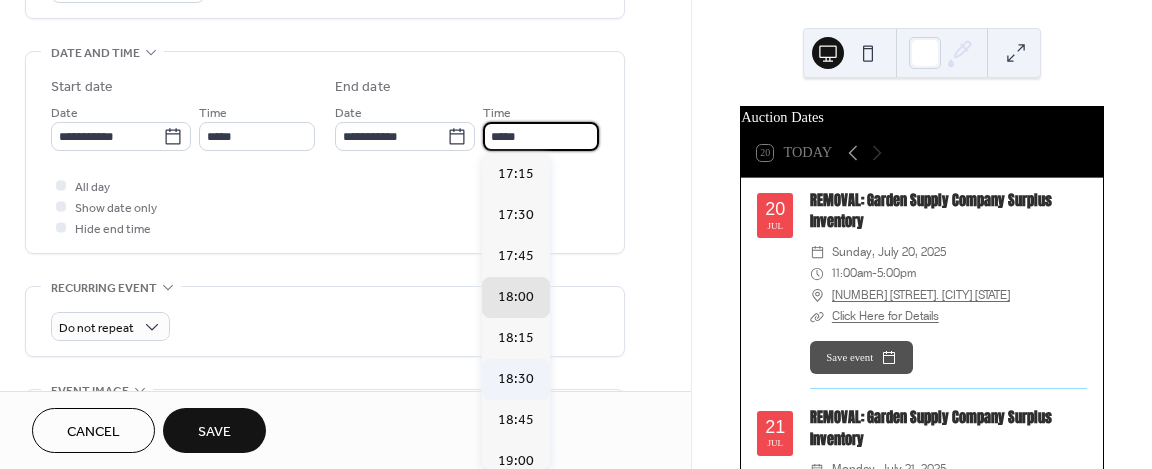 scroll, scrollTop: 100, scrollLeft: 0, axis: vertical 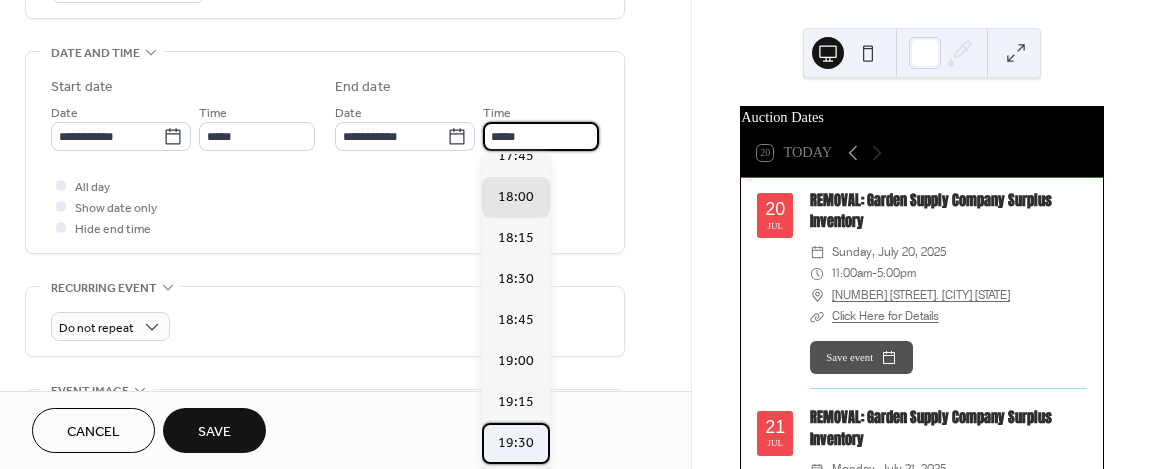 click on "19:30" at bounding box center [516, 442] 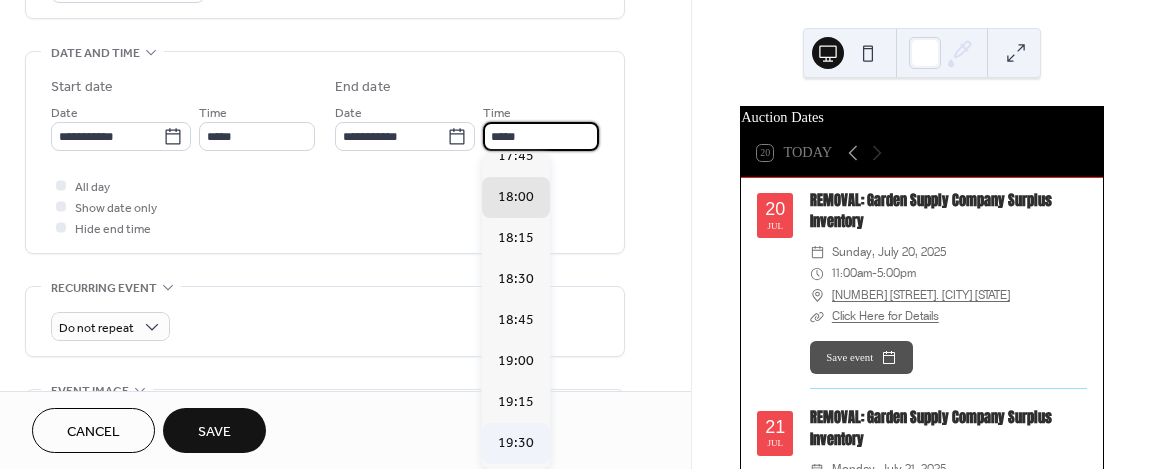 type on "*****" 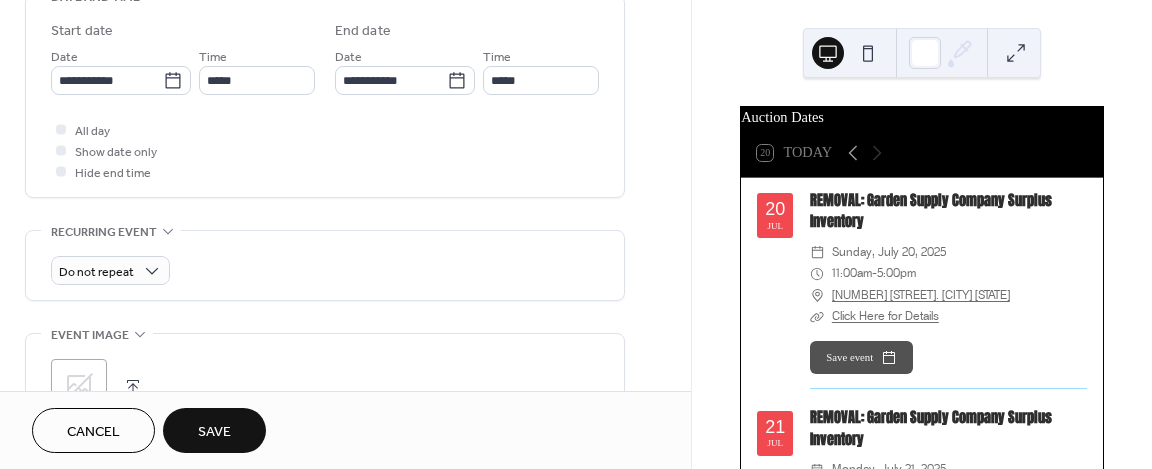 scroll, scrollTop: 700, scrollLeft: 0, axis: vertical 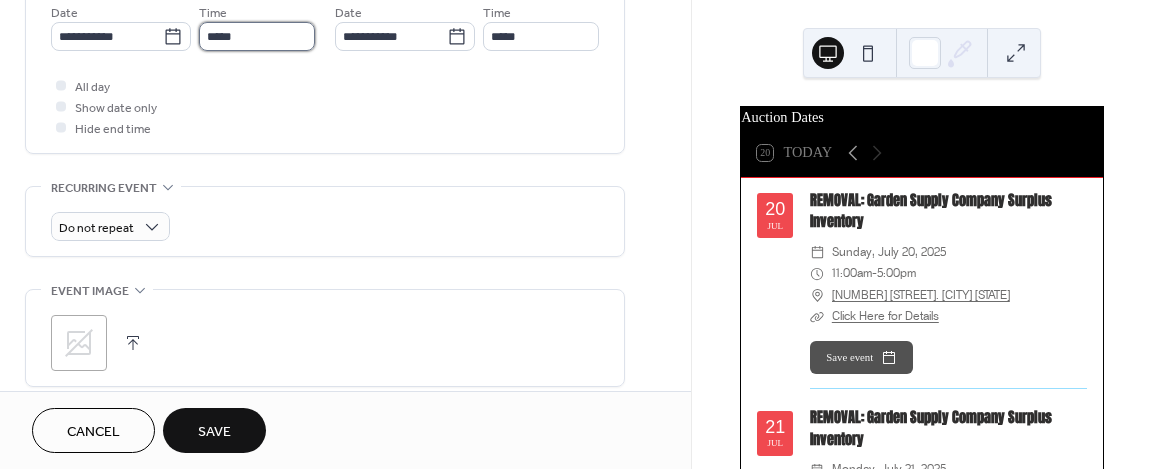 click on "*****" at bounding box center (257, 36) 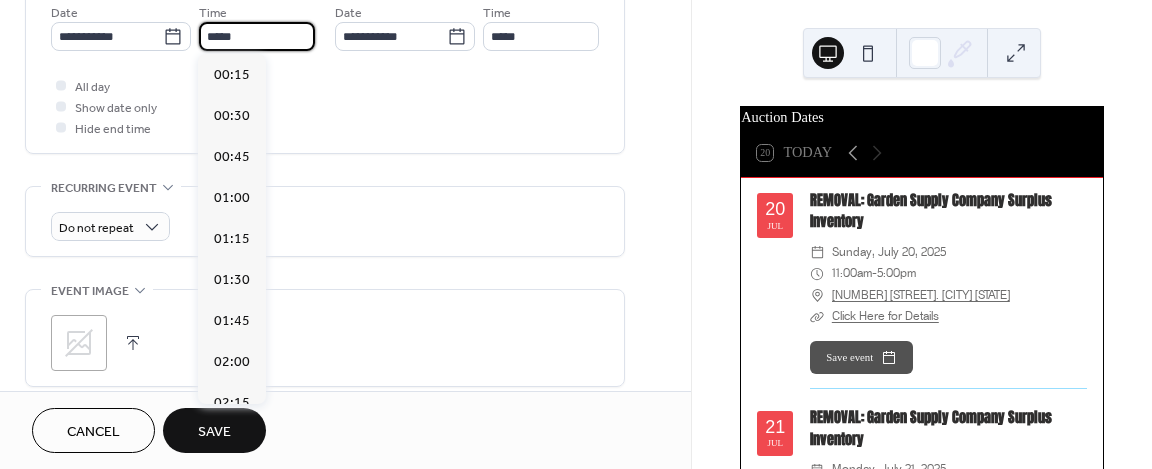 scroll, scrollTop: 0, scrollLeft: 0, axis: both 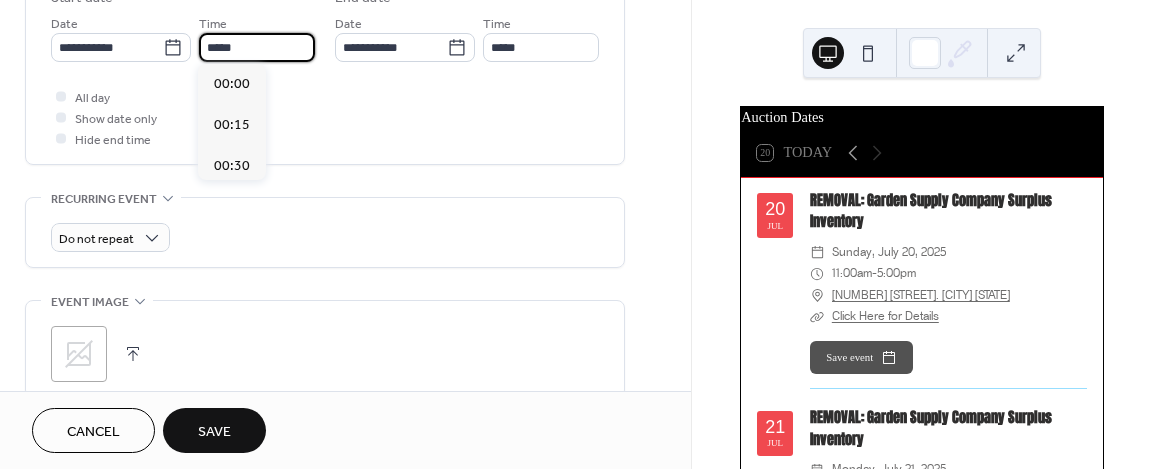 click on "Do not repeat" at bounding box center (325, 232) 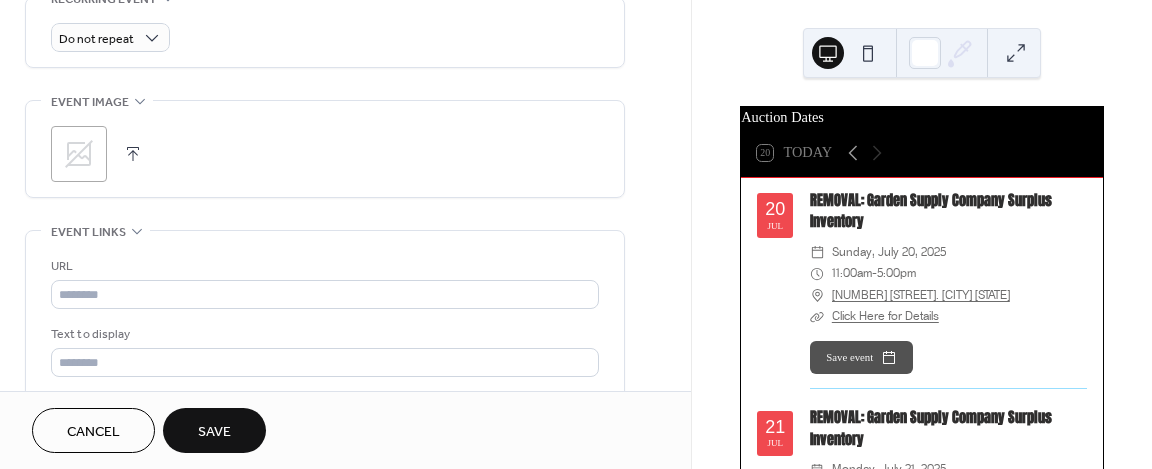 scroll, scrollTop: 1089, scrollLeft: 0, axis: vertical 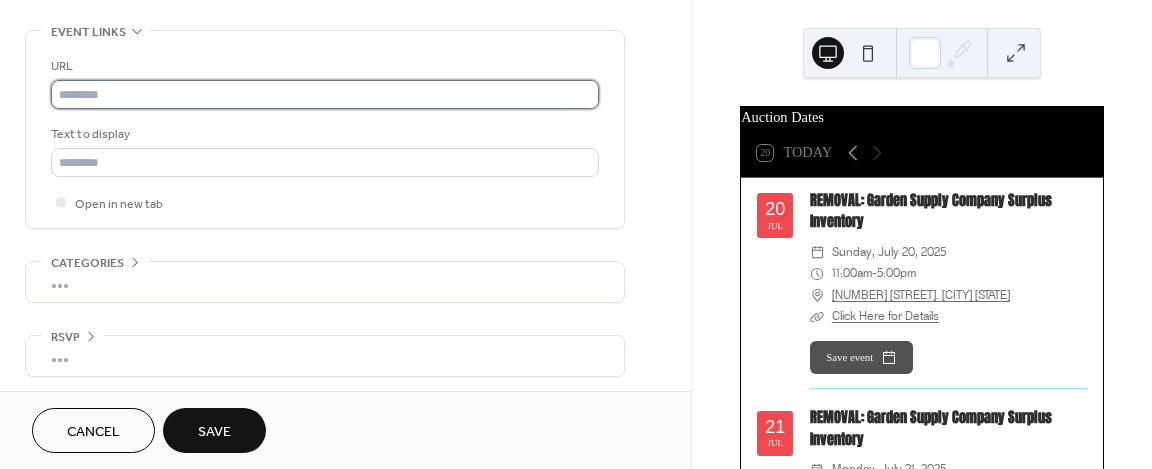 click at bounding box center (325, 94) 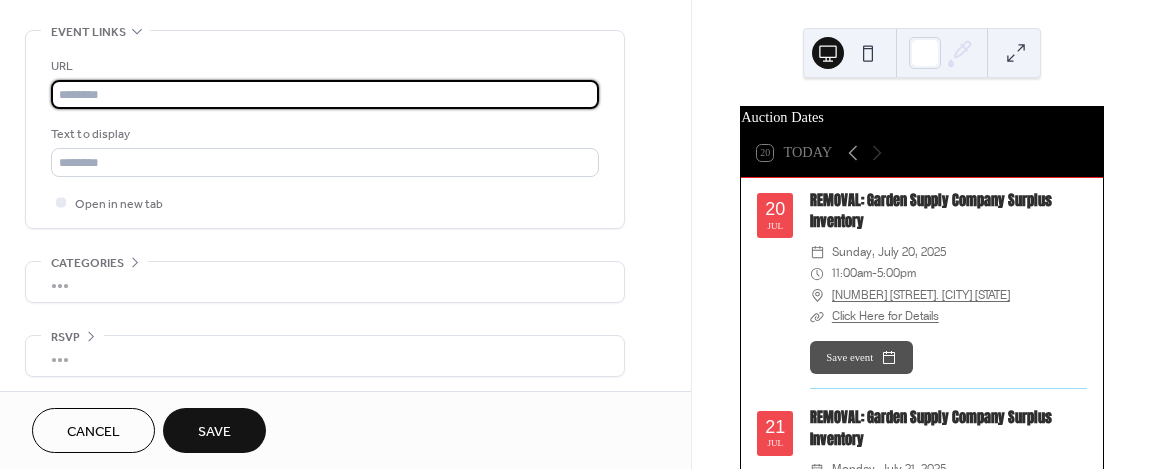 paste on "**********" 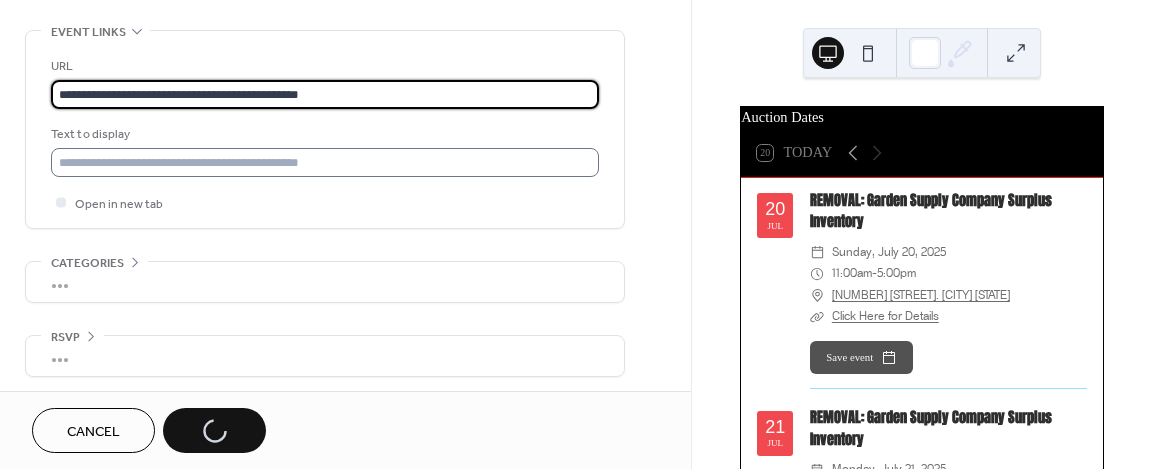 type on "**********" 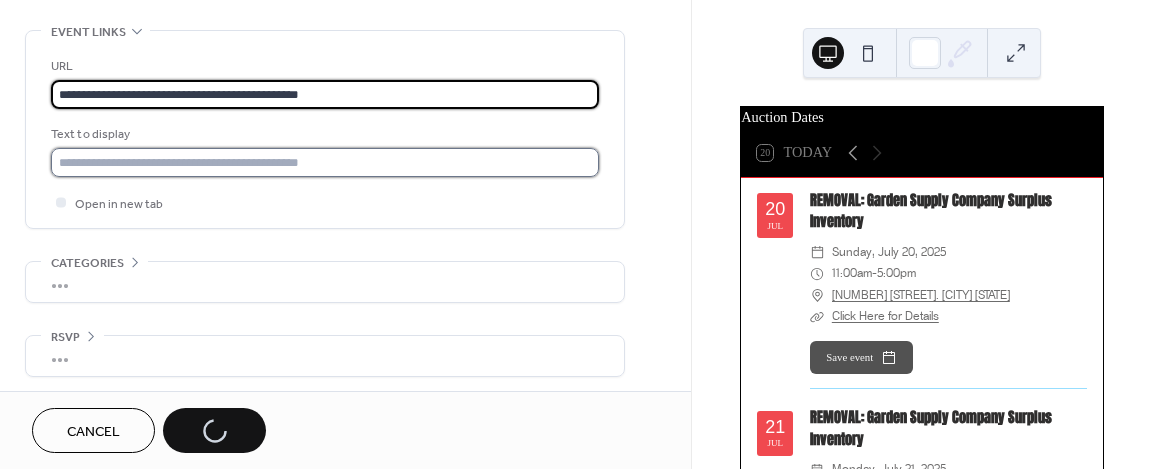 click at bounding box center (325, 162) 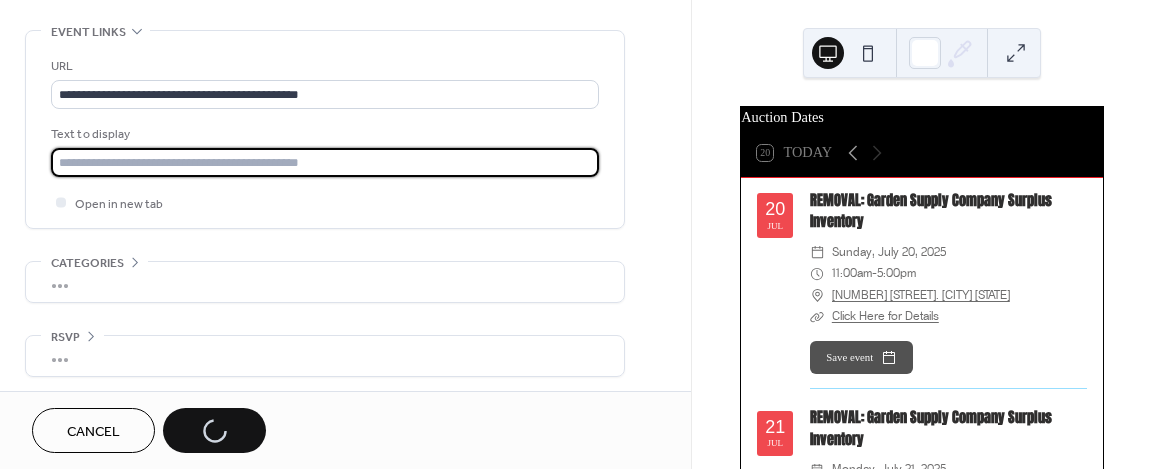 type on "**********" 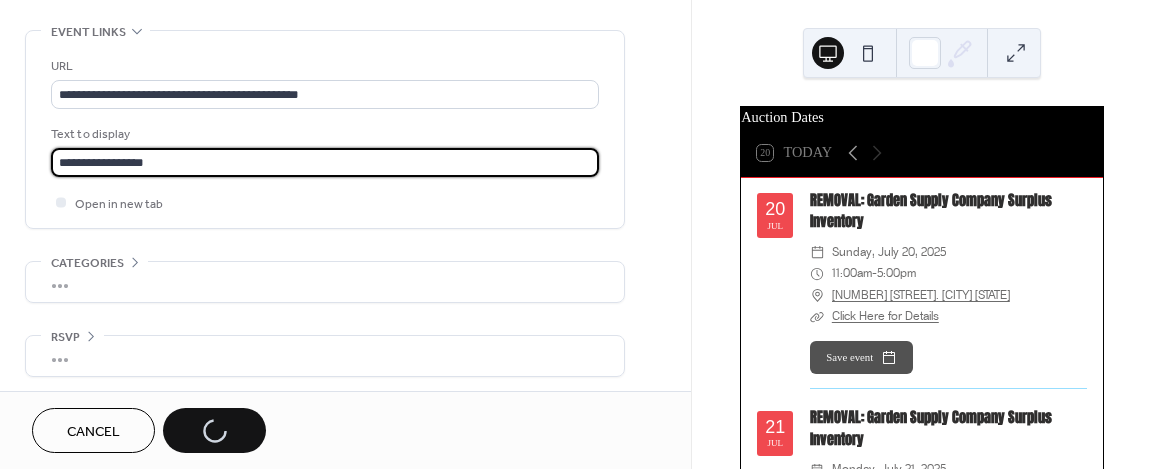 click on "Cancel Save" at bounding box center (149, 430) 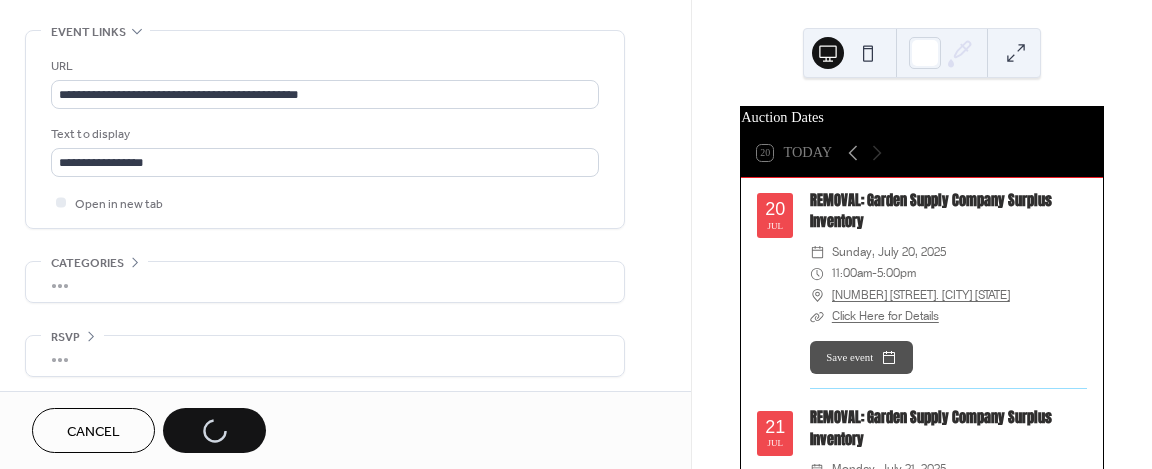 click on "Cancel Save" at bounding box center (149, 430) 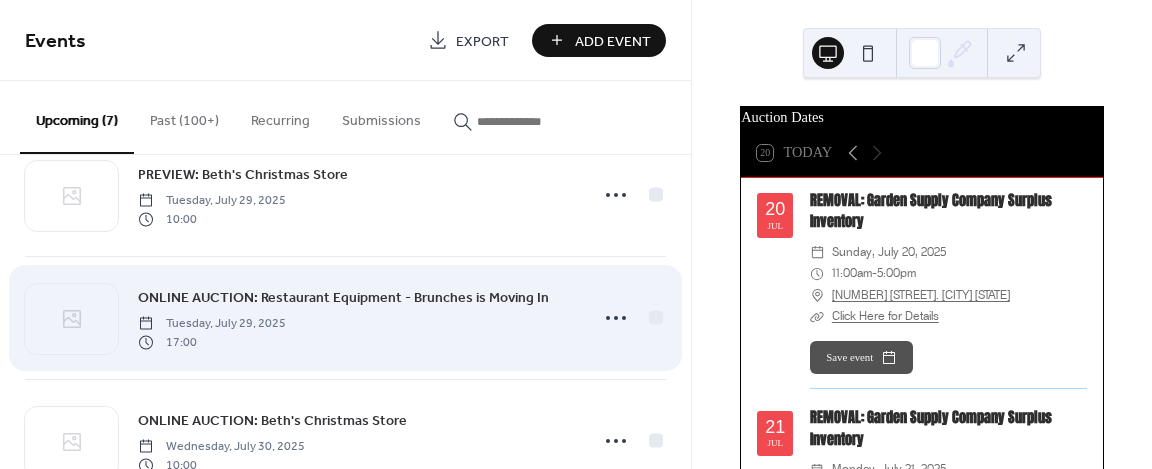 scroll, scrollTop: 300, scrollLeft: 0, axis: vertical 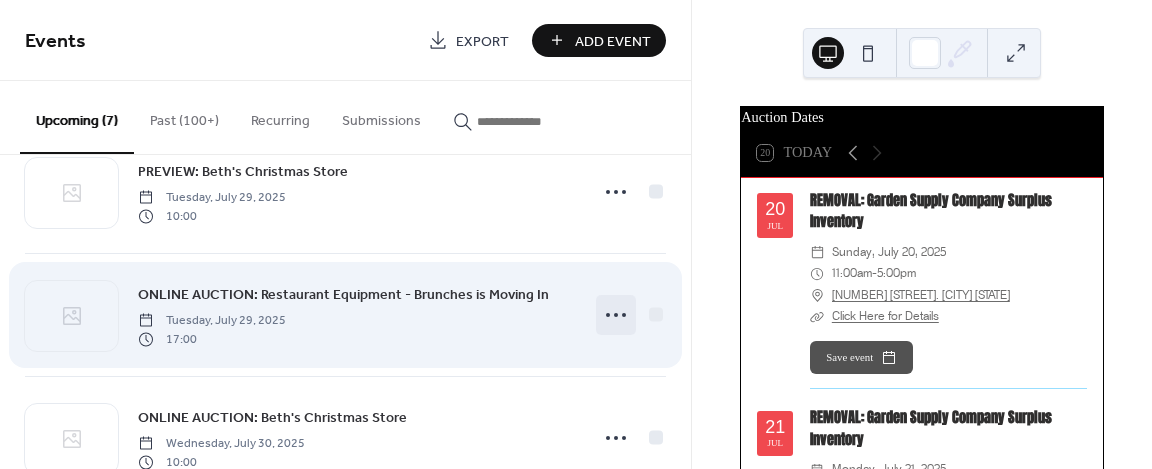 click 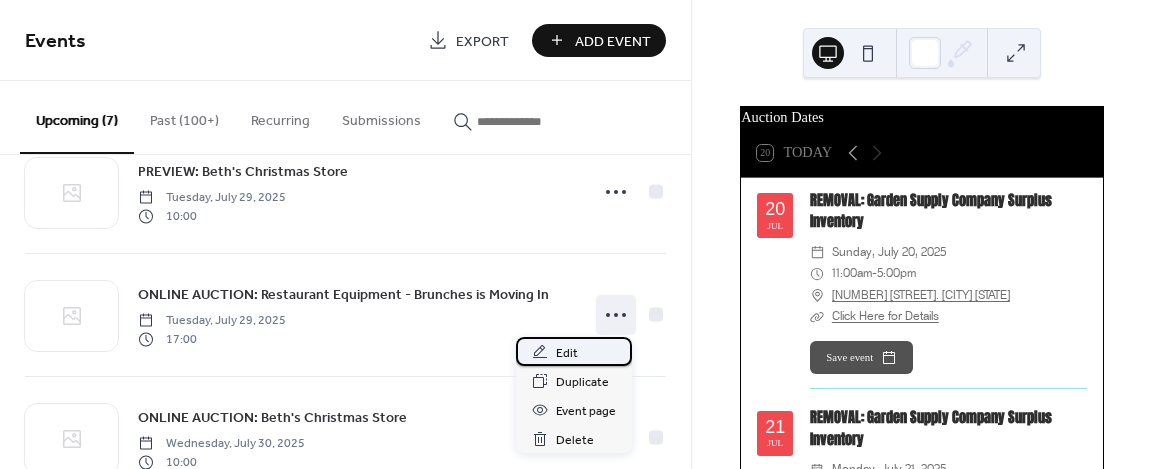 click on "Edit" at bounding box center (574, 351) 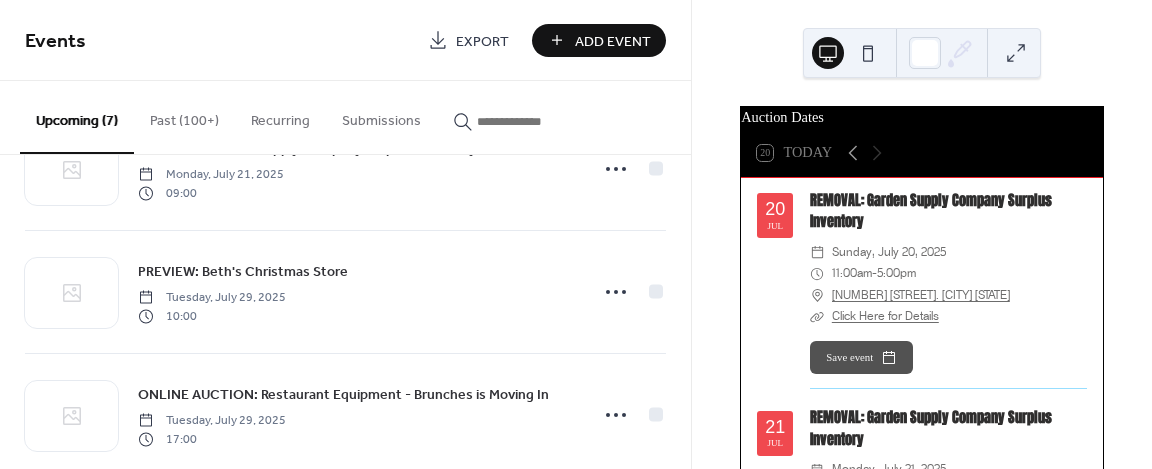 scroll, scrollTop: 300, scrollLeft: 0, axis: vertical 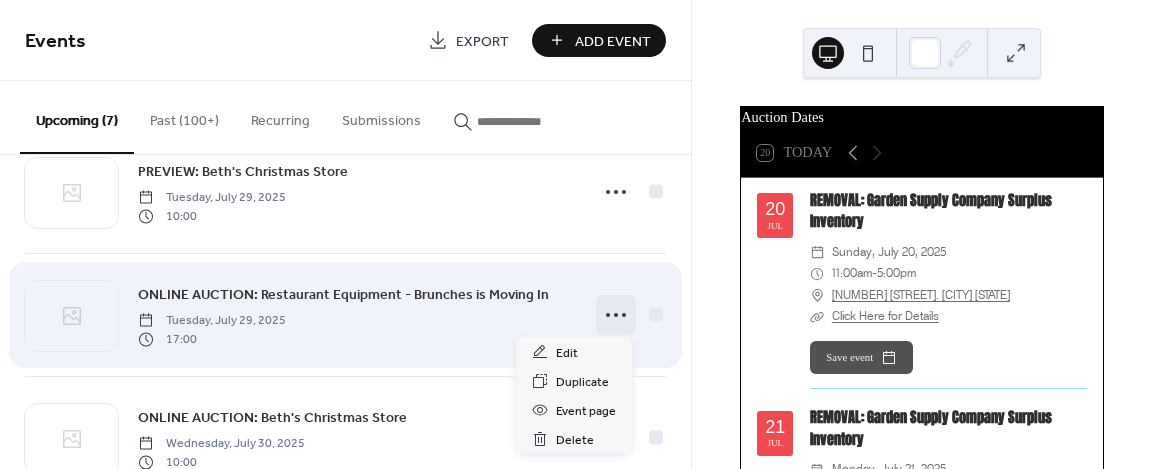 click 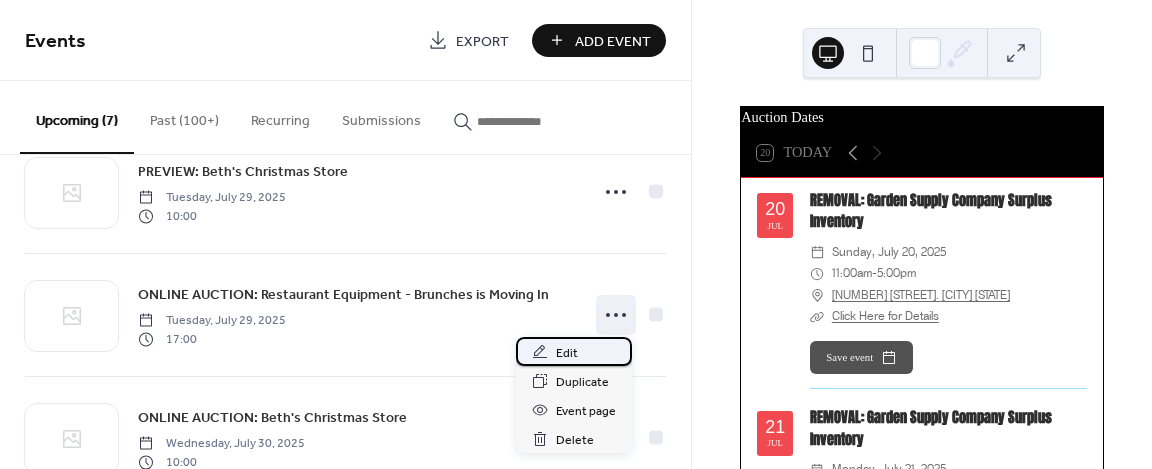 click on "Edit" at bounding box center [574, 351] 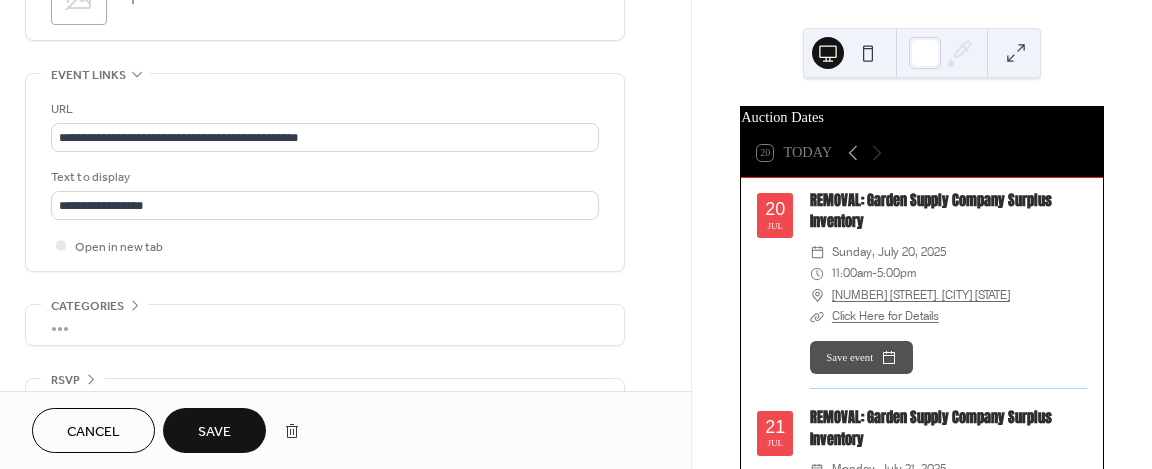 scroll, scrollTop: 1089, scrollLeft: 0, axis: vertical 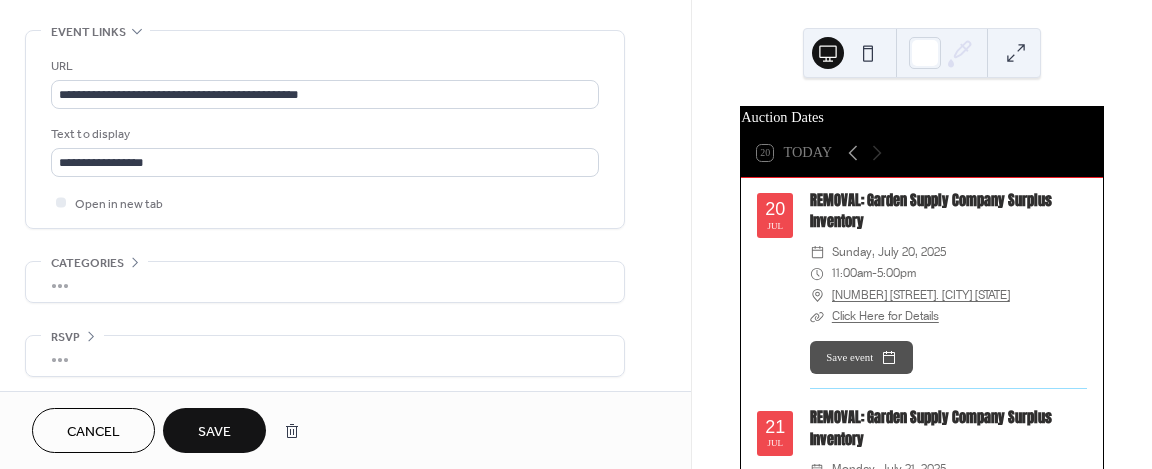 type on "**********" 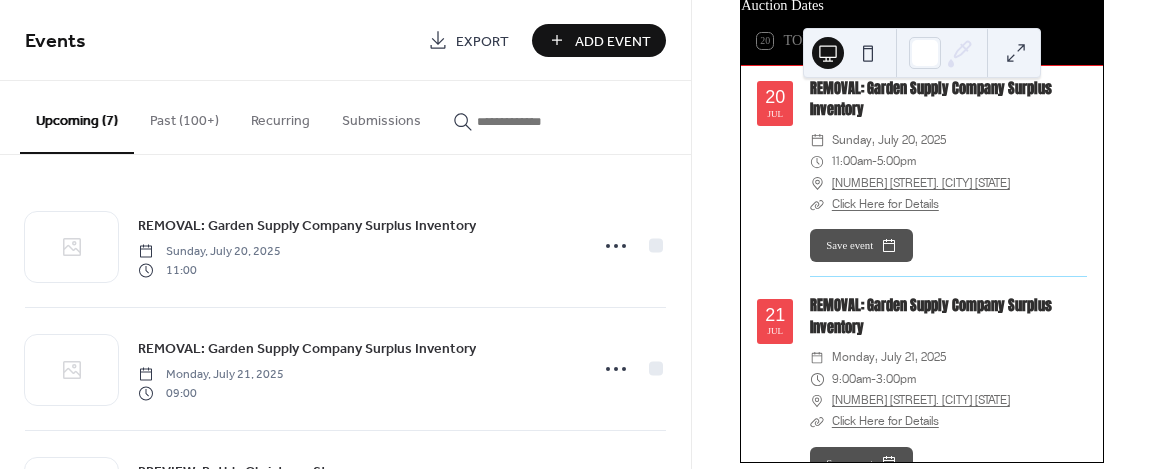 scroll, scrollTop: 138, scrollLeft: 0, axis: vertical 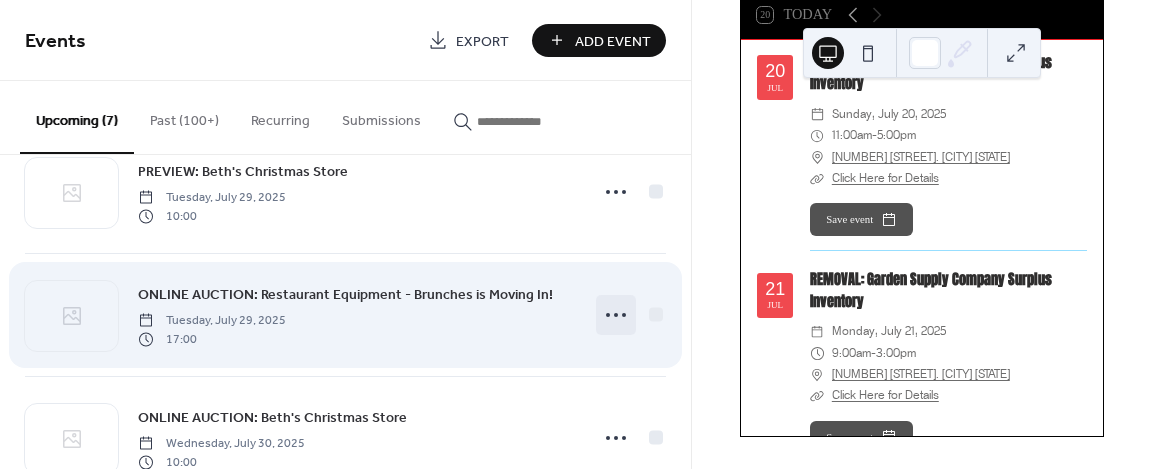 click 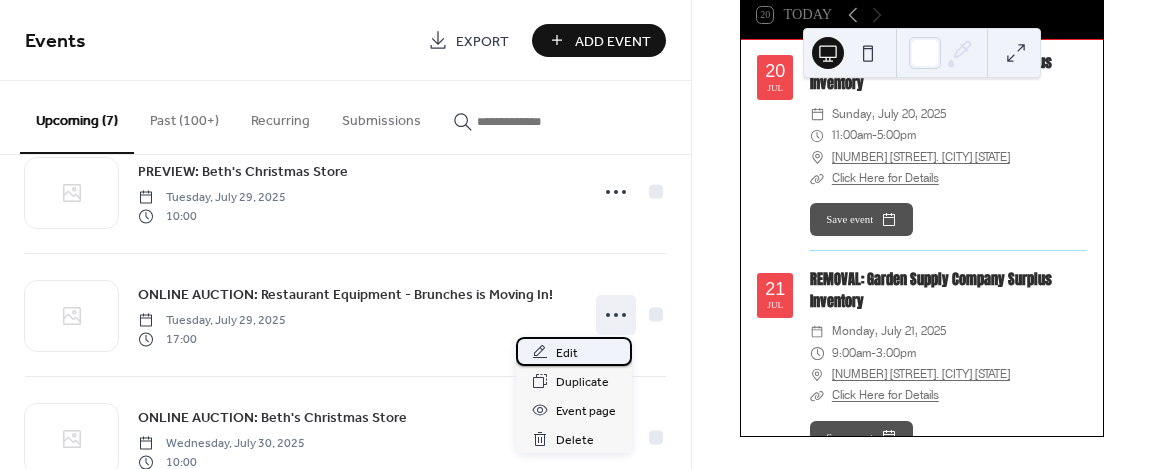 click on "Edit" at bounding box center (567, 353) 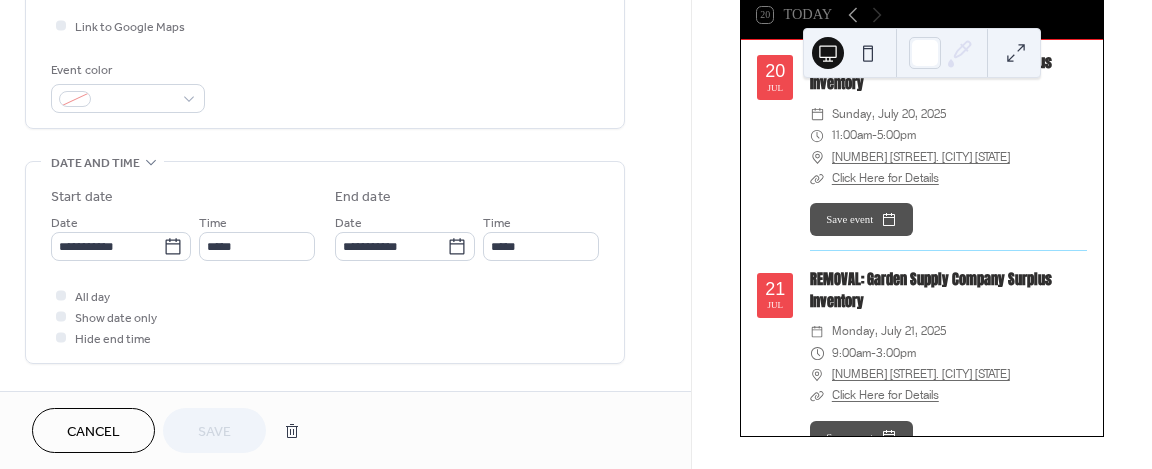 scroll, scrollTop: 500, scrollLeft: 0, axis: vertical 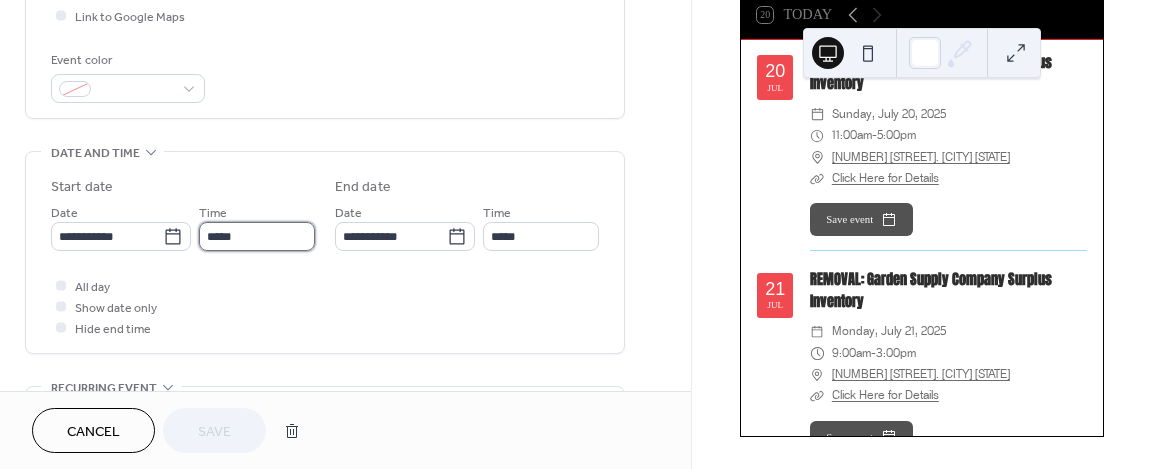 click on "*****" at bounding box center (257, 236) 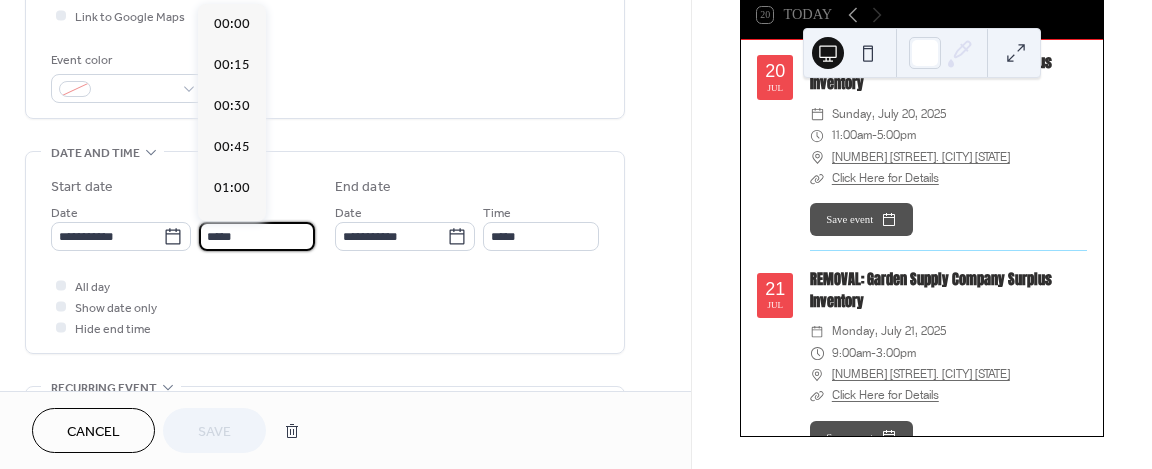 scroll, scrollTop: 2788, scrollLeft: 0, axis: vertical 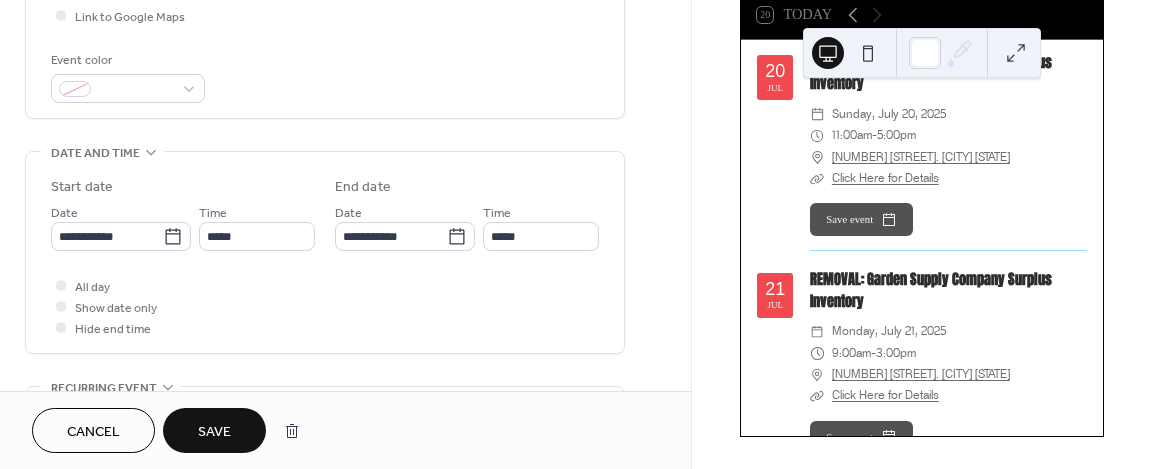 click on "**********" at bounding box center [325, 288] 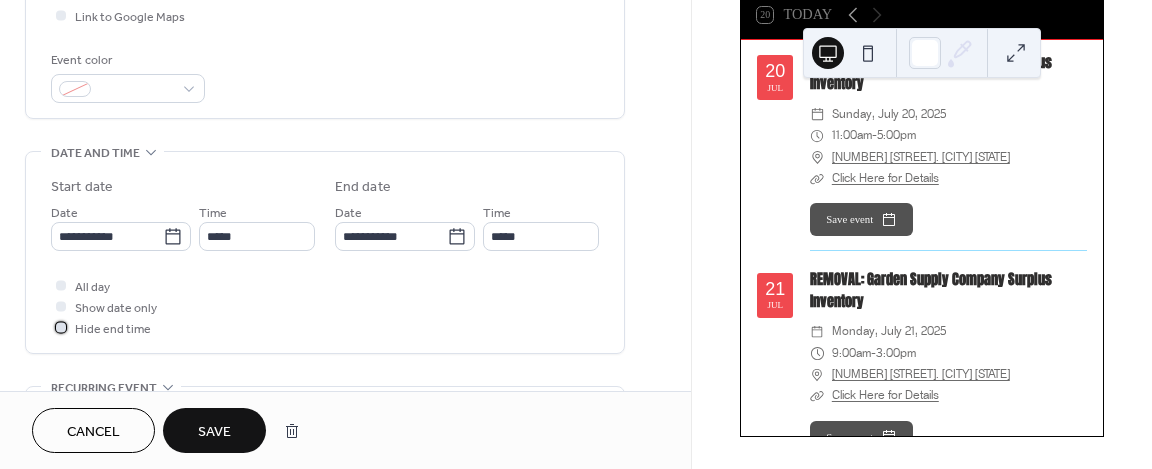 click at bounding box center (61, 327) 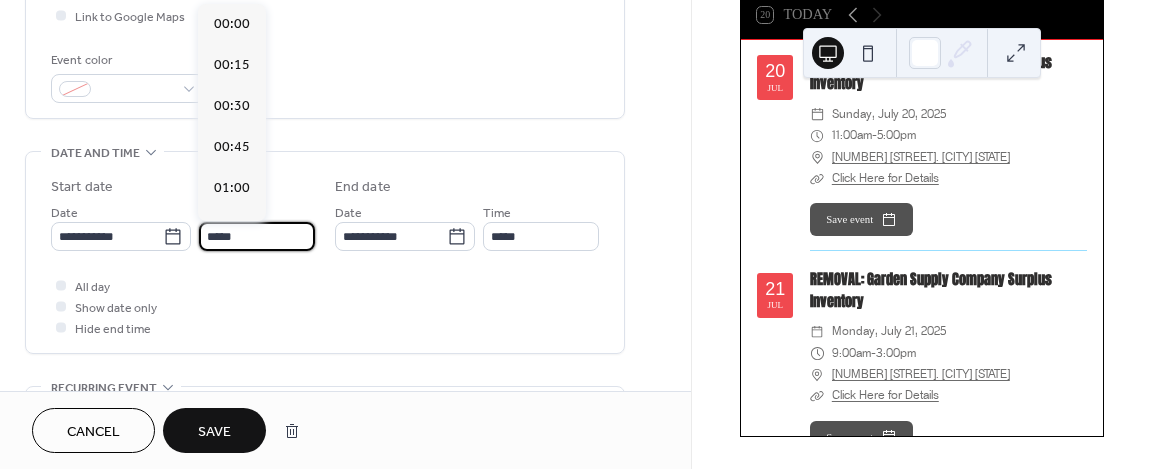 click on "*****" at bounding box center [257, 236] 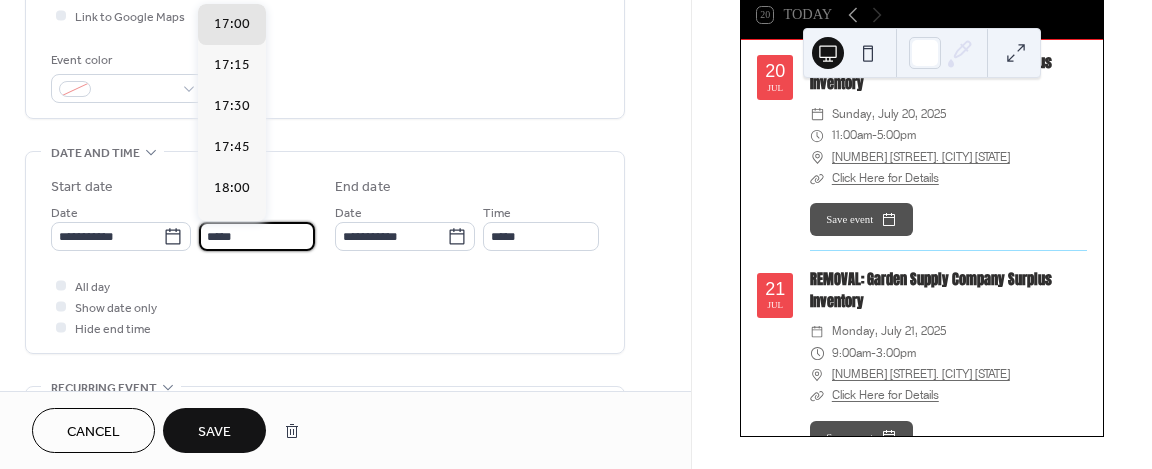 click on "*****" at bounding box center [257, 236] 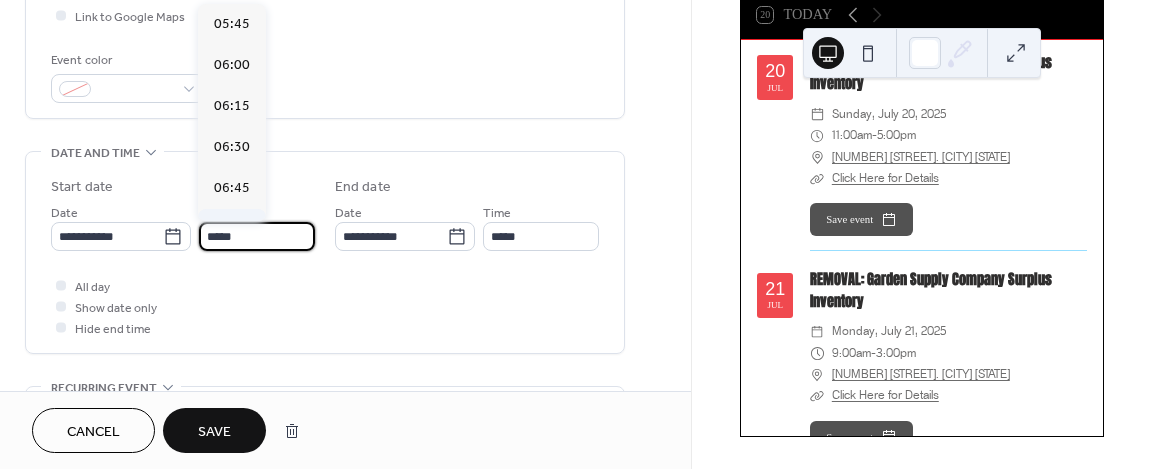 scroll, scrollTop: 788, scrollLeft: 0, axis: vertical 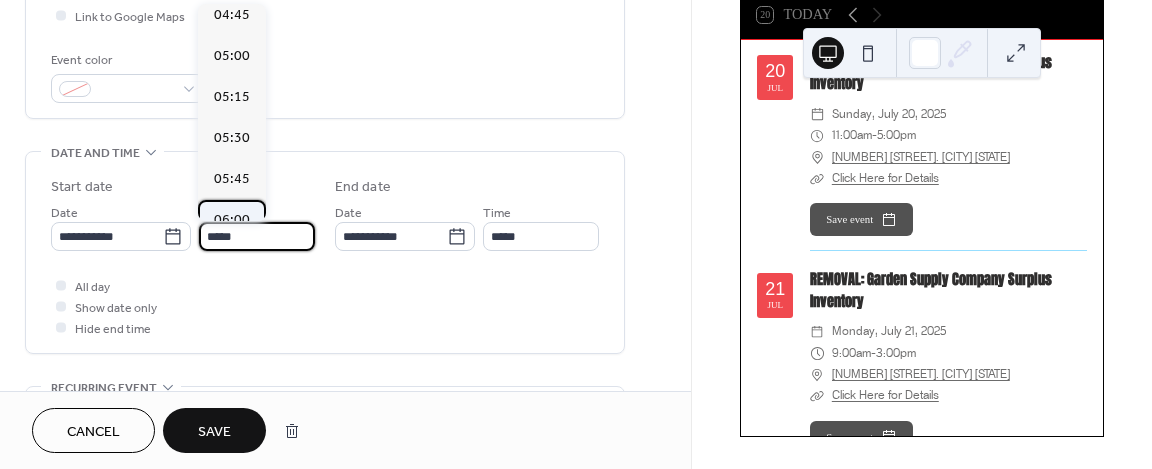 click on "06:00" at bounding box center [232, 220] 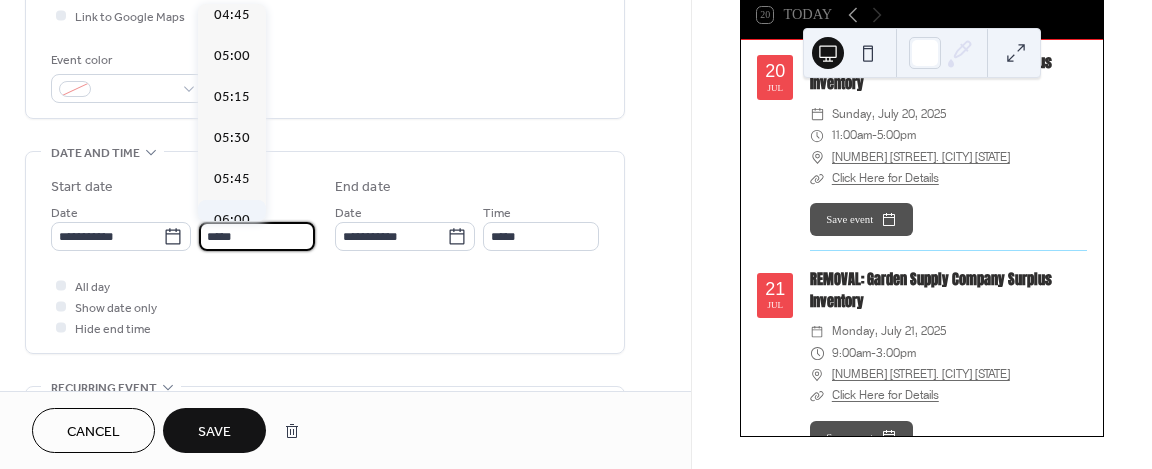 type on "*****" 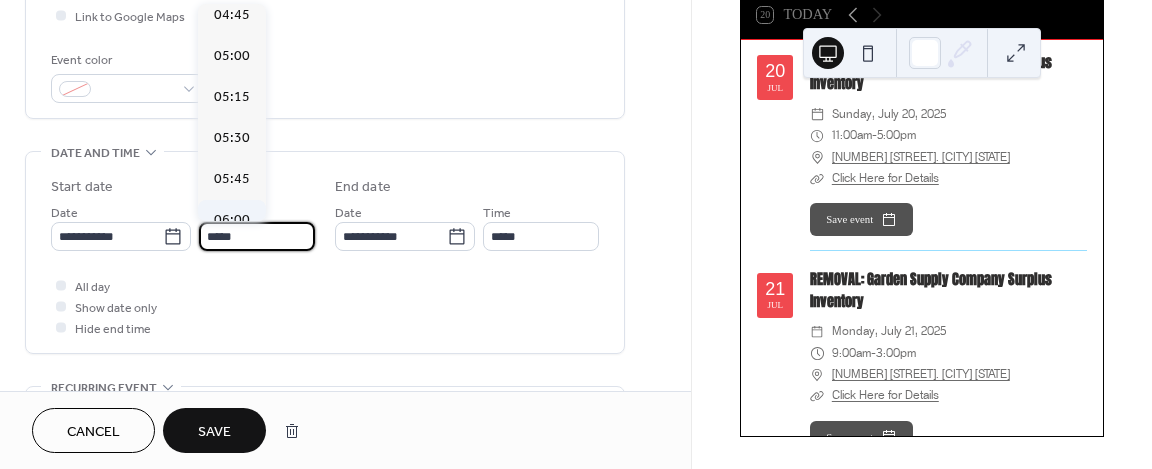 type on "*****" 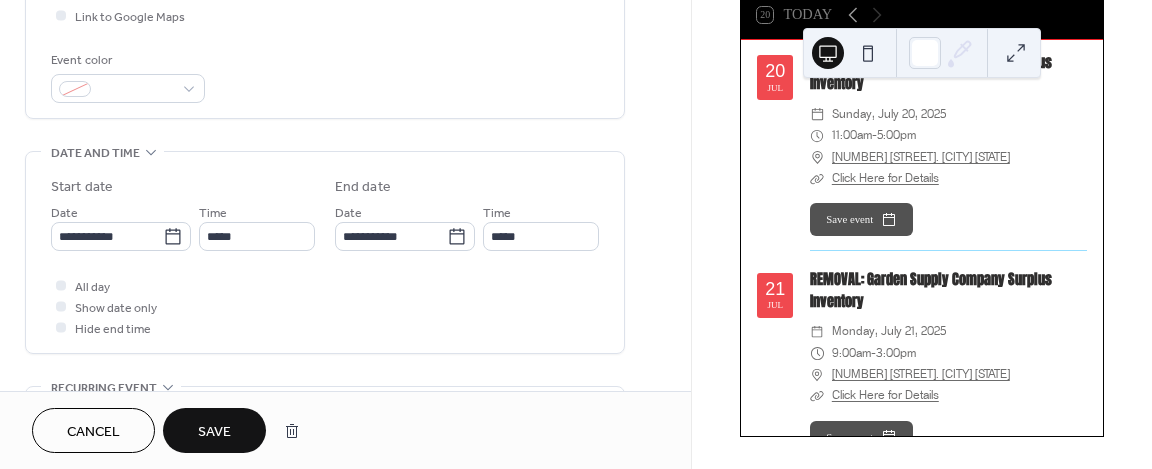 click on "All day Show date only Hide end time" at bounding box center [325, 306] 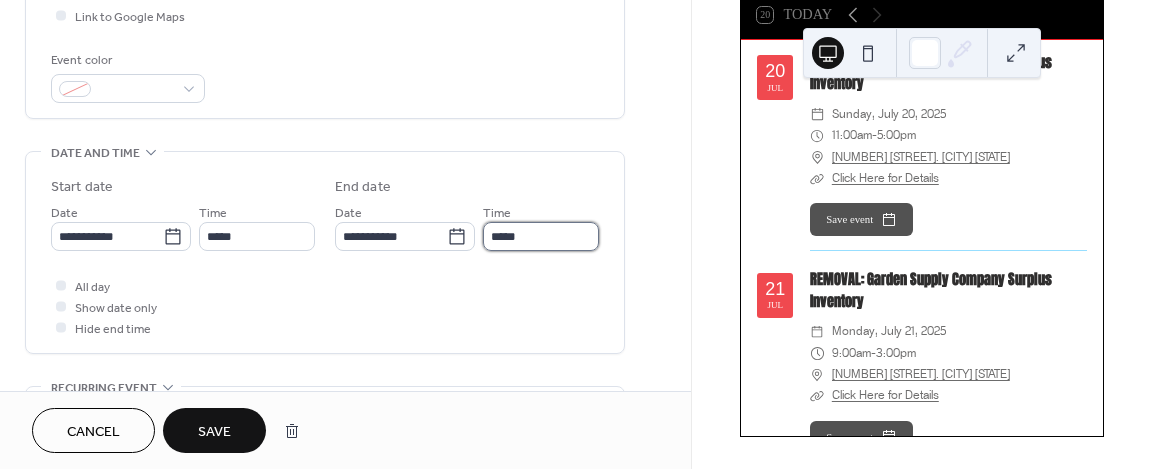 click on "*****" at bounding box center (541, 236) 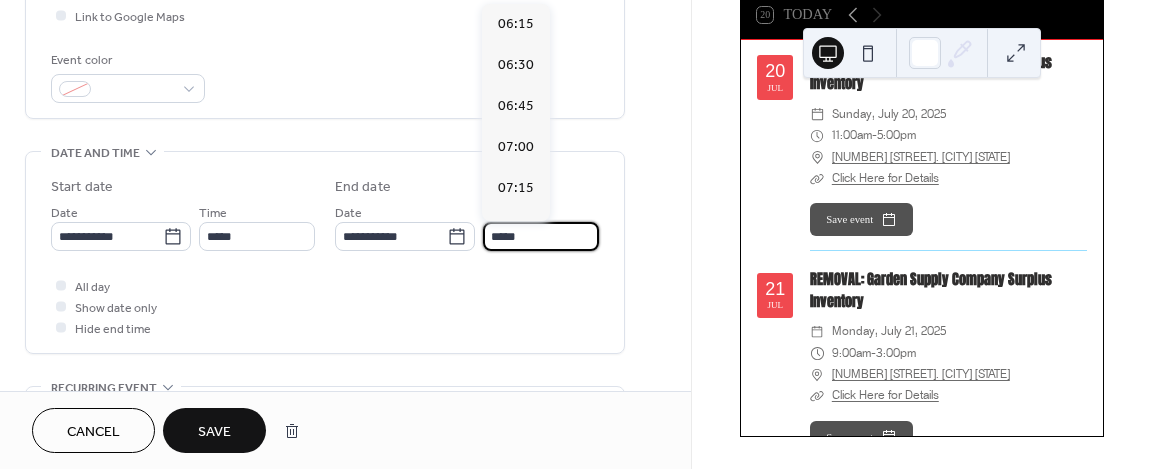 scroll, scrollTop: 369, scrollLeft: 0, axis: vertical 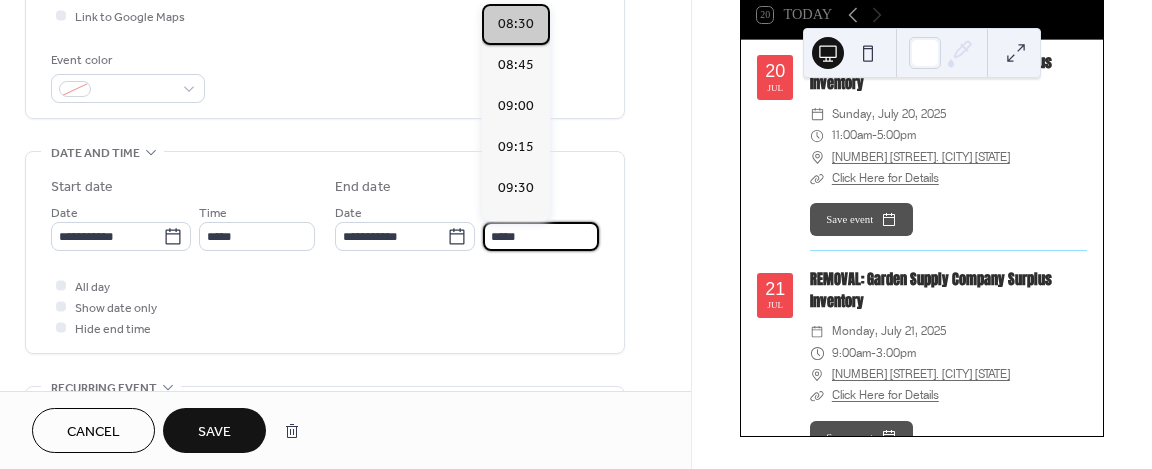 click on "08:30" at bounding box center (516, 24) 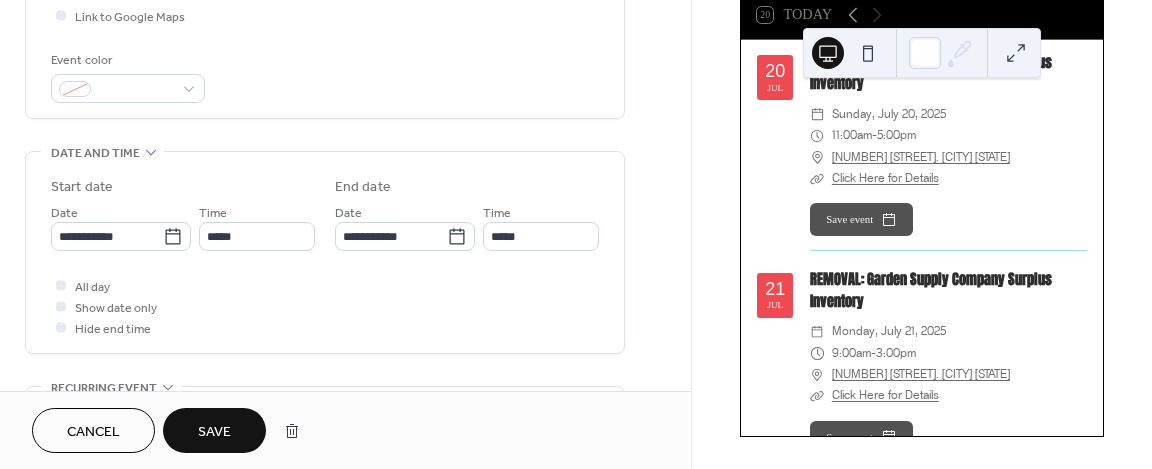 click on "**********" at bounding box center [325, 252] 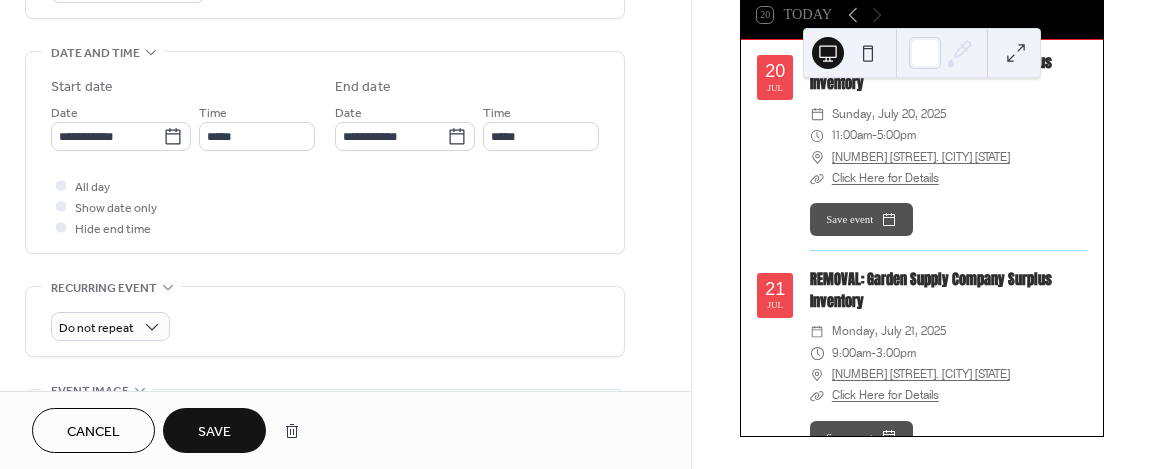 click on "Save" at bounding box center [214, 432] 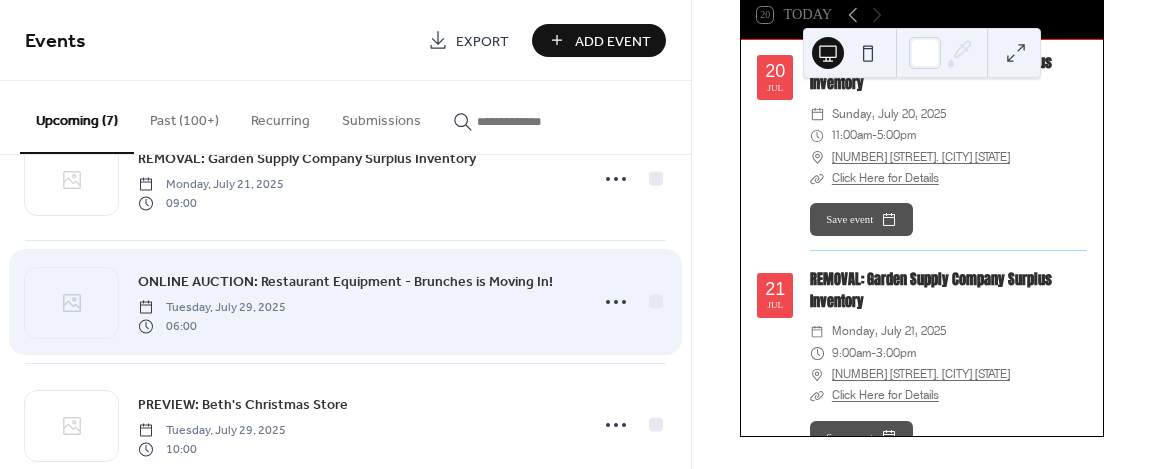 scroll, scrollTop: 200, scrollLeft: 0, axis: vertical 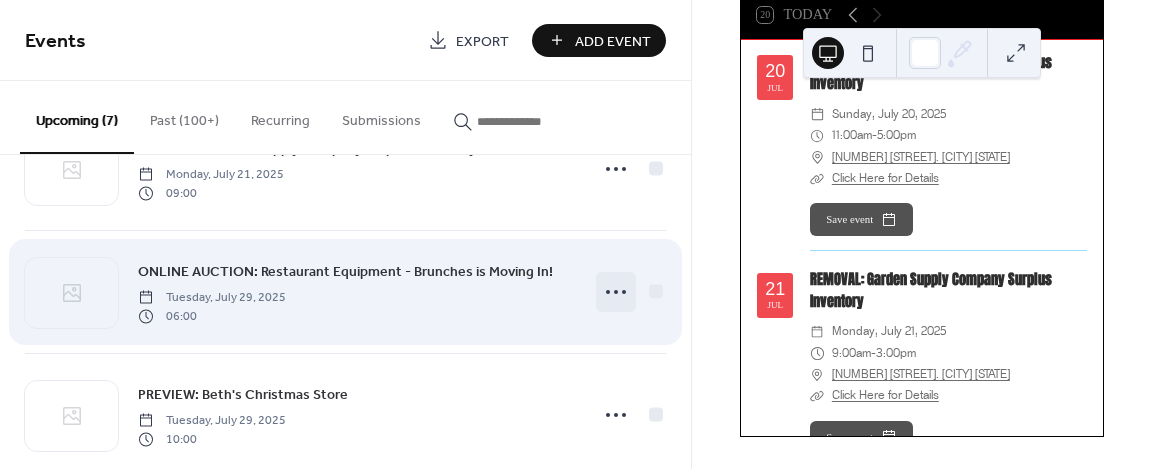 click 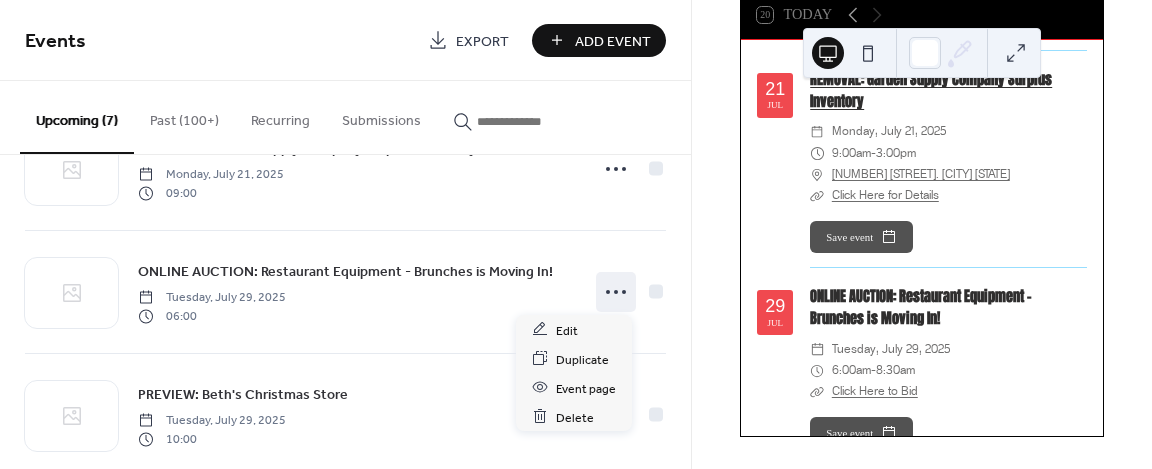 scroll, scrollTop: 300, scrollLeft: 0, axis: vertical 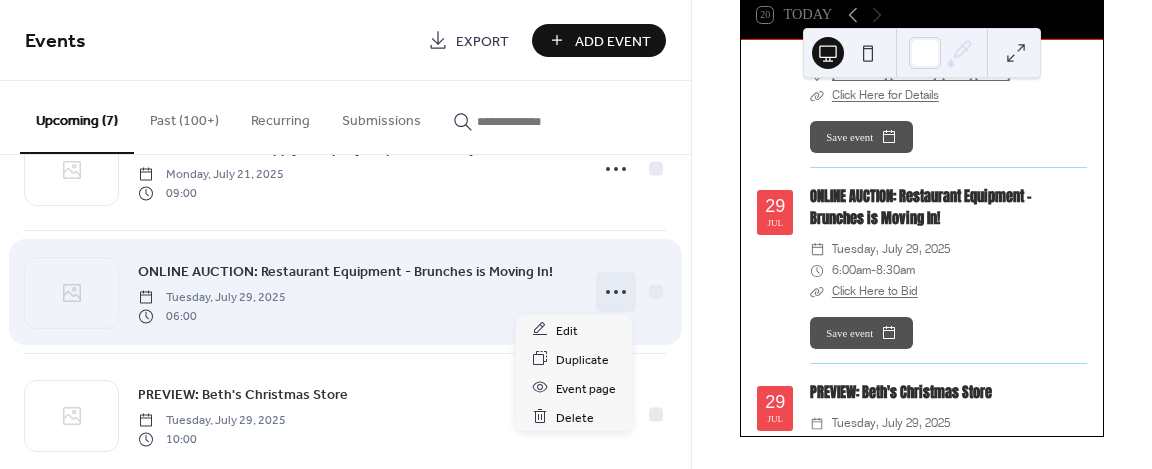 click 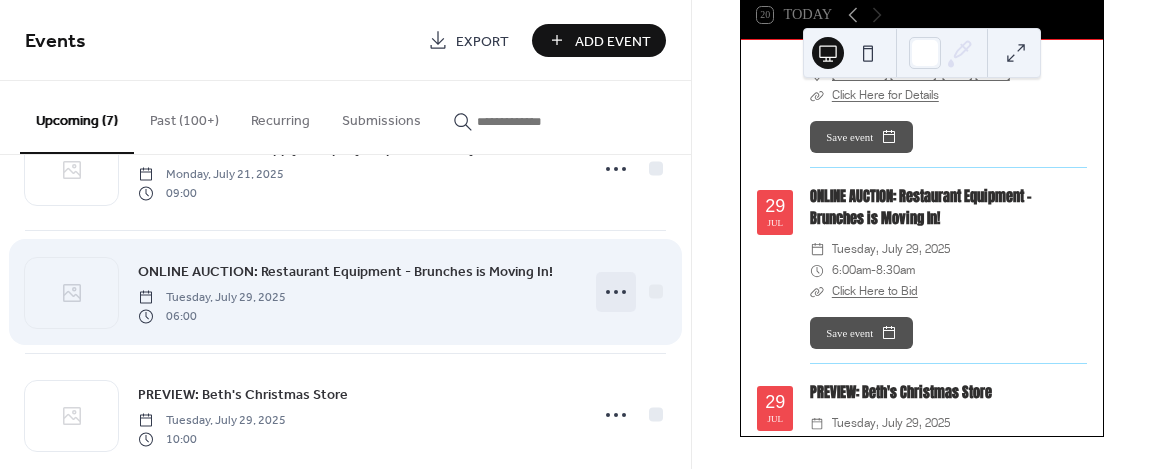 click 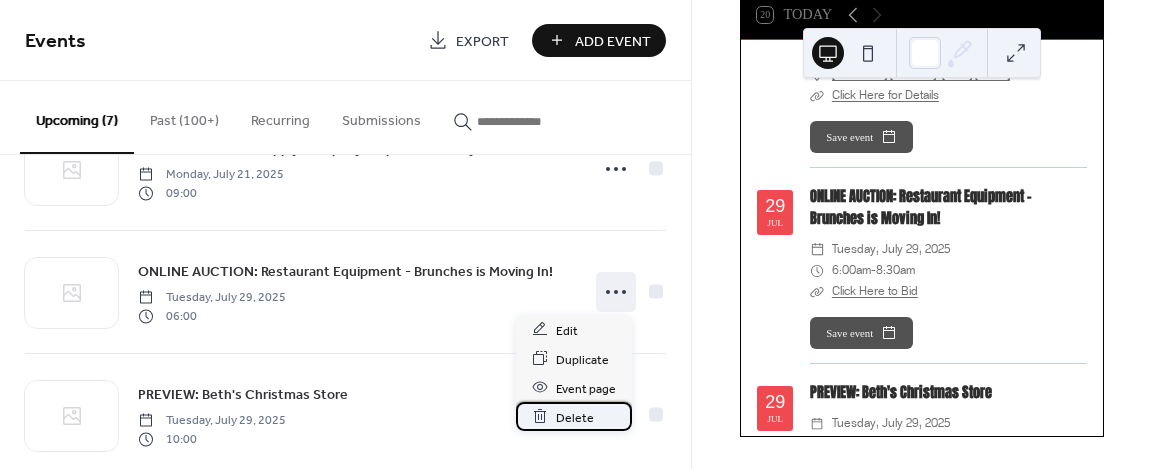 click on "Delete" at bounding box center [575, 417] 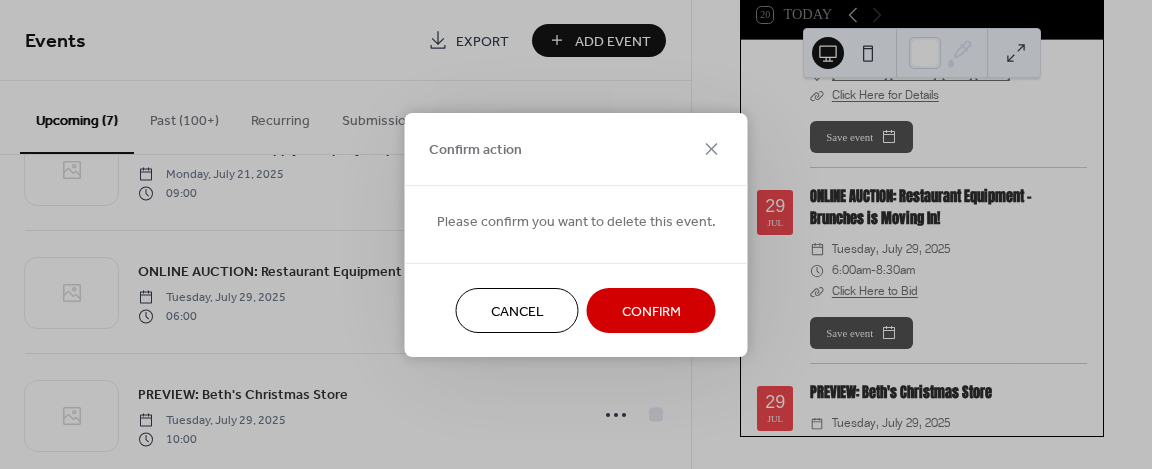 click on "Confirm" at bounding box center [651, 311] 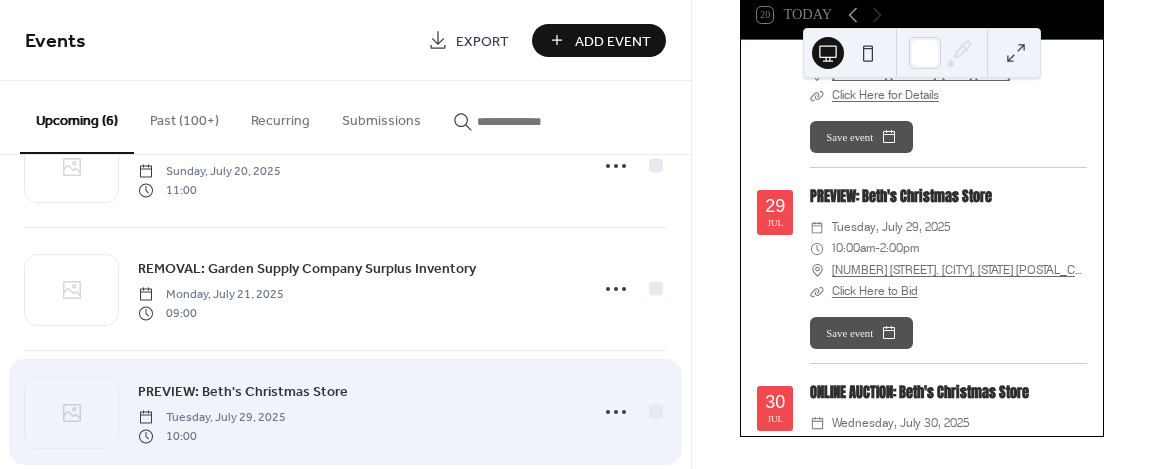 scroll, scrollTop: 0, scrollLeft: 0, axis: both 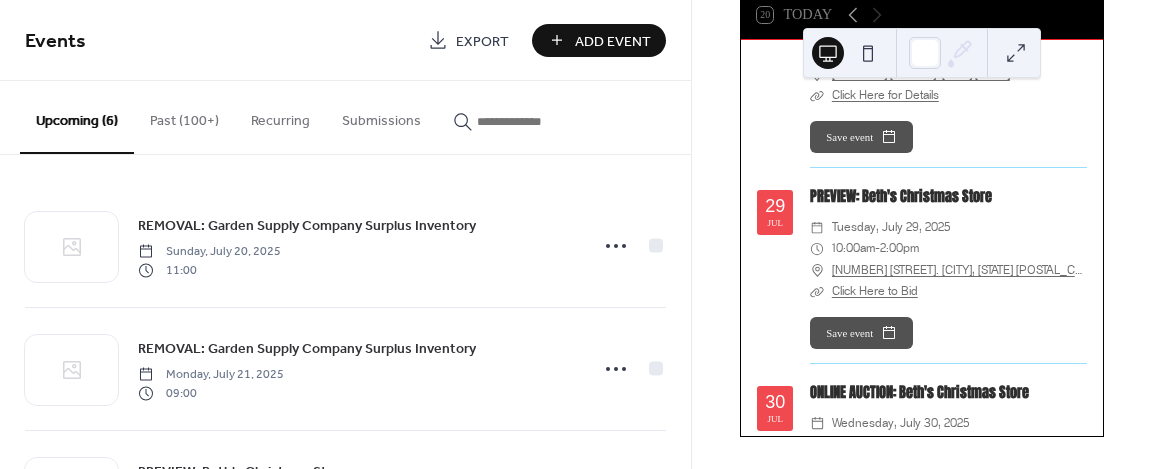 click on "Add Event" at bounding box center [613, 41] 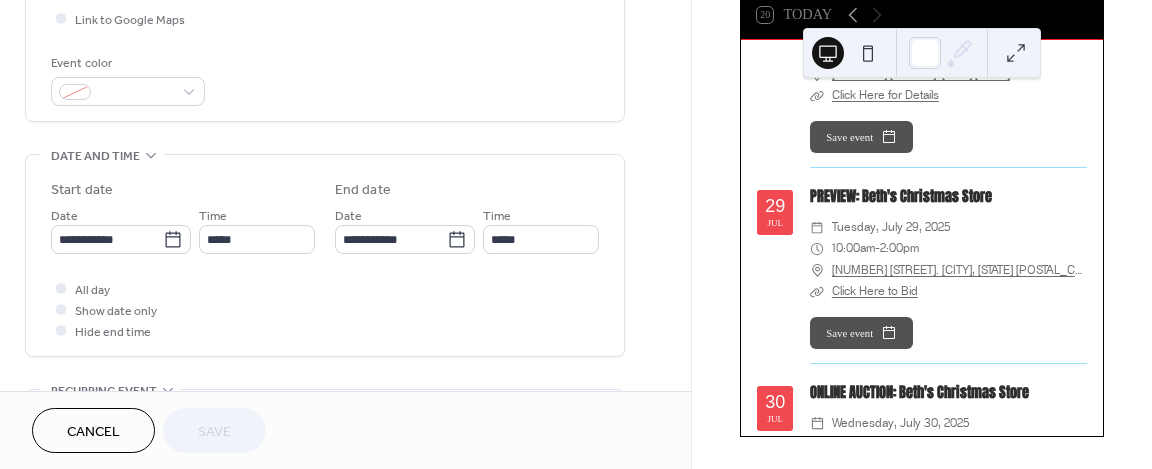 scroll, scrollTop: 500, scrollLeft: 0, axis: vertical 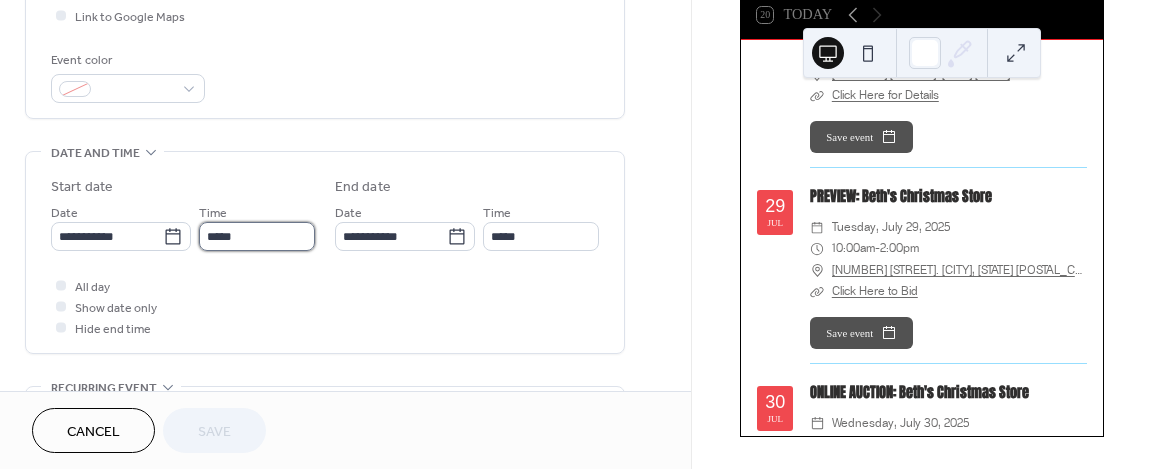 click on "*****" at bounding box center (257, 236) 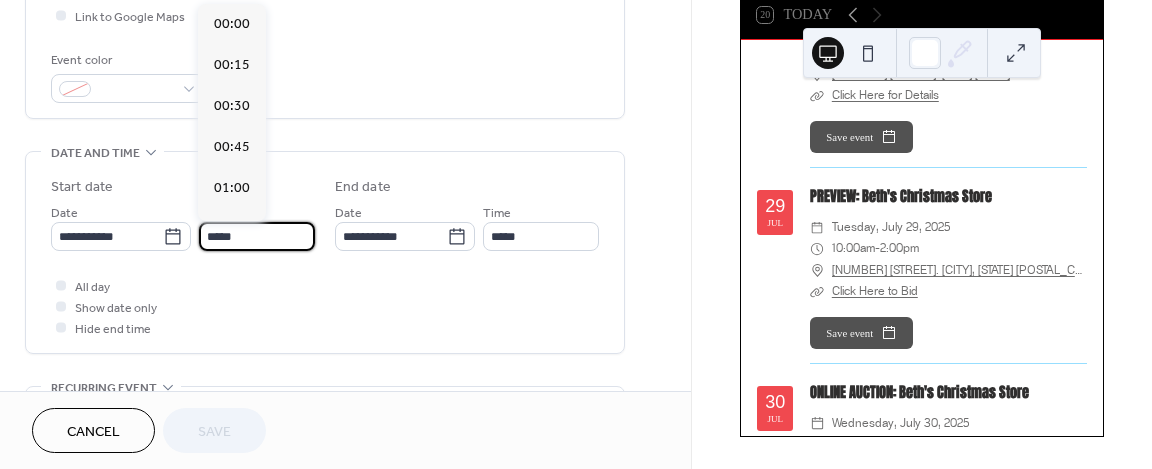 scroll, scrollTop: 1968, scrollLeft: 0, axis: vertical 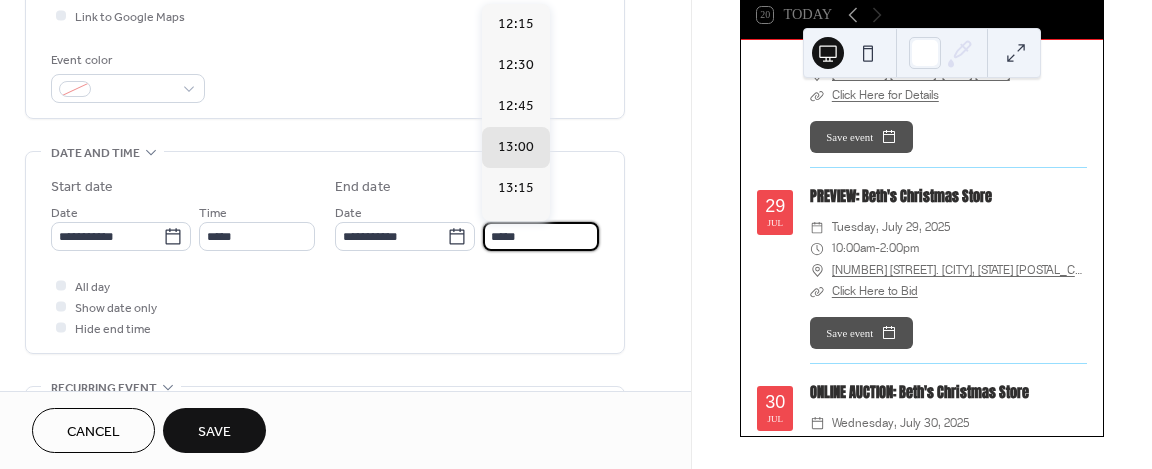 click on "*****" at bounding box center [541, 236] 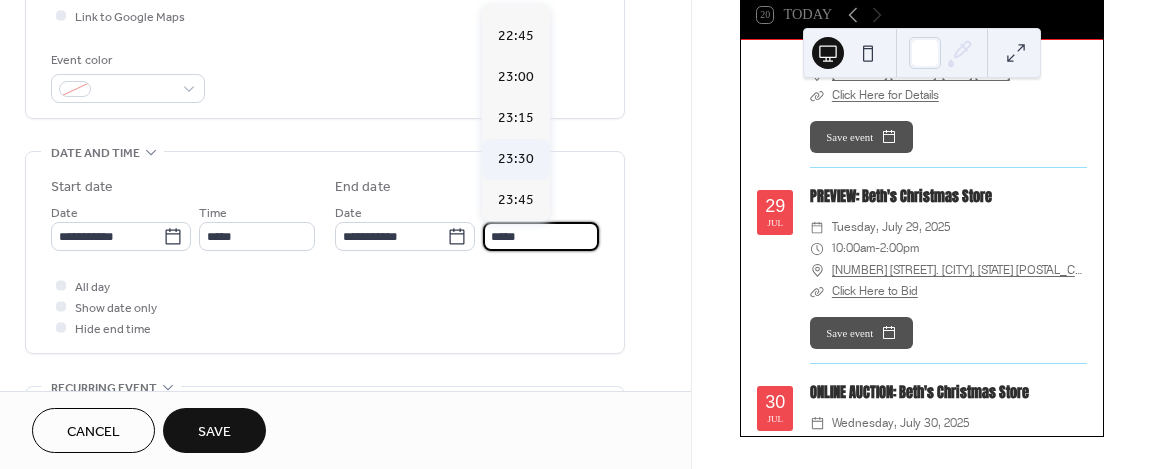scroll, scrollTop: 1710, scrollLeft: 0, axis: vertical 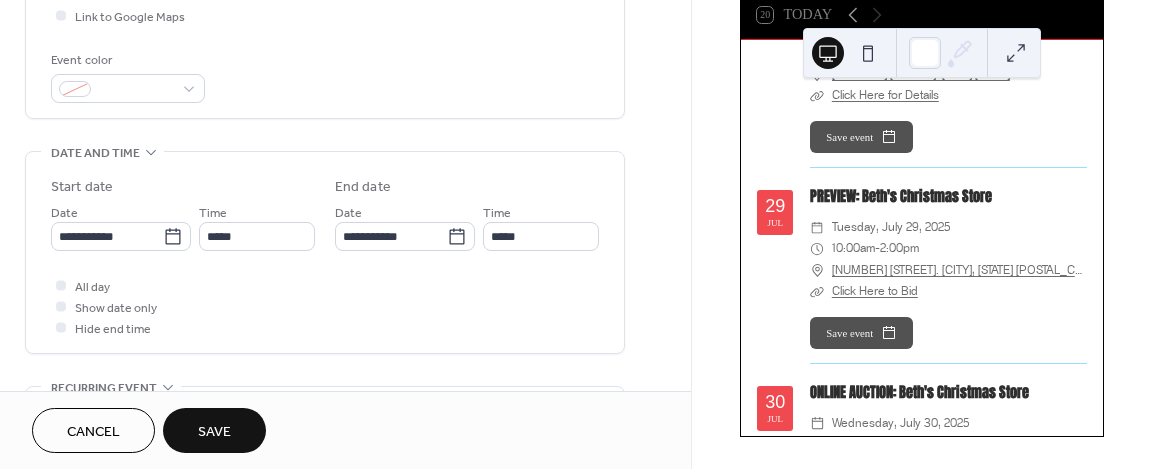 click on "**********" at bounding box center [345, 298] 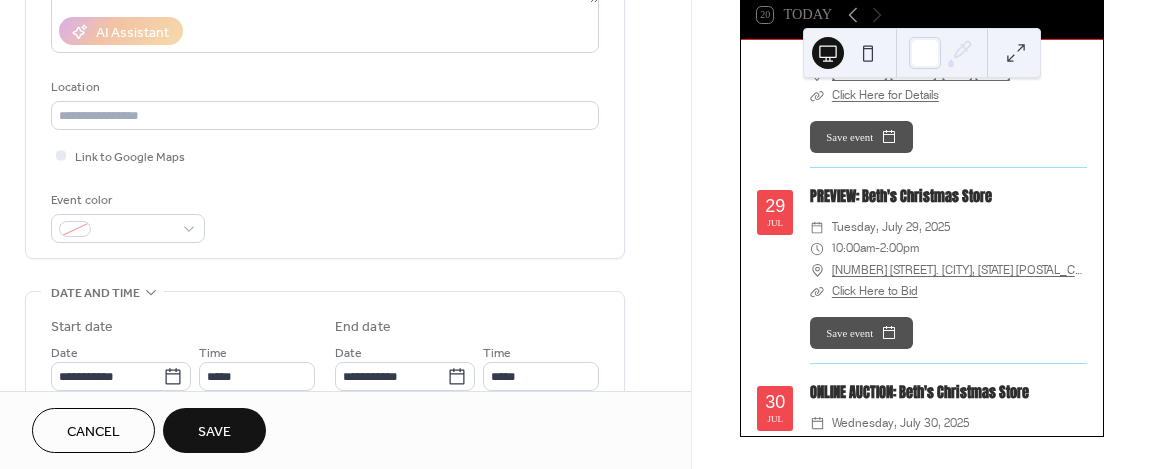 scroll, scrollTop: 0, scrollLeft: 0, axis: both 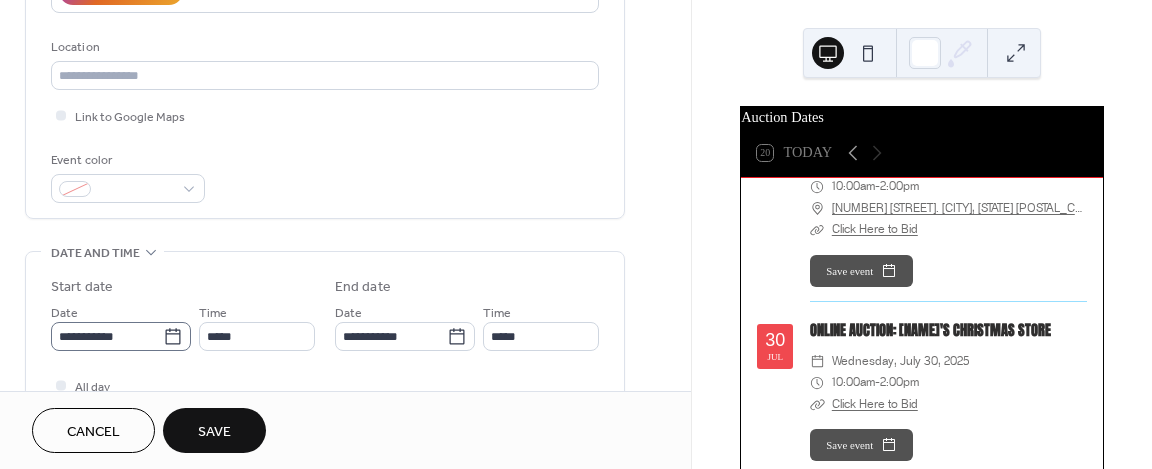 type on "**********" 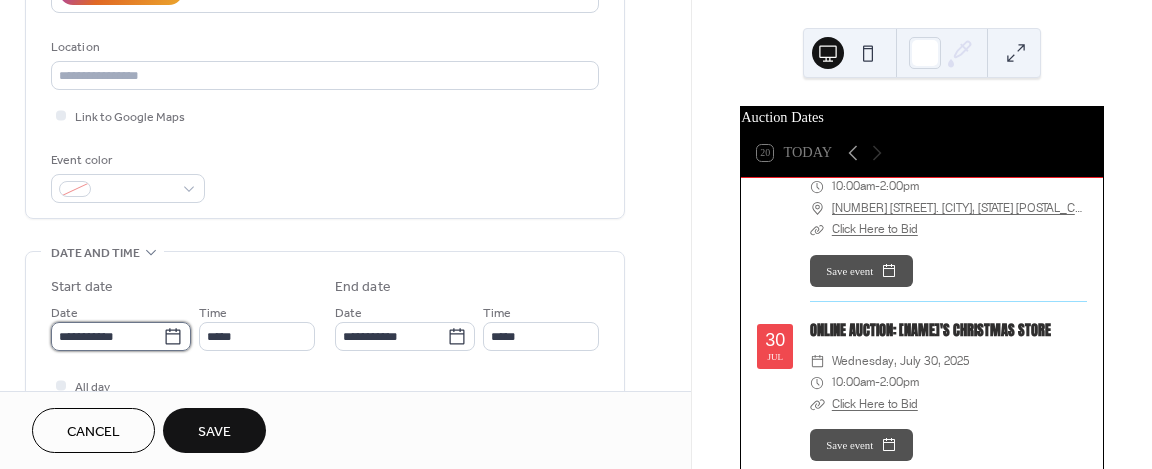 click on "**********" at bounding box center [107, 336] 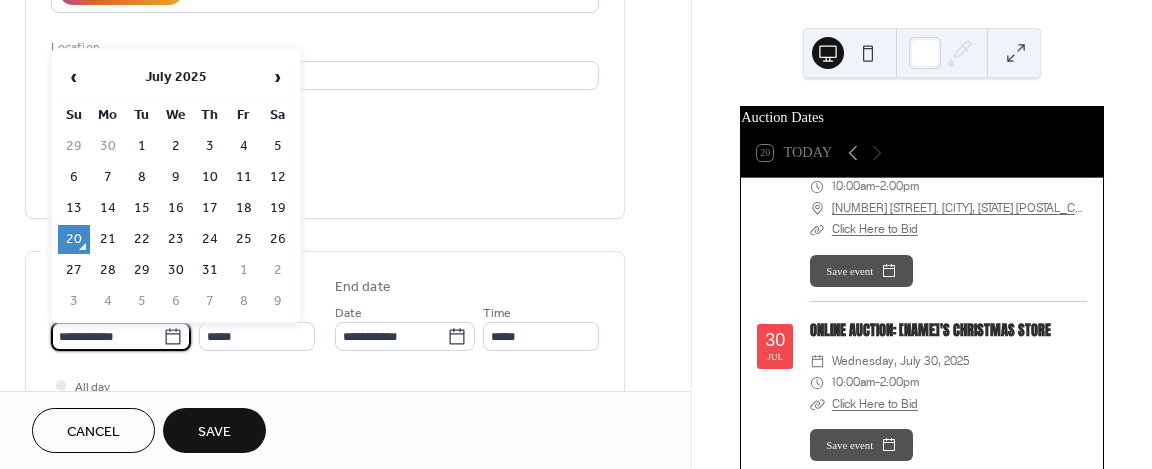 click on "**********" at bounding box center (107, 336) 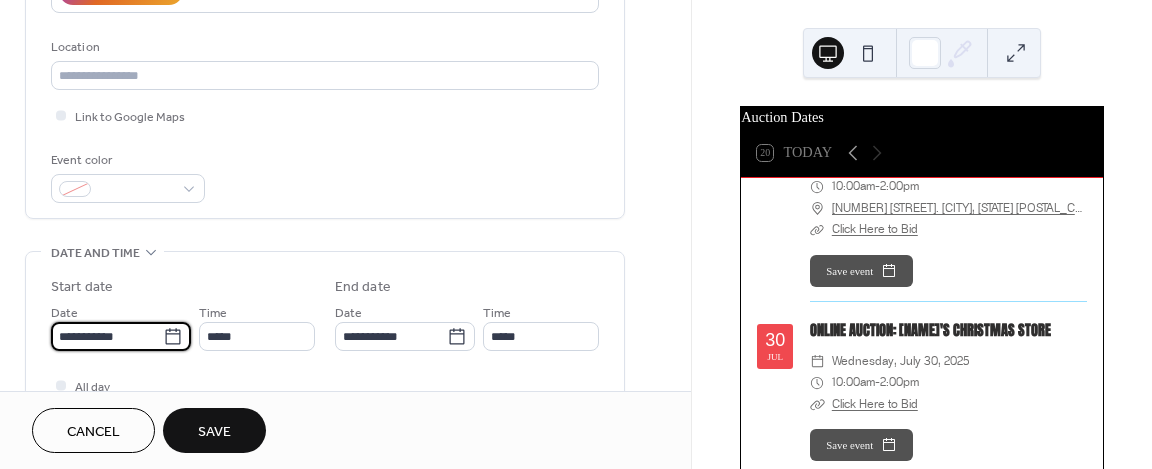 click 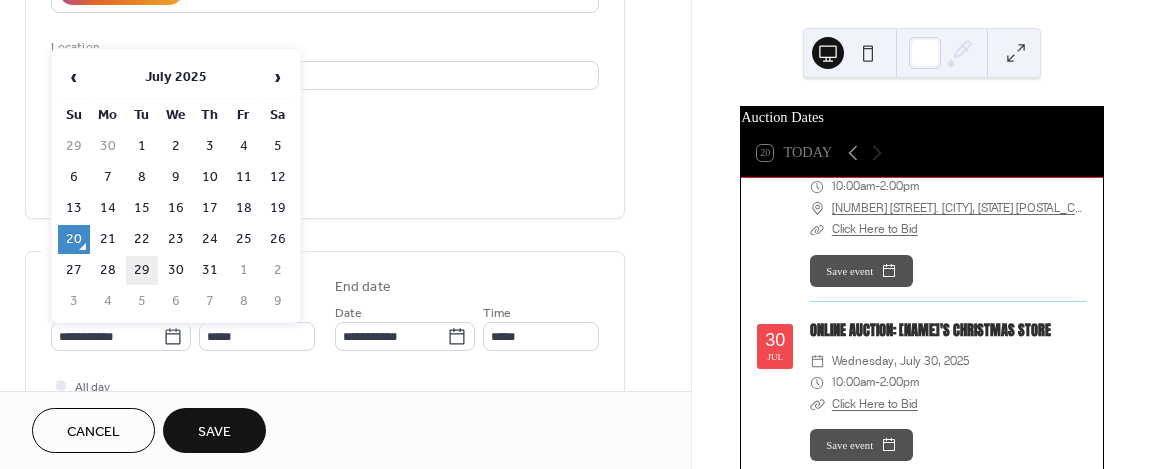 click on "29" at bounding box center [142, 270] 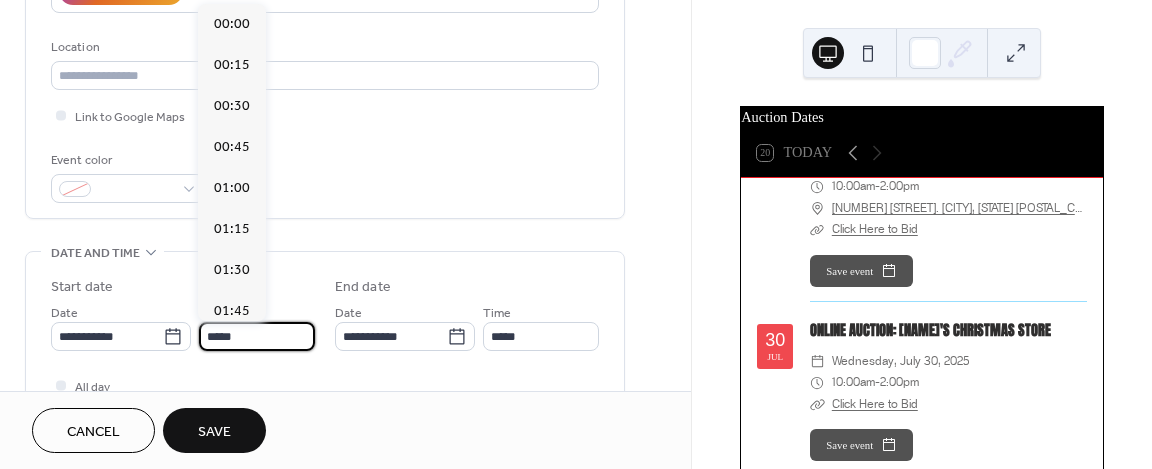 click on "*****" at bounding box center (257, 336) 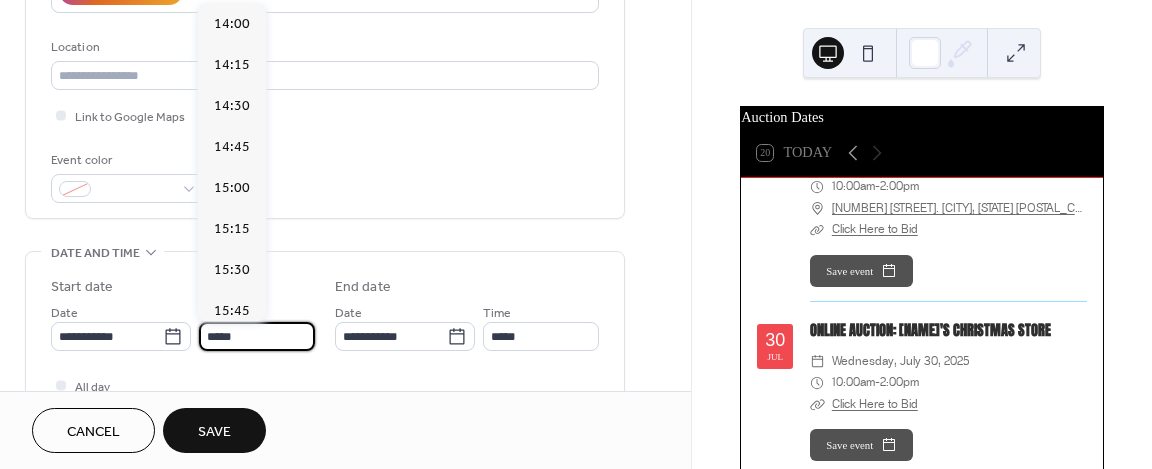 scroll, scrollTop: 1968, scrollLeft: 0, axis: vertical 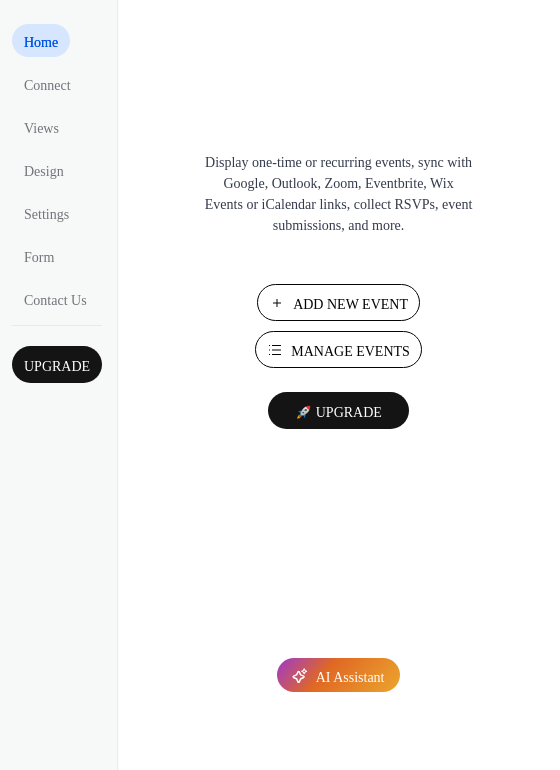 click on "Add New Event" at bounding box center [350, 304] 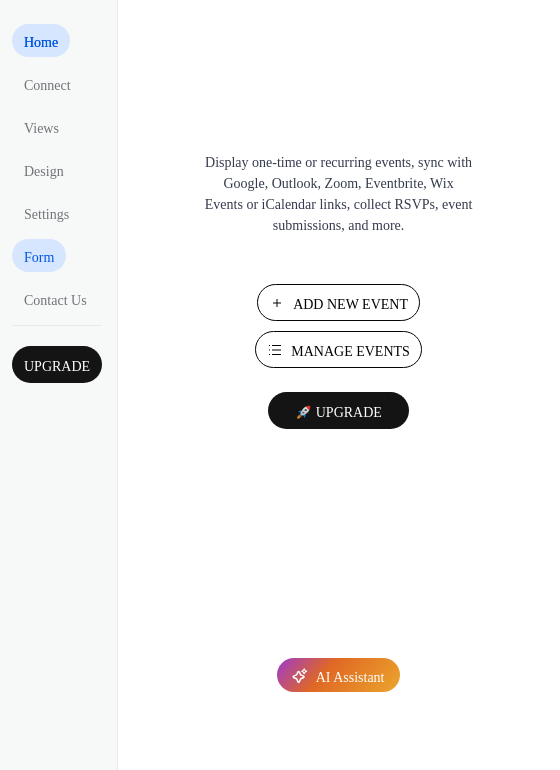 click on "Form" at bounding box center (39, 257) 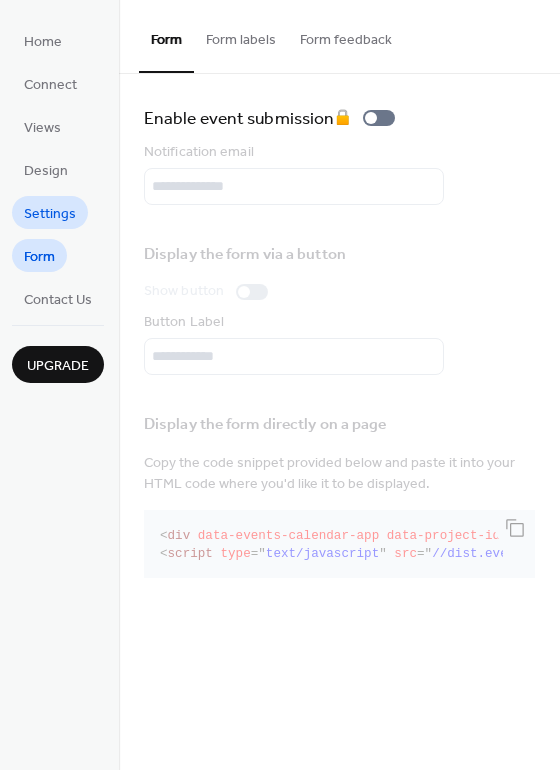 click on "Settings" at bounding box center [50, 214] 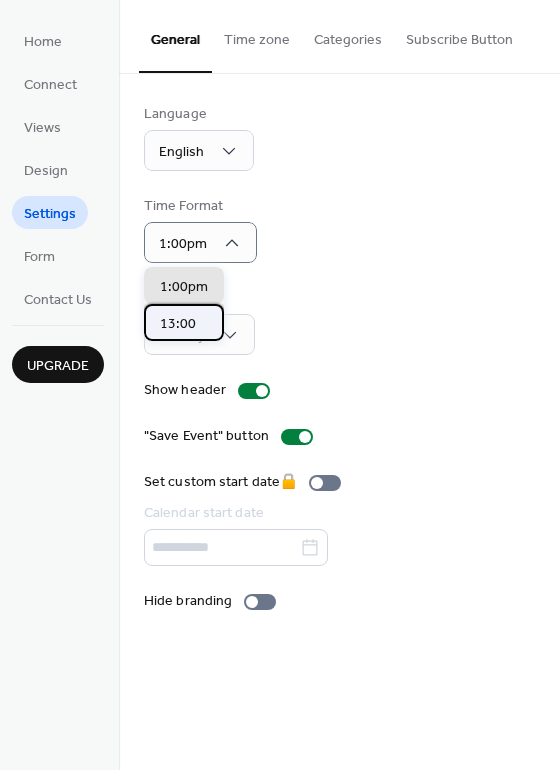 click on "13:00" at bounding box center [178, 323] 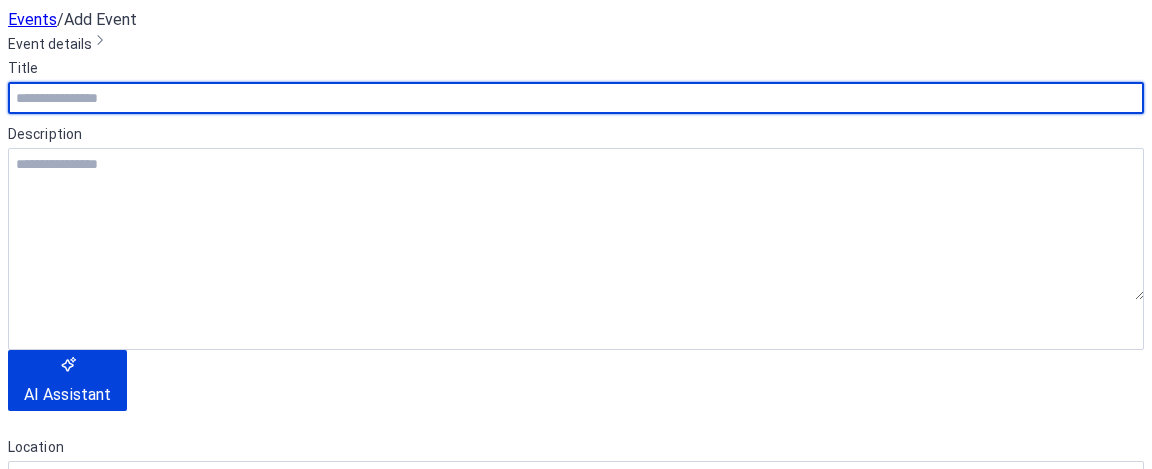 scroll, scrollTop: 0, scrollLeft: 0, axis: both 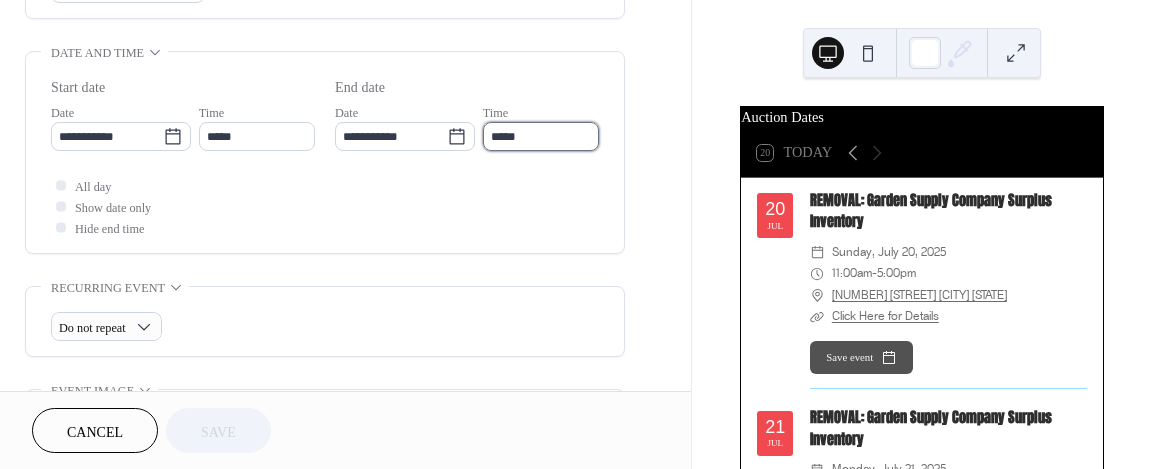 click on "*****" at bounding box center (541, 136) 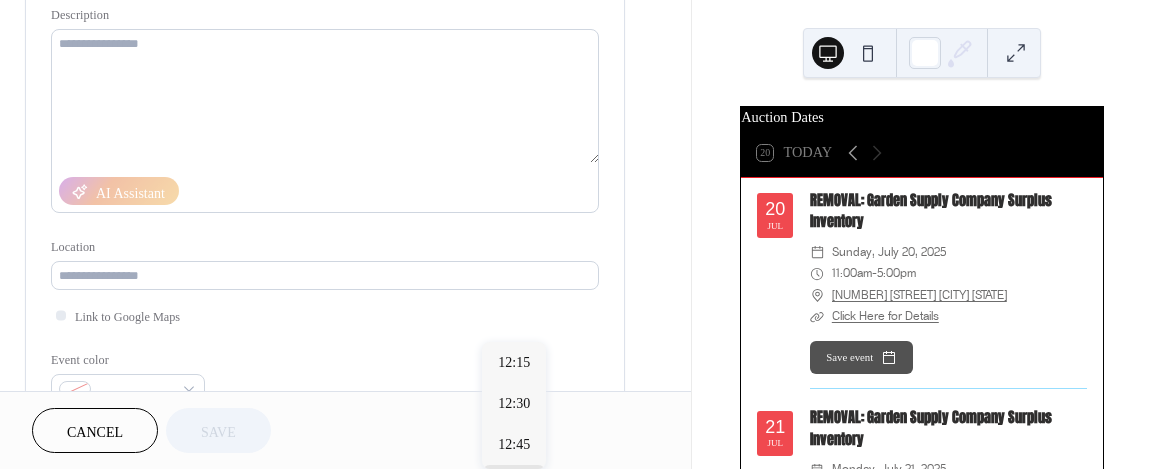 scroll, scrollTop: 500, scrollLeft: 0, axis: vertical 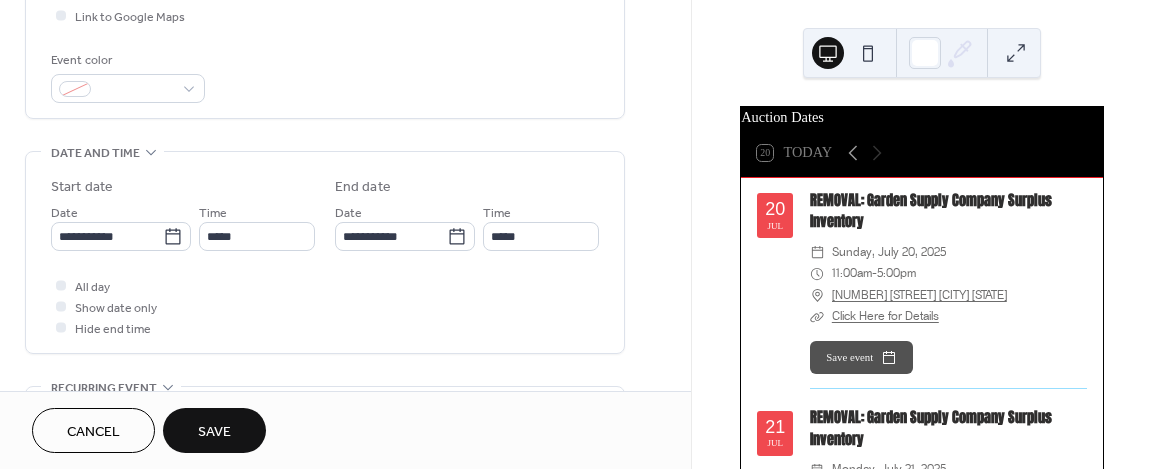 click on "**********" at bounding box center [345, 298] 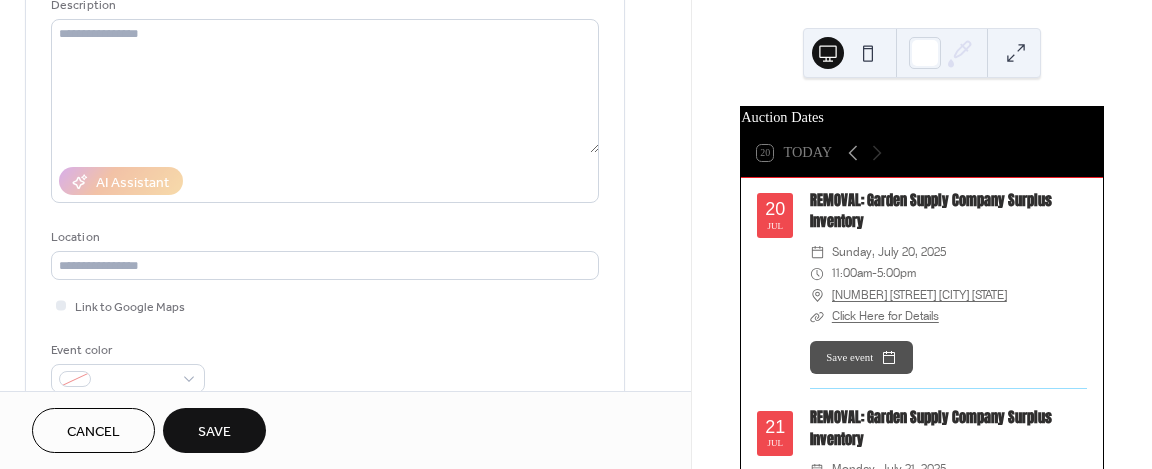 scroll, scrollTop: 0, scrollLeft: 0, axis: both 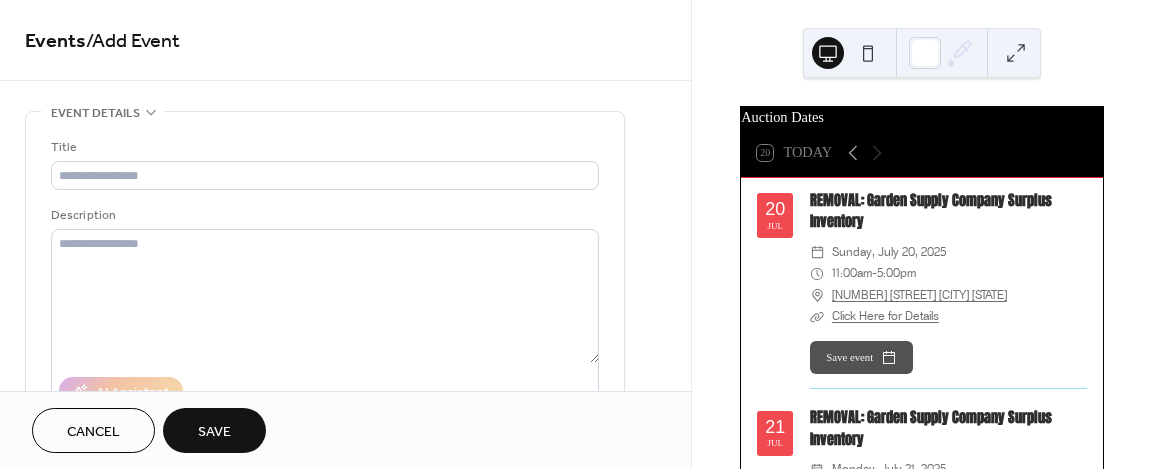 click on "Cancel" at bounding box center [93, 430] 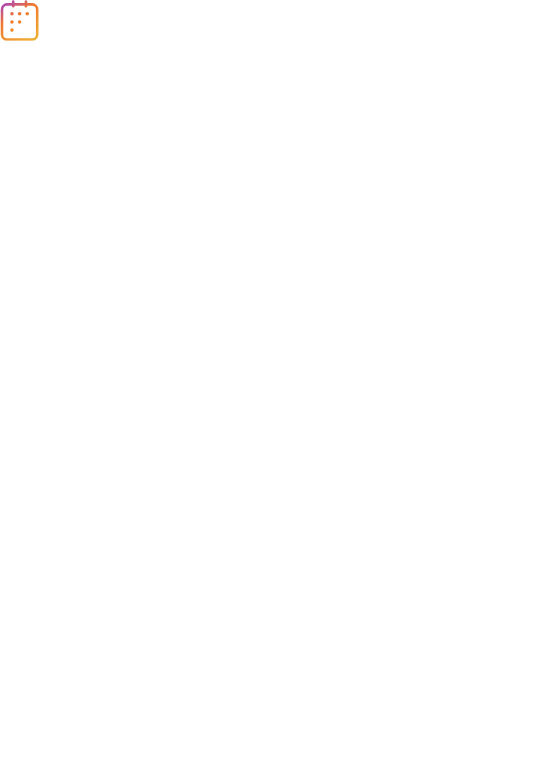 scroll, scrollTop: 0, scrollLeft: 0, axis: both 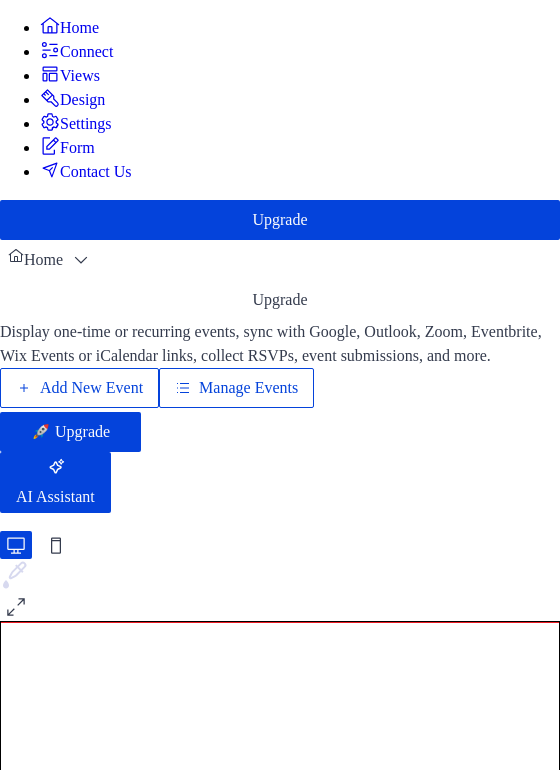 click on "Settings" at bounding box center (86, 124) 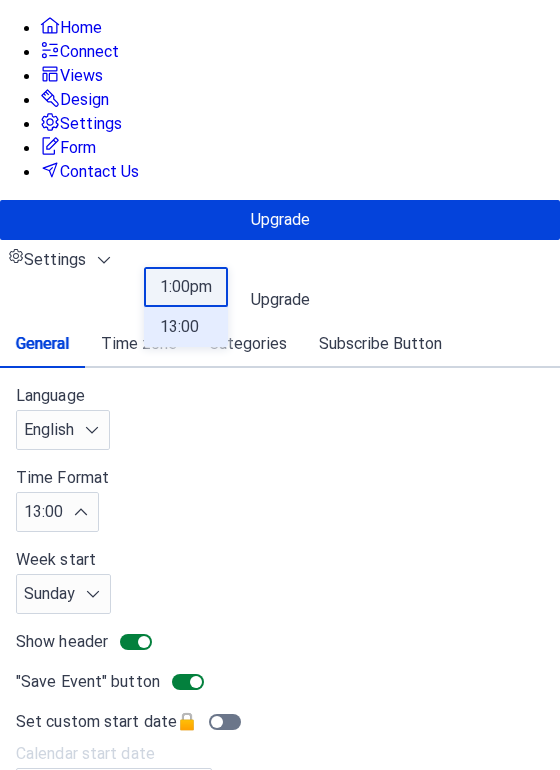 click on "1:00pm" at bounding box center (186, 287) 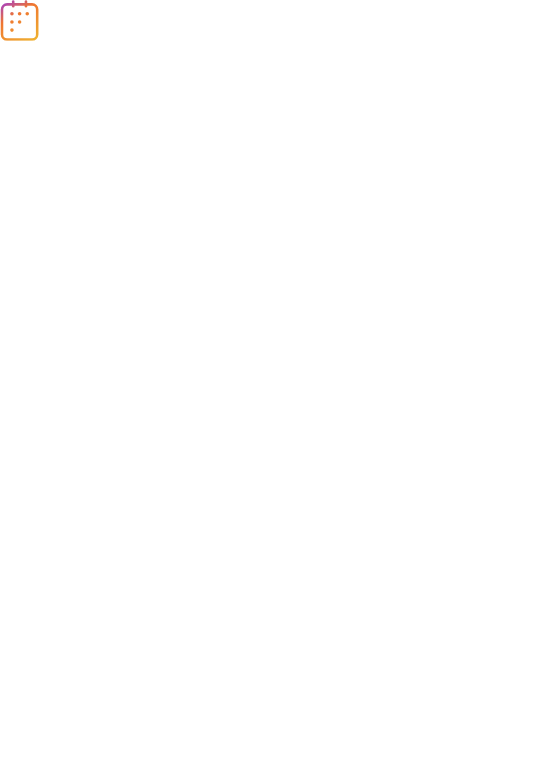 scroll, scrollTop: 0, scrollLeft: 0, axis: both 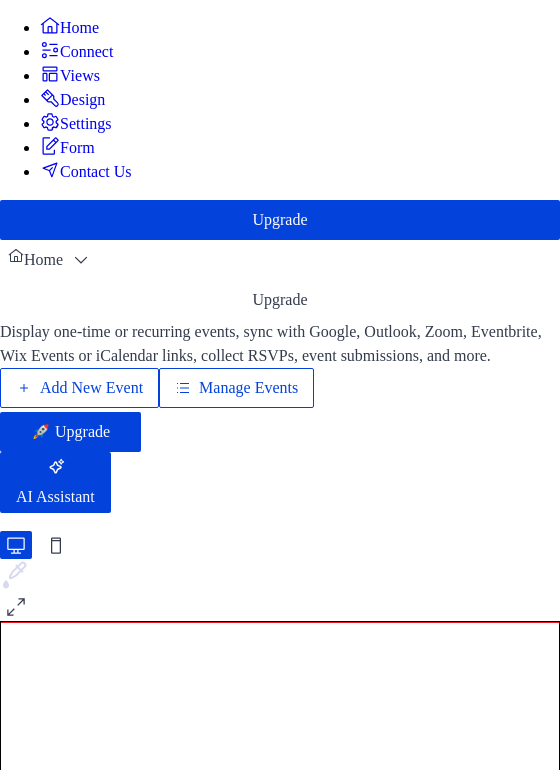 click on "Add New Event" at bounding box center [91, 388] 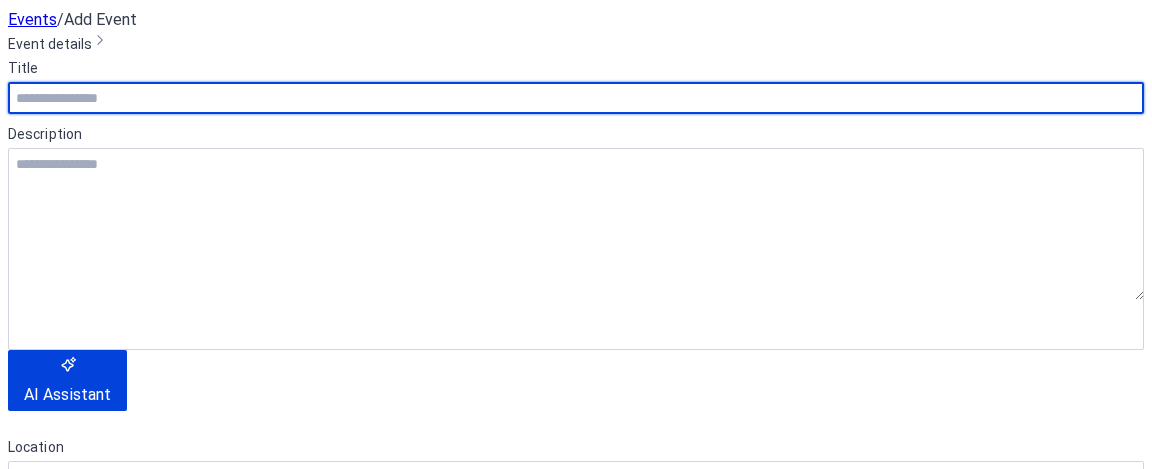scroll, scrollTop: 0, scrollLeft: 0, axis: both 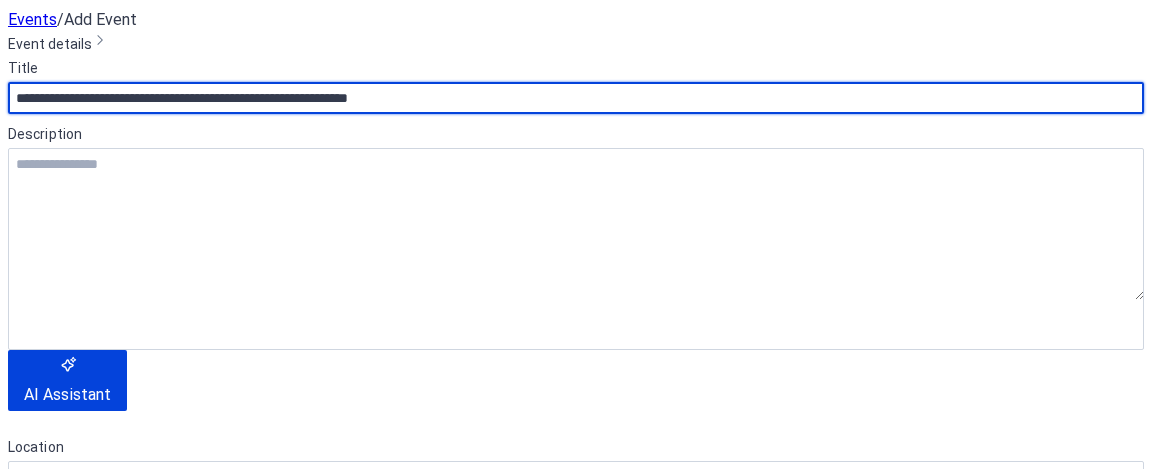 type on "**********" 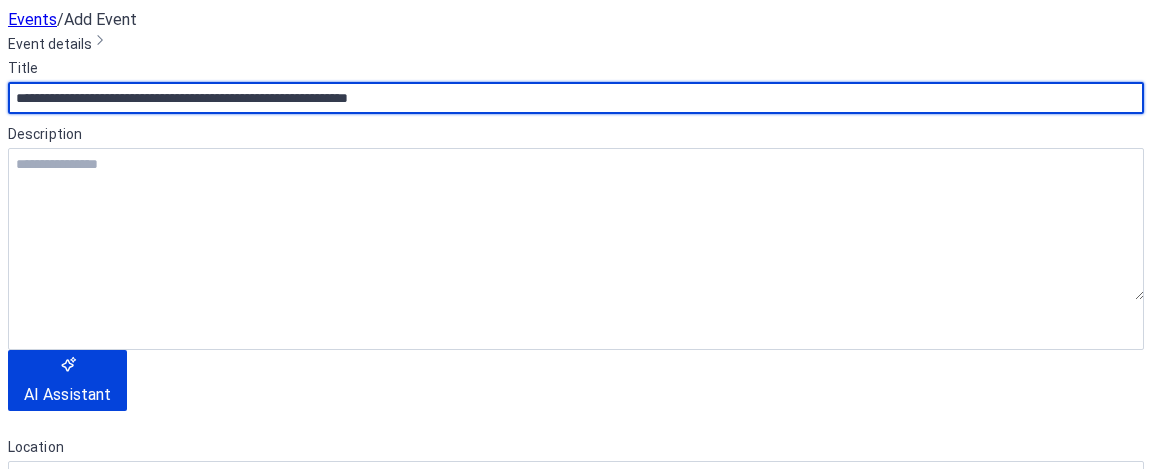 click on "**********" at bounding box center [86, 747] 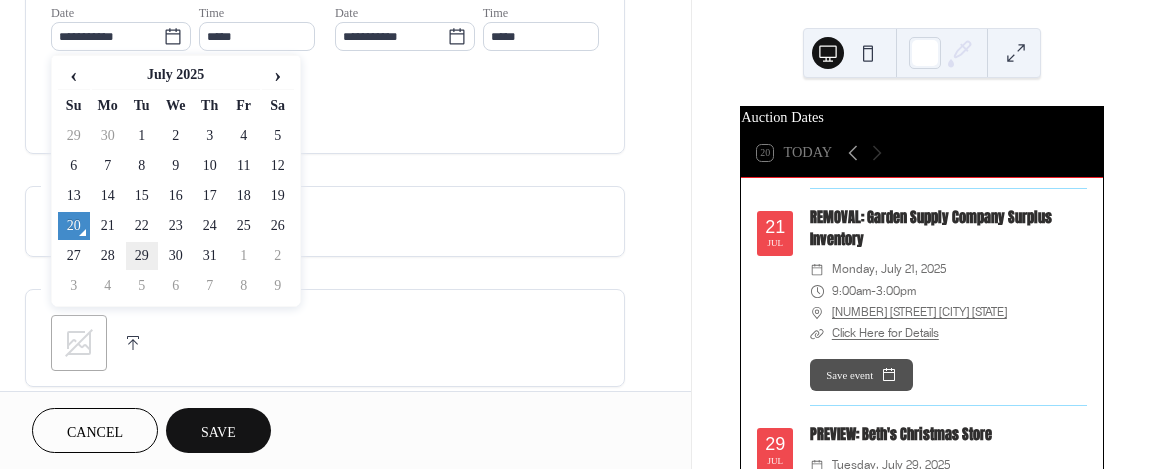 click on "29" at bounding box center [142, 256] 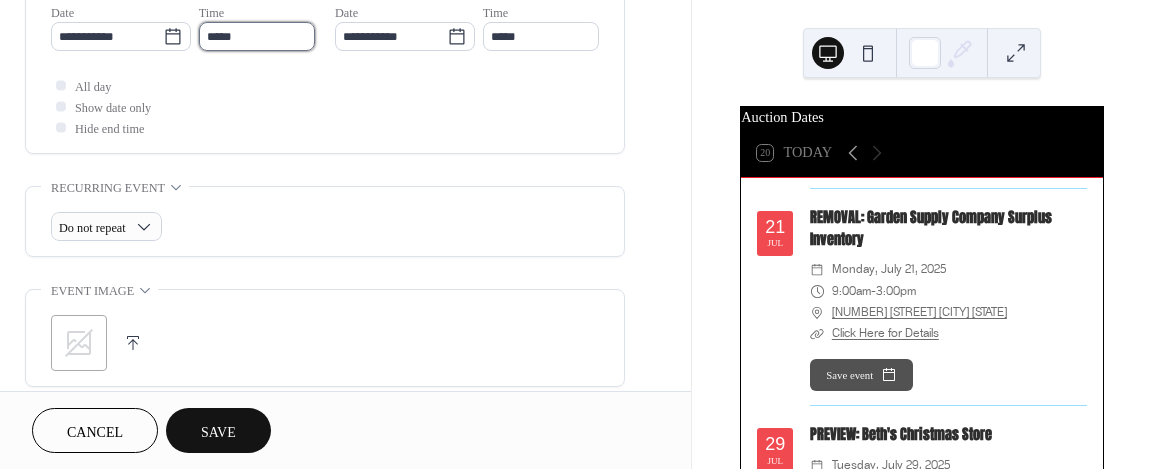 click on "*****" at bounding box center (257, 36) 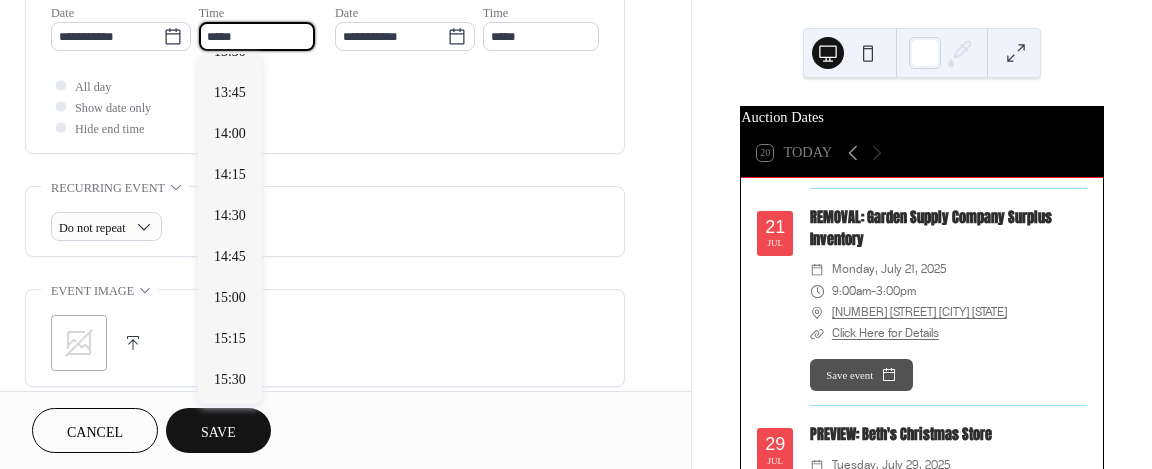 scroll, scrollTop: 2268, scrollLeft: 0, axis: vertical 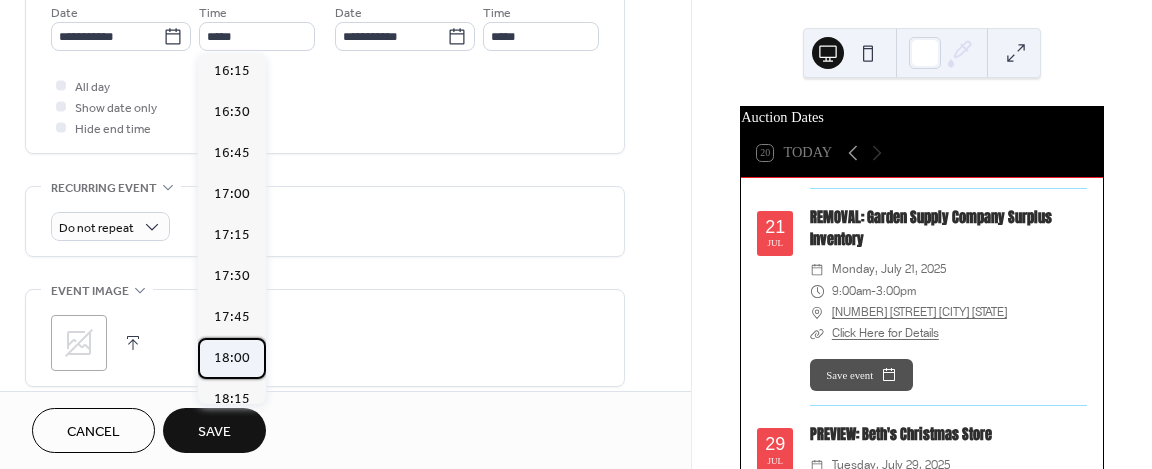click on "18:00" at bounding box center (232, 357) 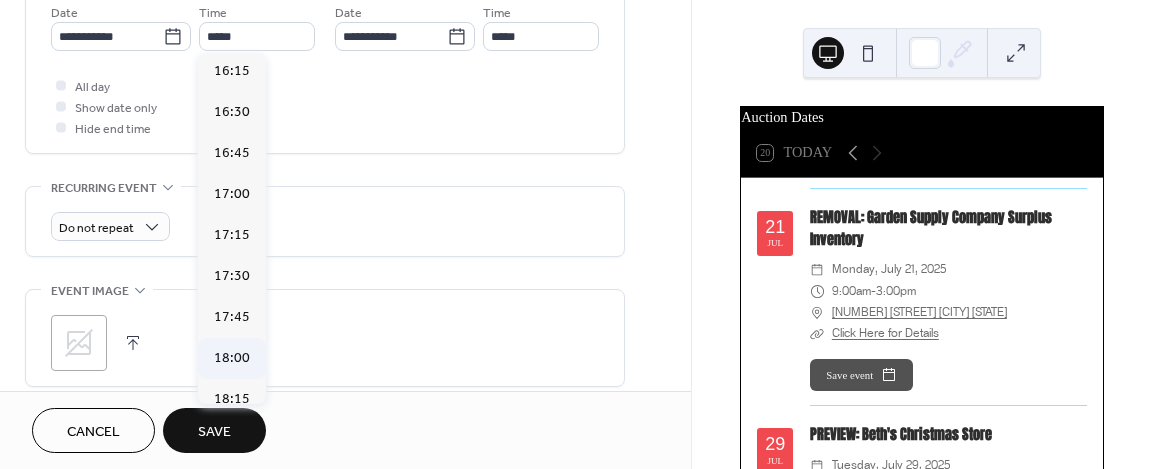 type on "*****" 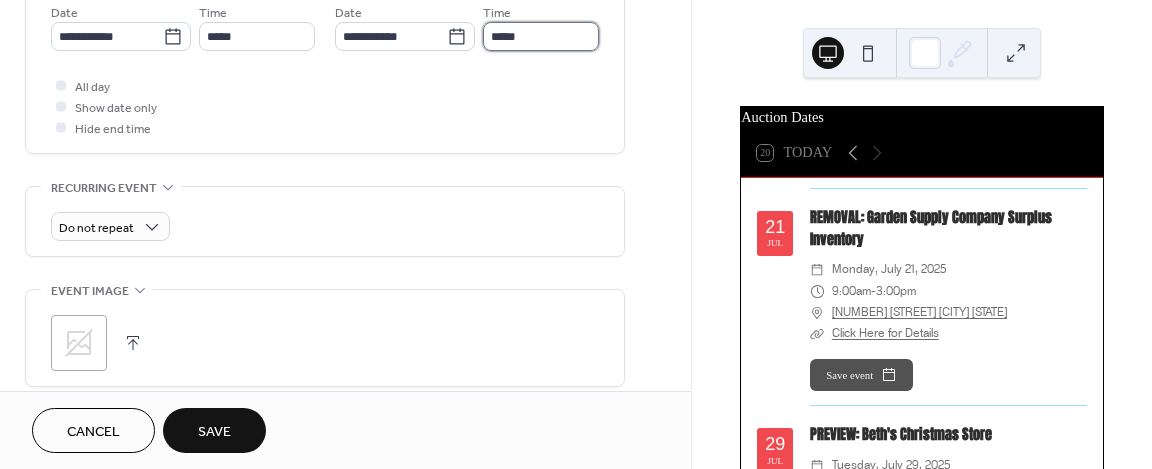 click on "*****" at bounding box center (541, 36) 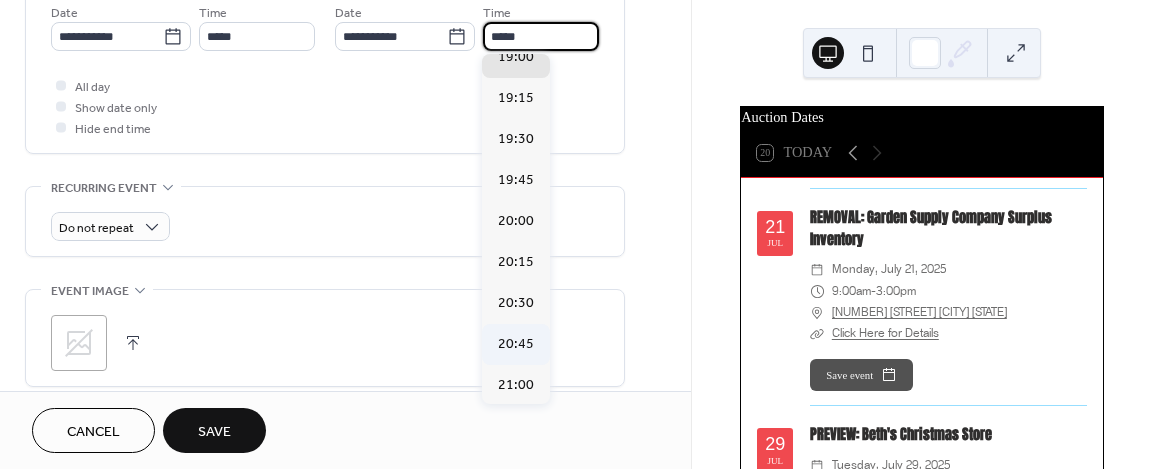 scroll, scrollTop: 200, scrollLeft: 0, axis: vertical 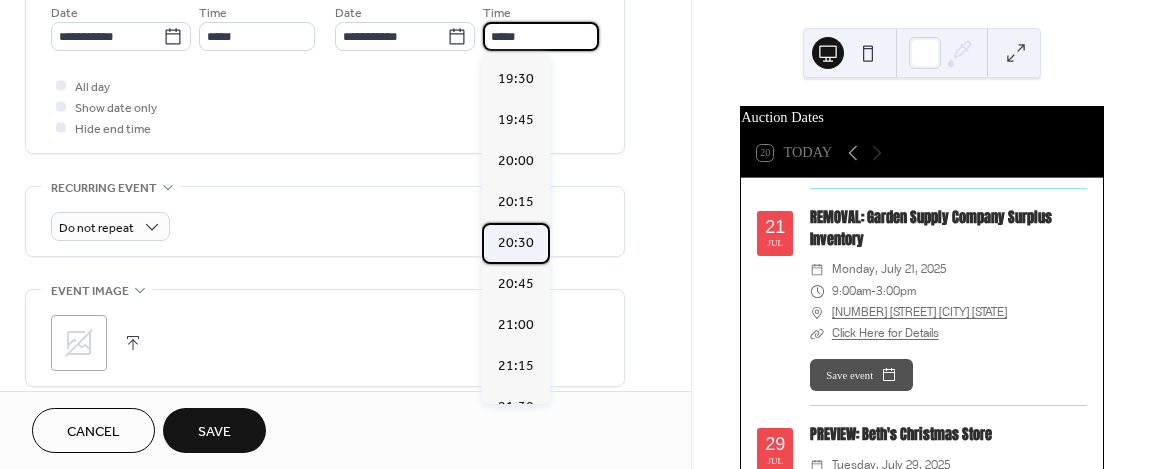 click on "20:30" at bounding box center [516, 242] 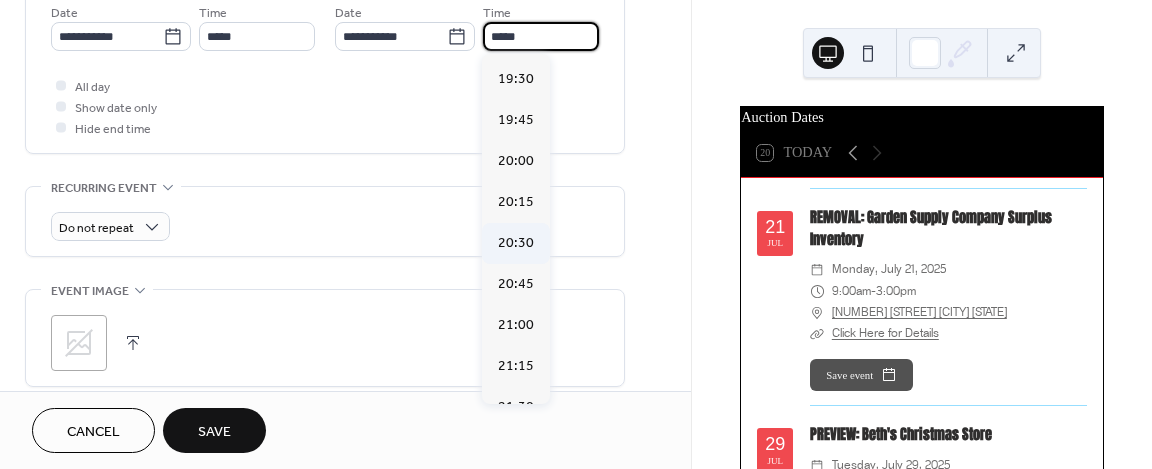 type on "*****" 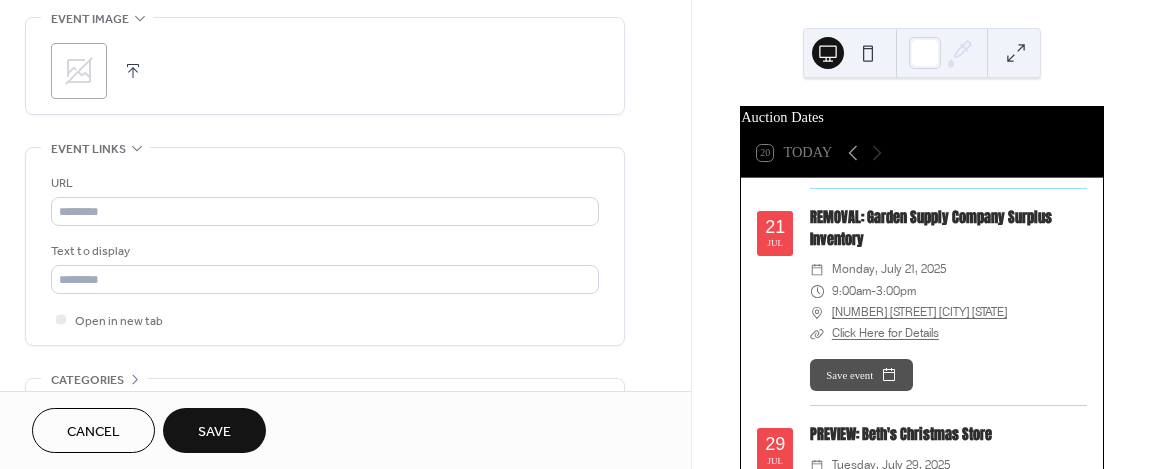 scroll, scrollTop: 1000, scrollLeft: 0, axis: vertical 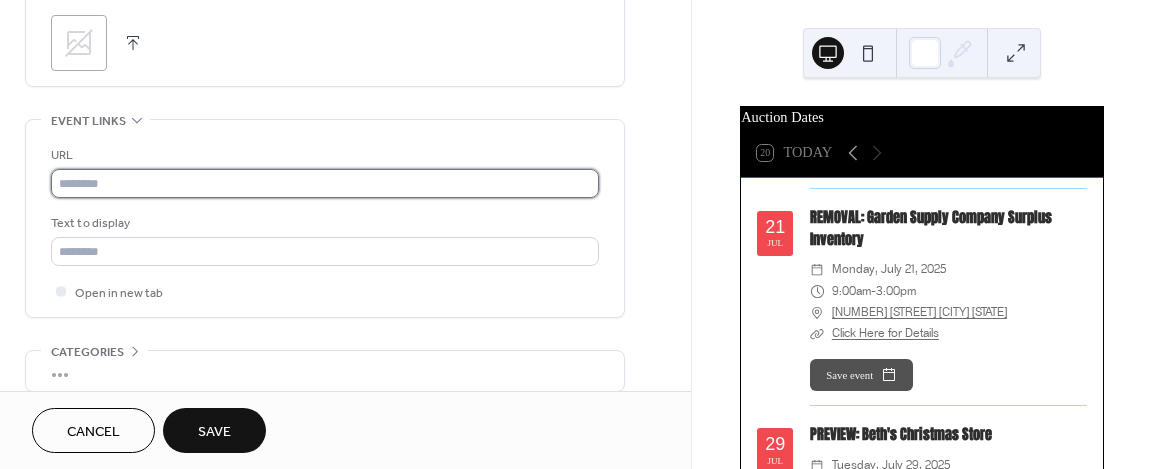 click at bounding box center [325, 183] 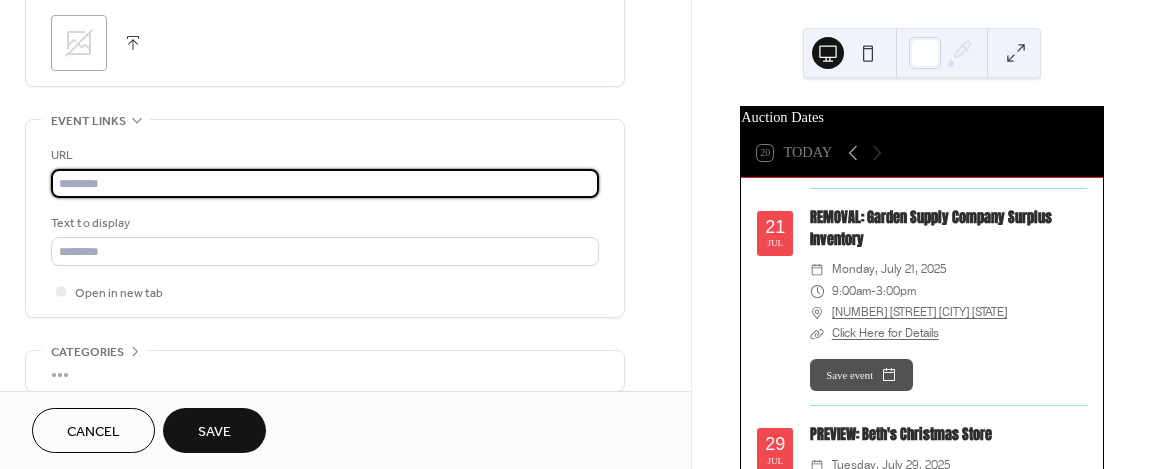 paste on "**********" 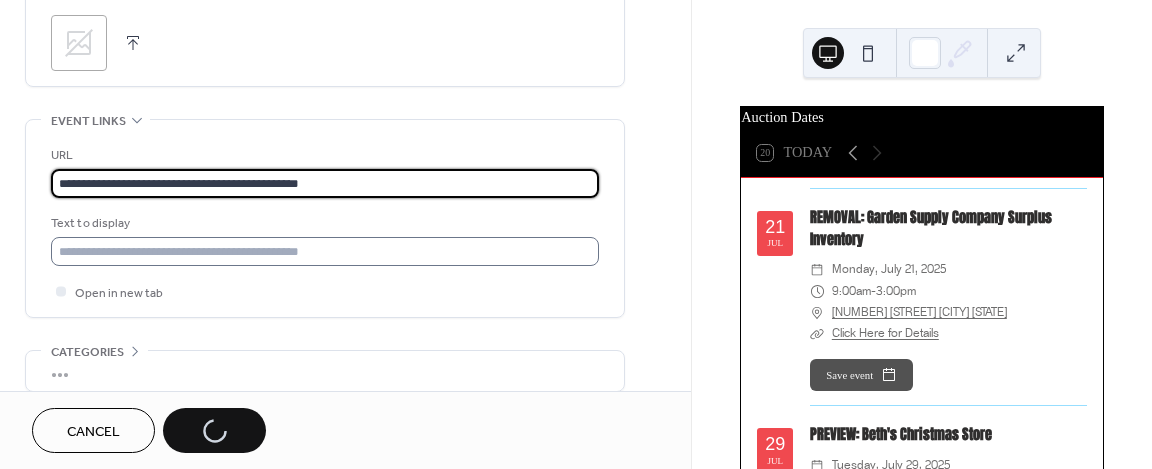 type on "**********" 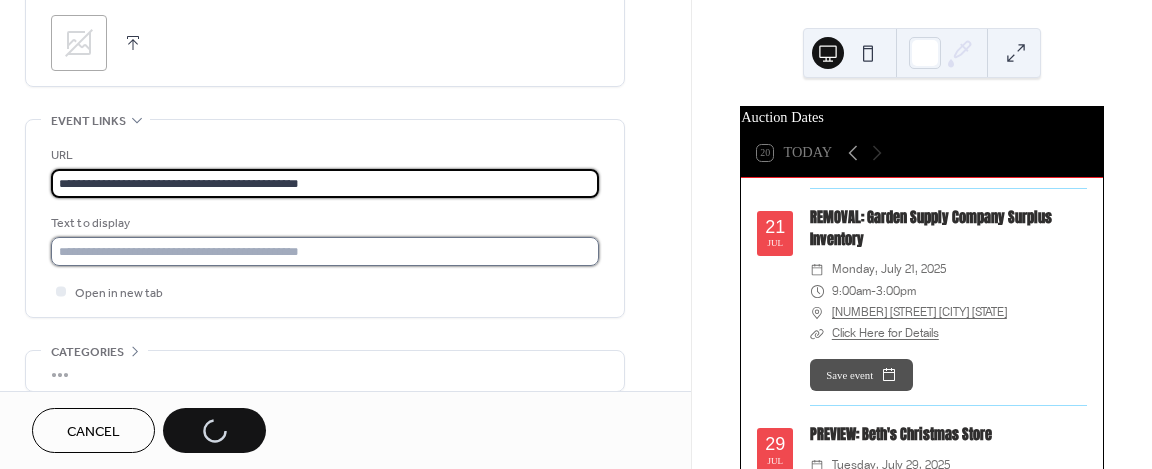 click at bounding box center (325, 251) 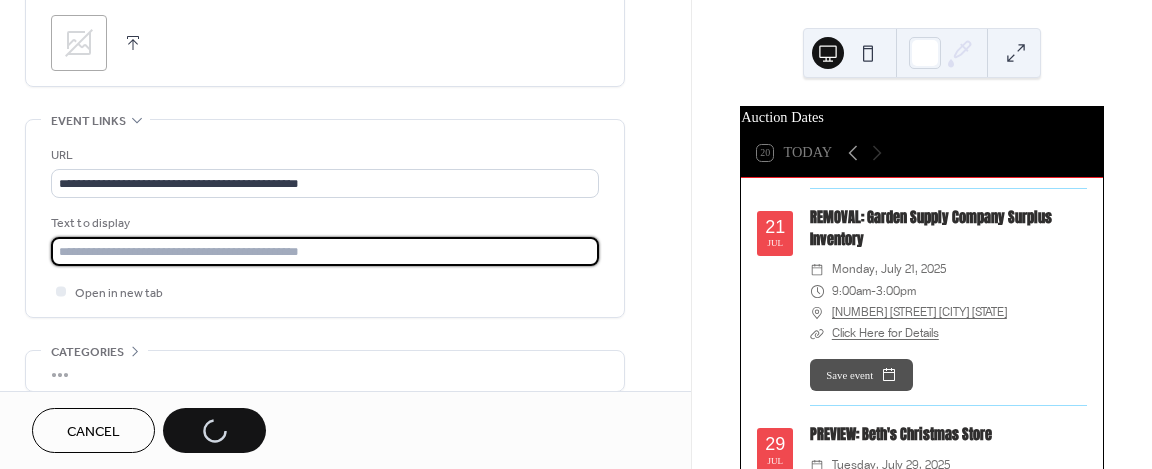 type on "**********" 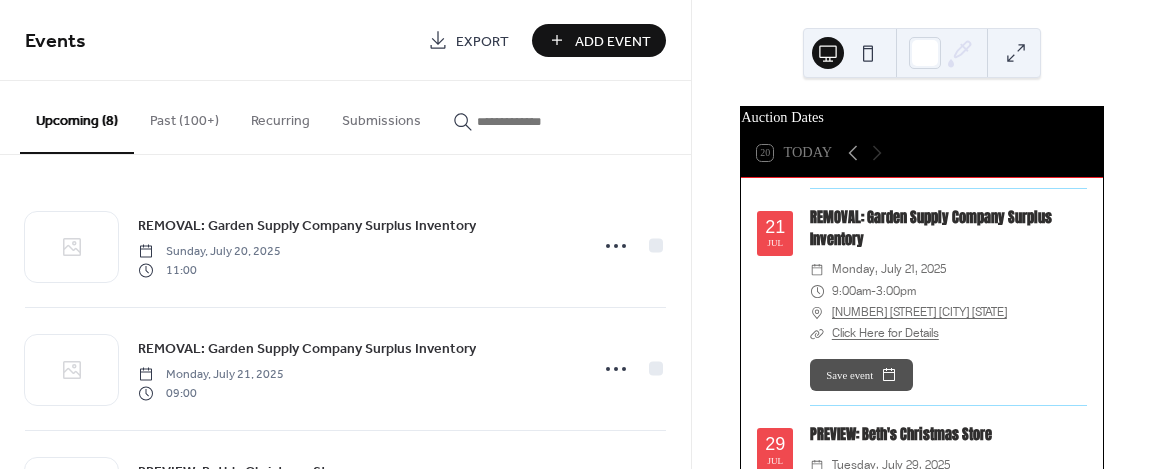 scroll, scrollTop: 100, scrollLeft: 0, axis: vertical 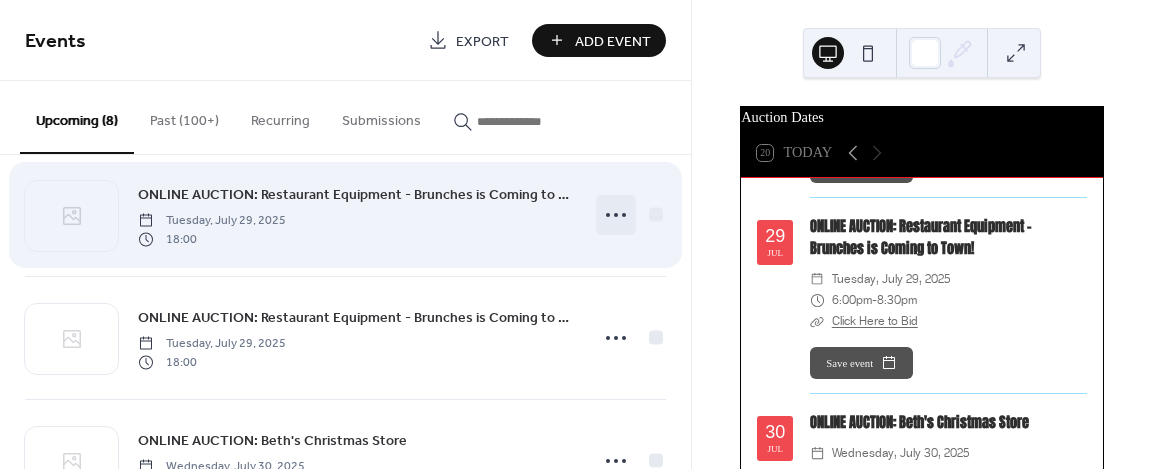 click 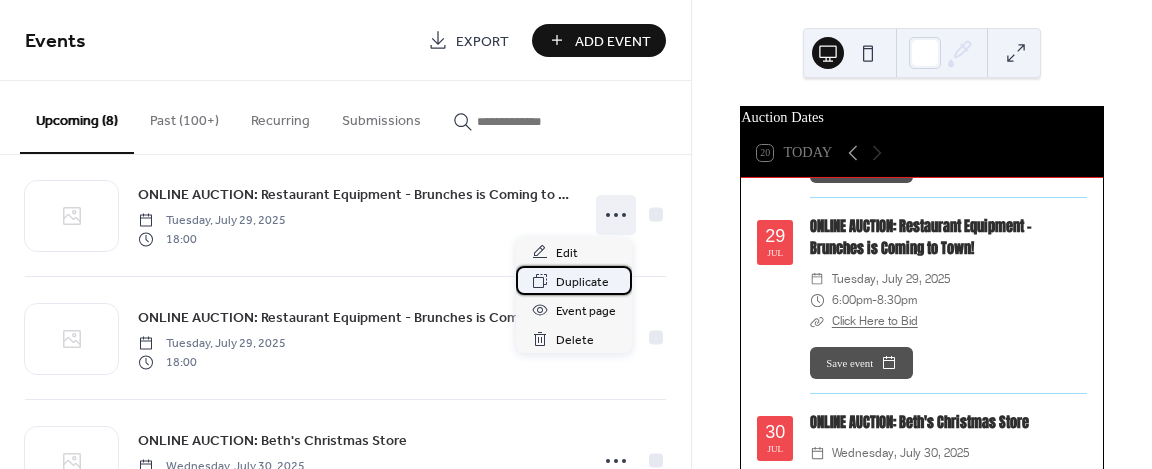 click on "Duplicate" at bounding box center (582, 282) 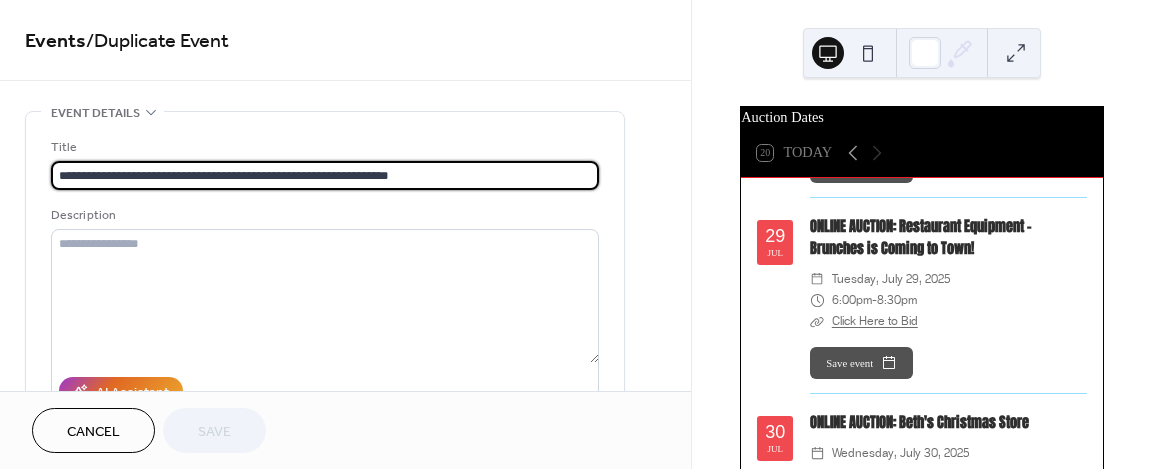drag, startPoint x: 156, startPoint y: 175, endPoint x: -16, endPoint y: 168, distance: 172.14238 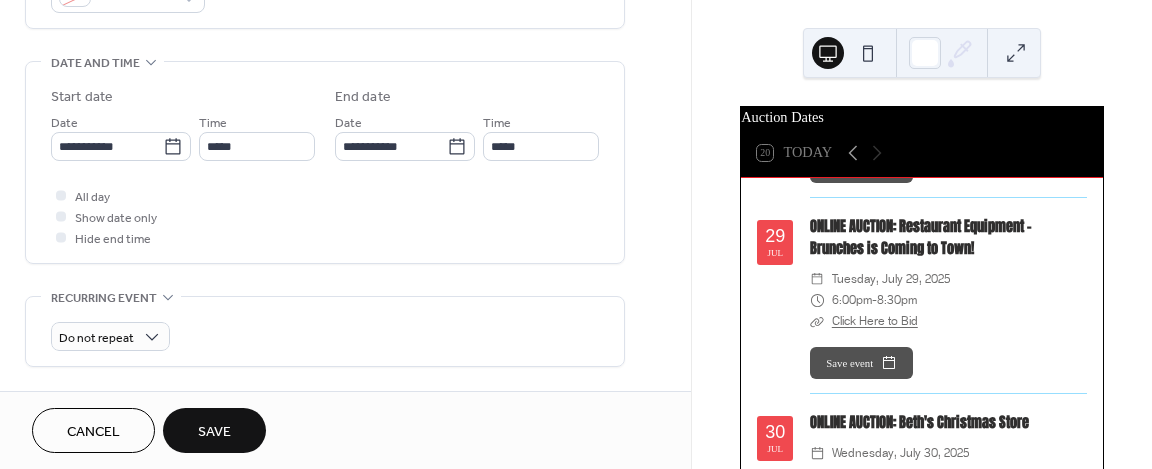 scroll, scrollTop: 600, scrollLeft: 0, axis: vertical 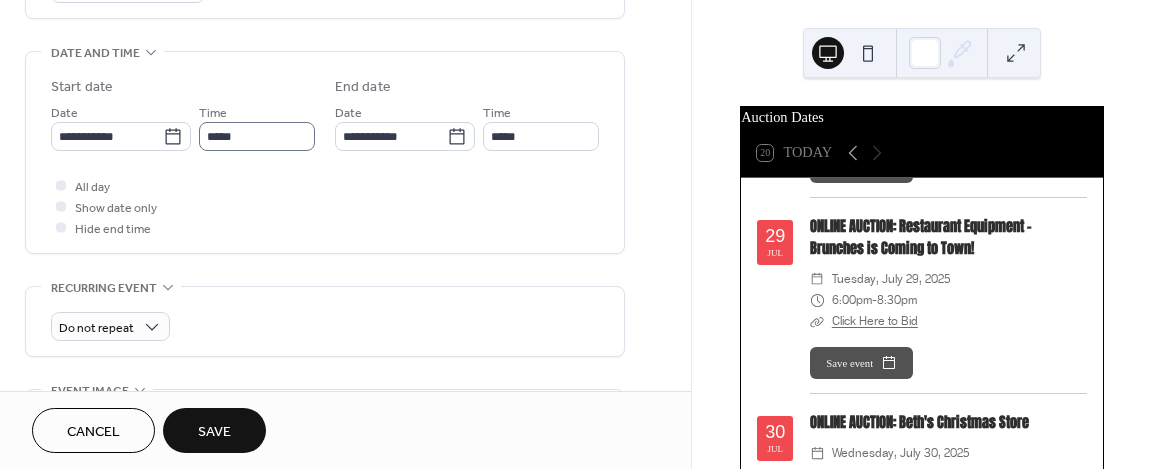 type on "**********" 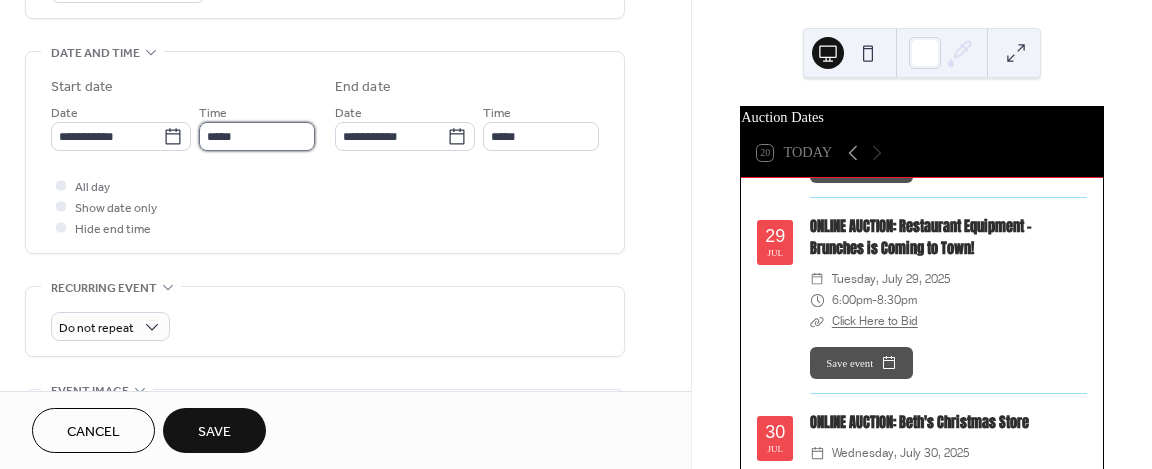 click on "*****" at bounding box center [257, 136] 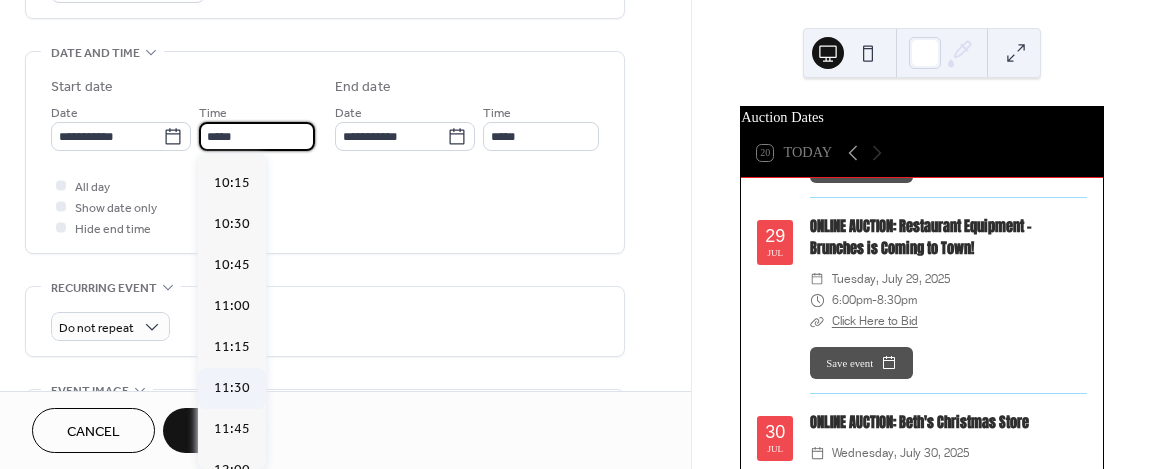 scroll, scrollTop: 1652, scrollLeft: 0, axis: vertical 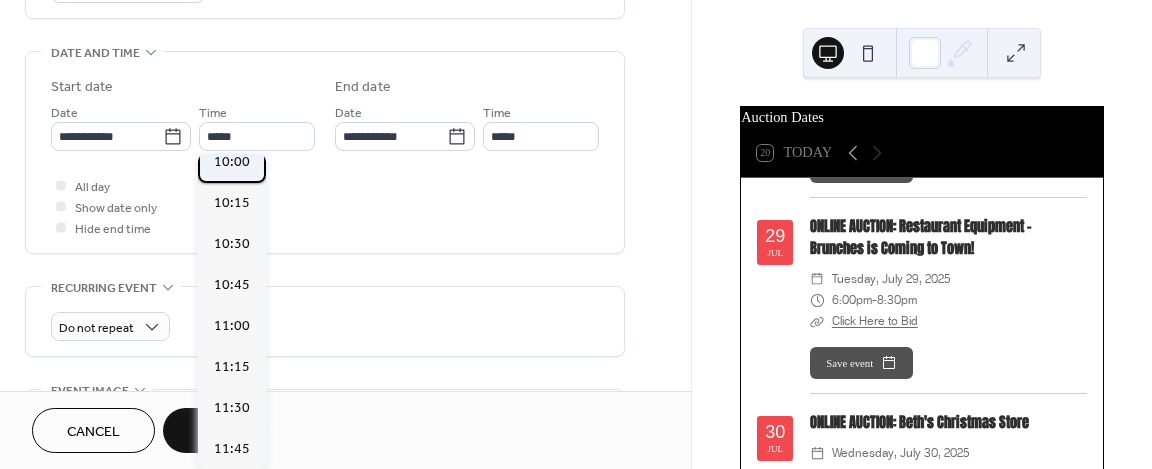click on "10:00" at bounding box center [232, 161] 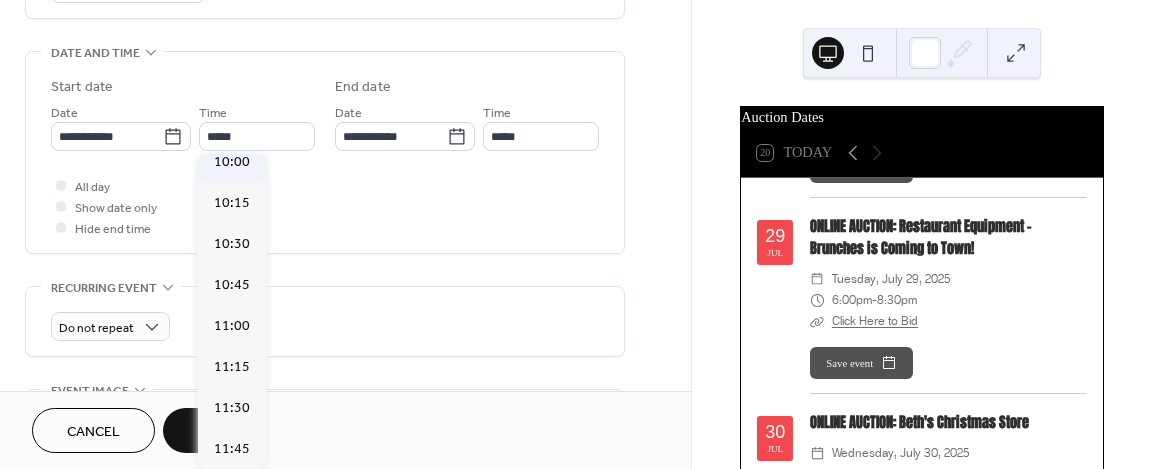 type on "*****" 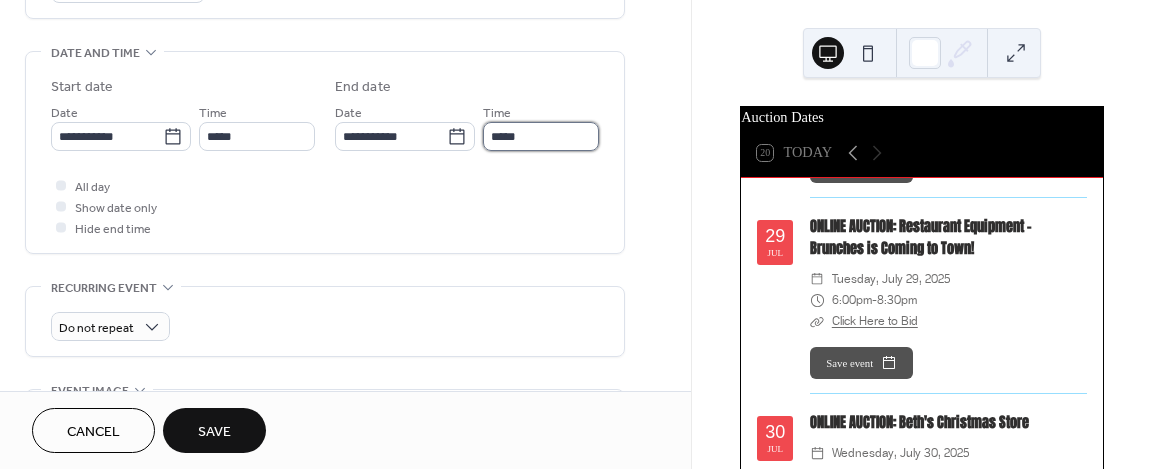 click on "*****" at bounding box center (541, 136) 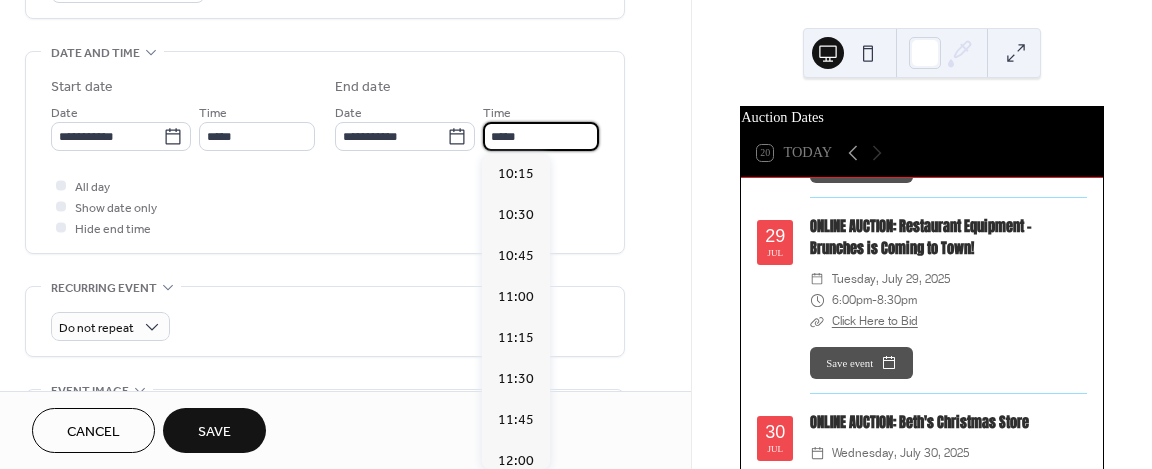 click on "*****" at bounding box center [541, 136] 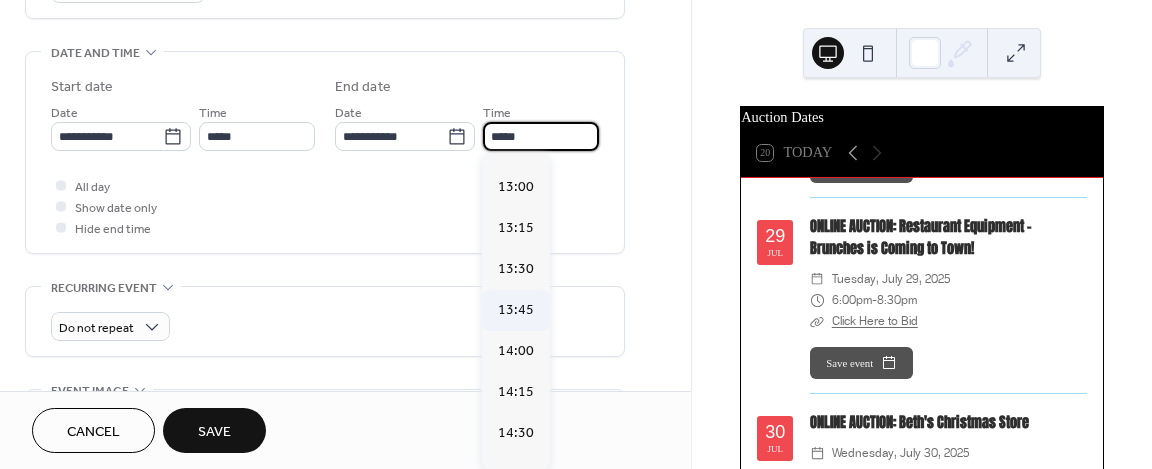 scroll, scrollTop: 469, scrollLeft: 0, axis: vertical 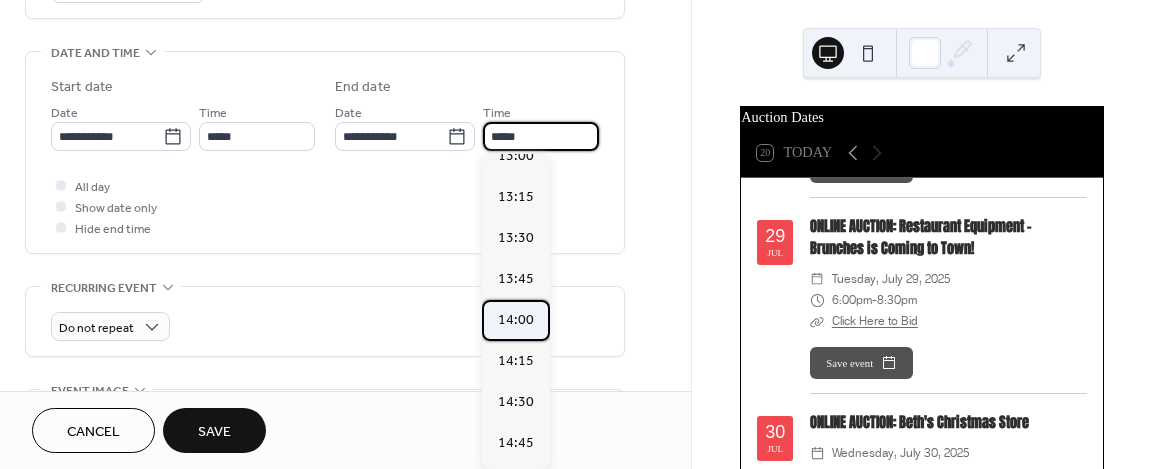 click on "14:00" at bounding box center [516, 319] 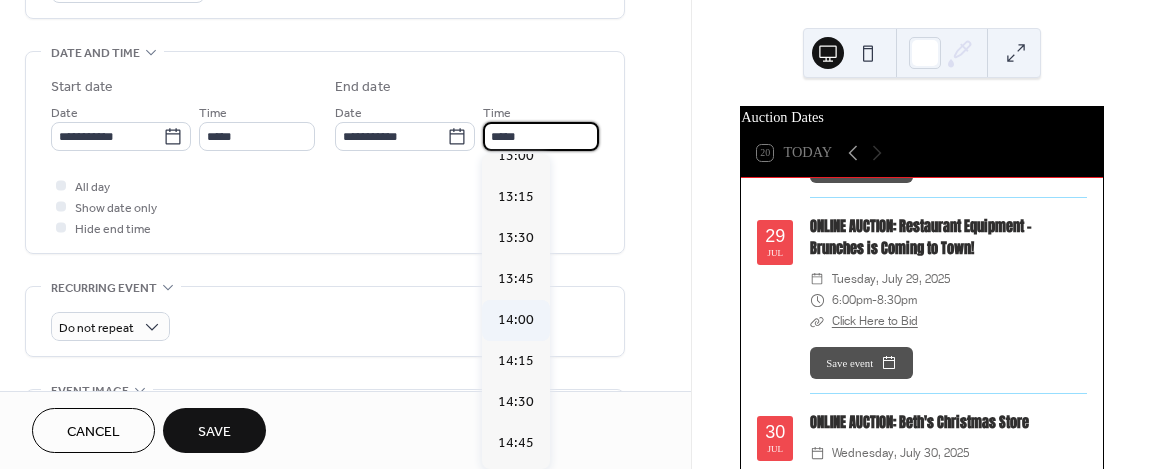 type on "*****" 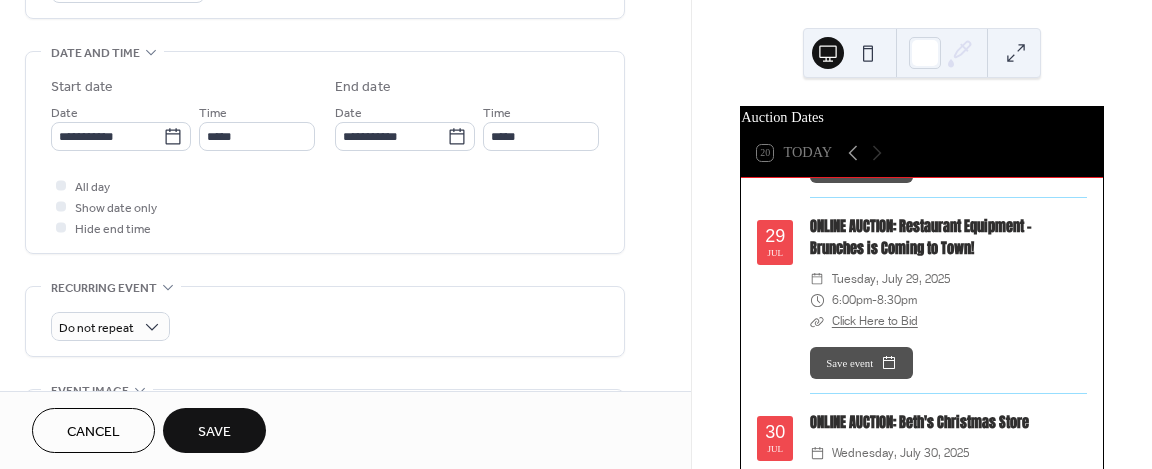 click on "**********" at bounding box center (325, 152) 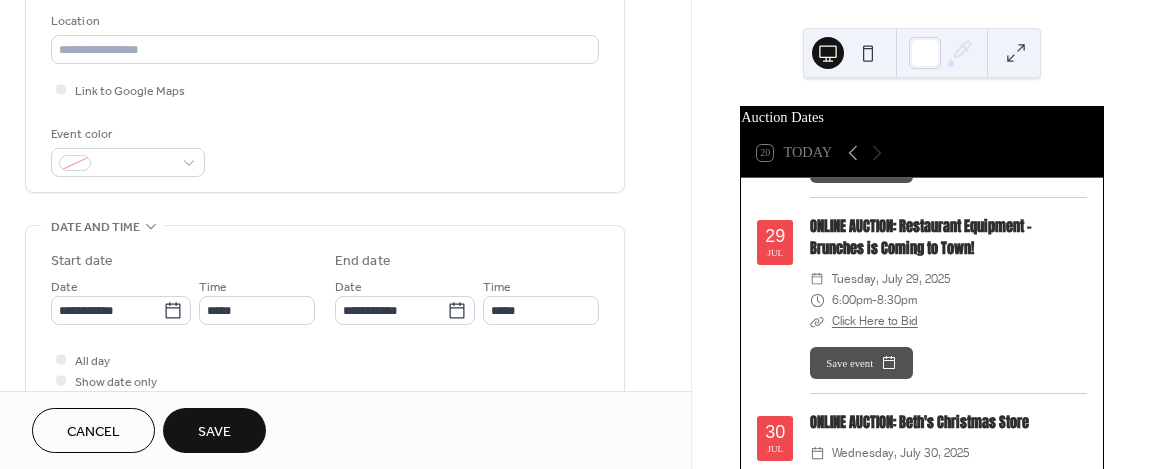 scroll, scrollTop: 400, scrollLeft: 0, axis: vertical 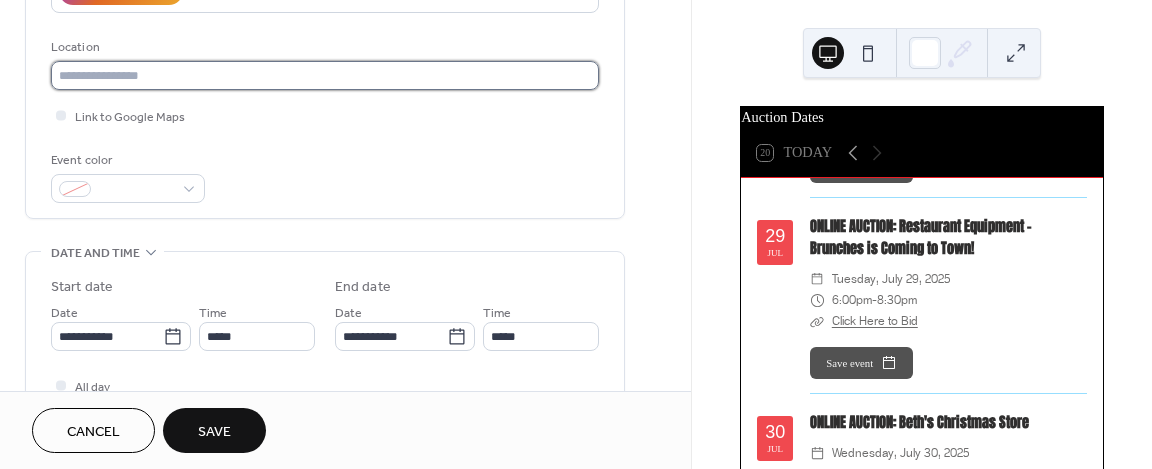 click at bounding box center (325, 75) 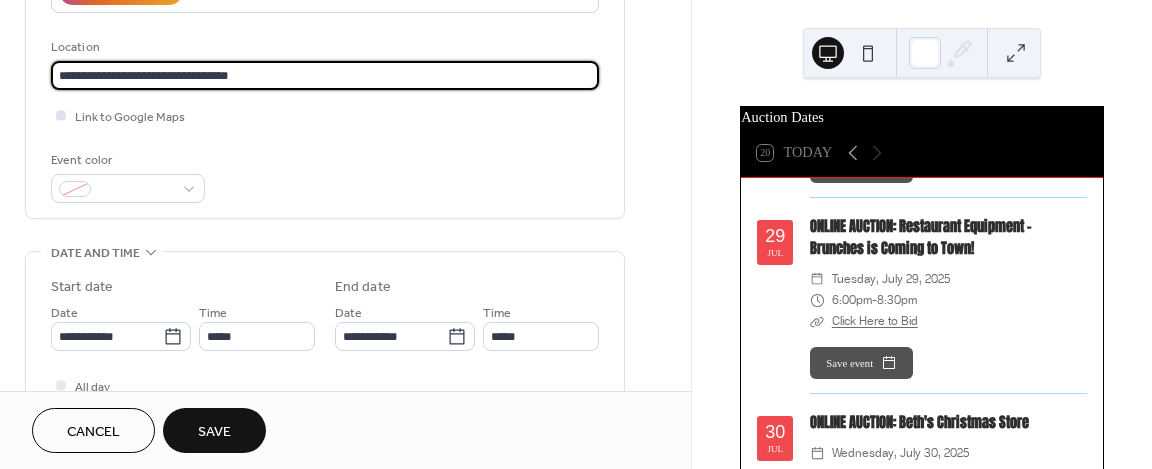 type on "**********" 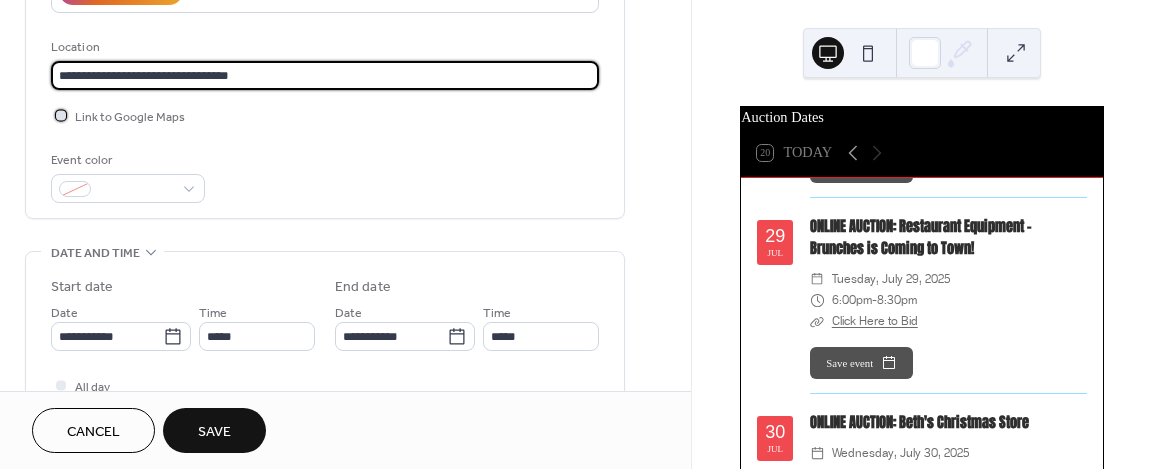 click at bounding box center (61, 115) 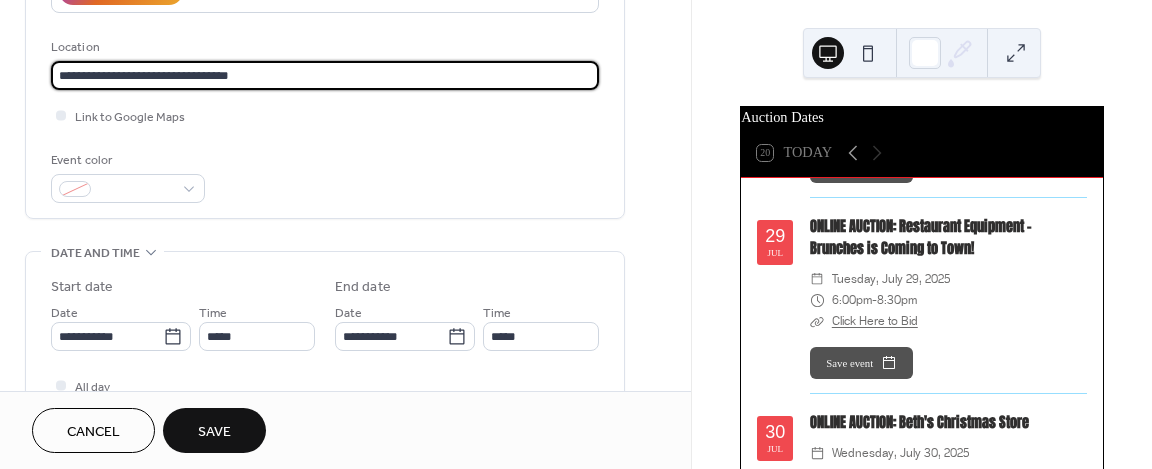 click on "**********" at bounding box center (325, 75) 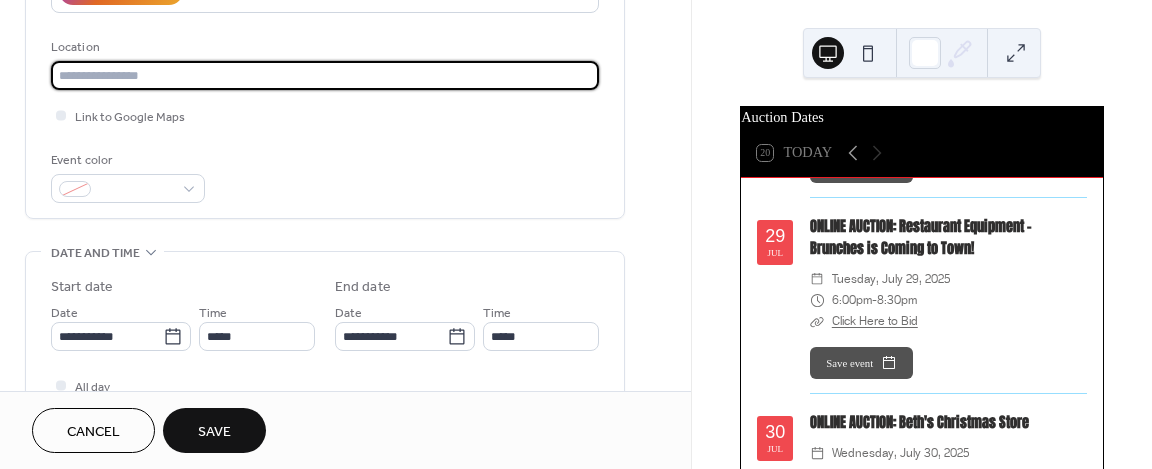 click on "Save" at bounding box center (214, 432) 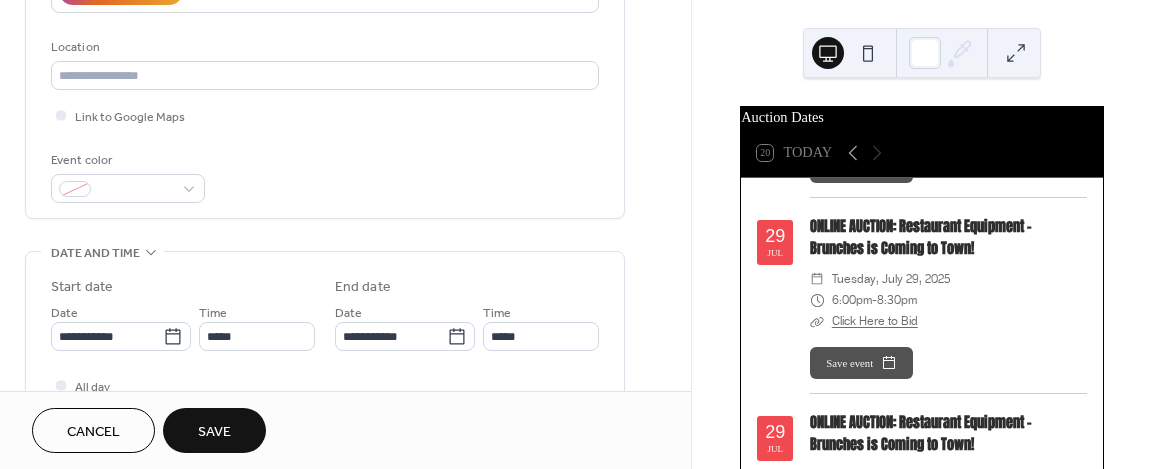 scroll, scrollTop: 995, scrollLeft: 0, axis: vertical 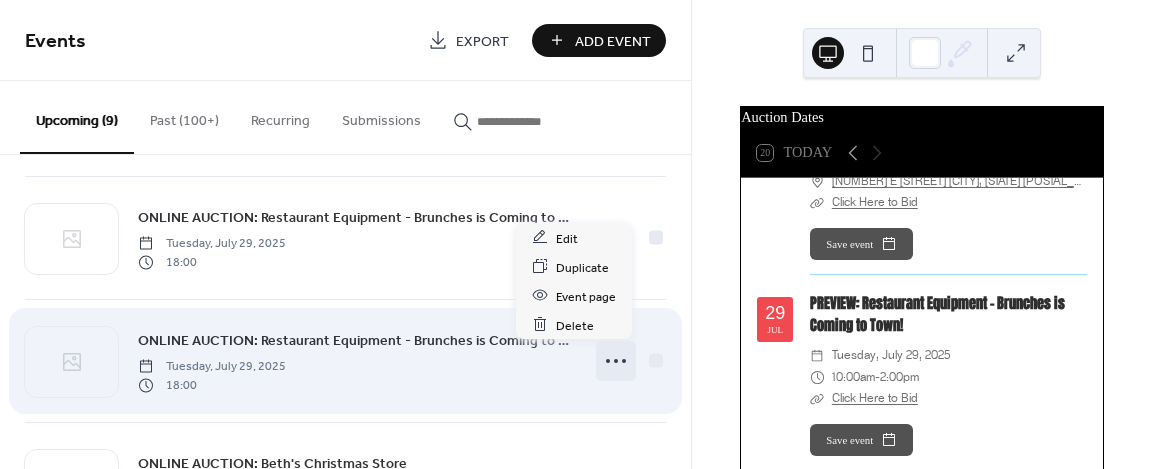 click 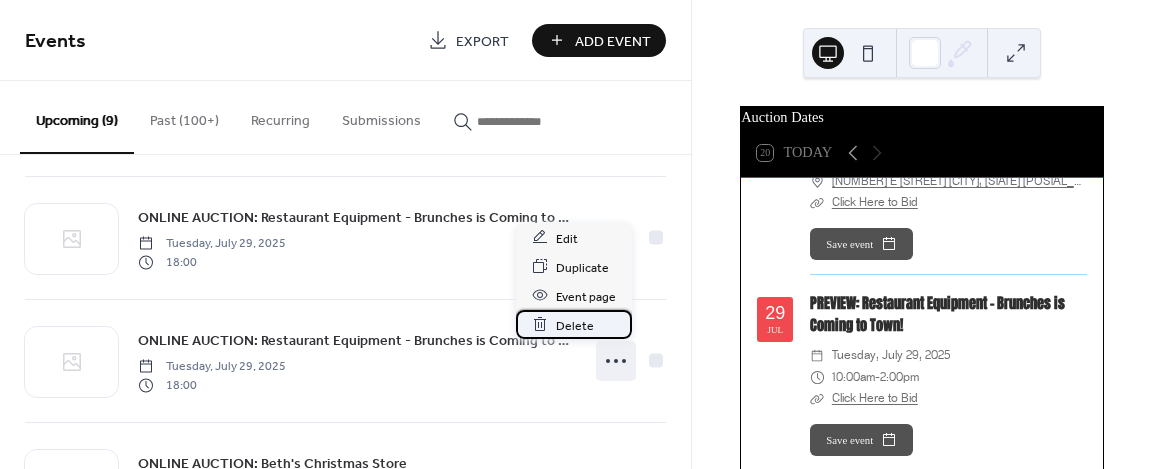 click on "Delete" at bounding box center (574, 324) 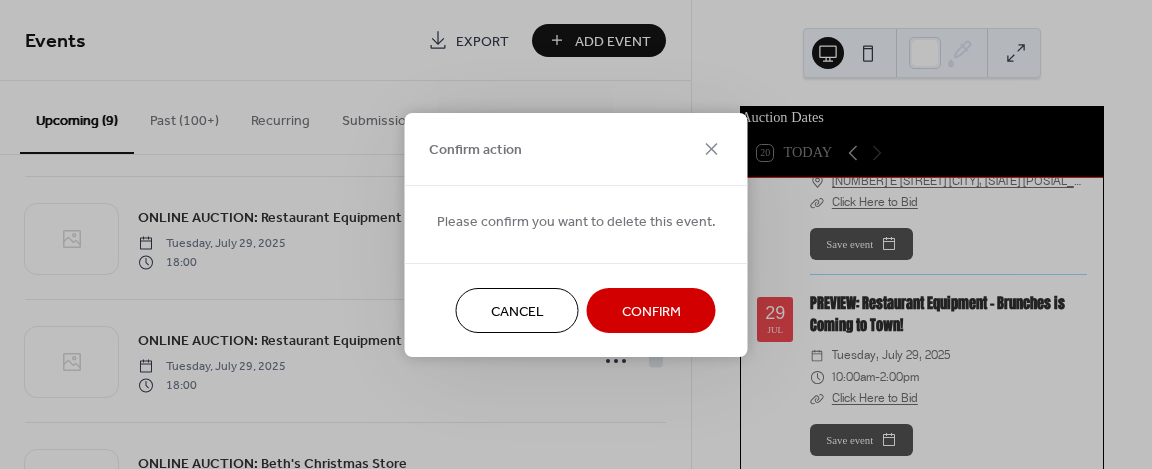 click on "Confirm" at bounding box center [651, 311] 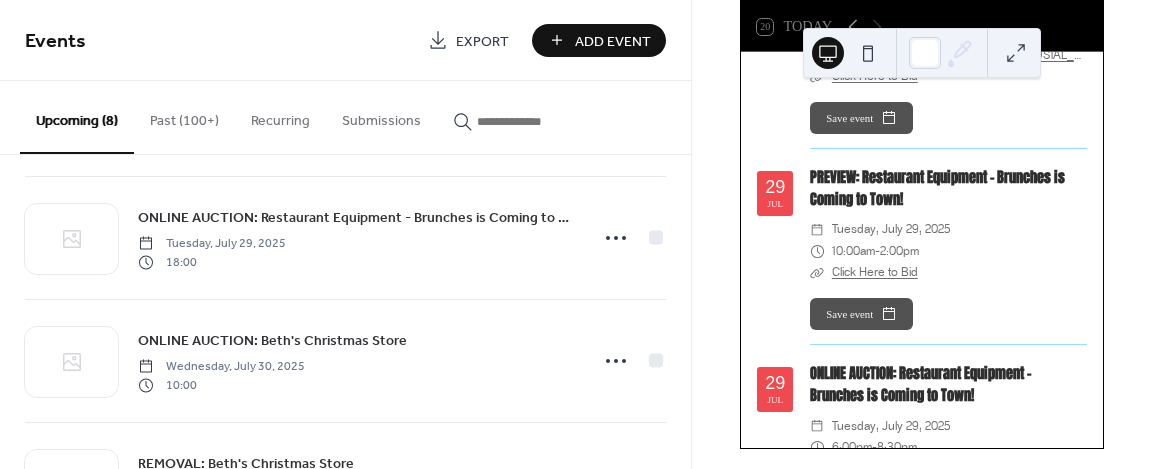 scroll, scrollTop: 138, scrollLeft: 0, axis: vertical 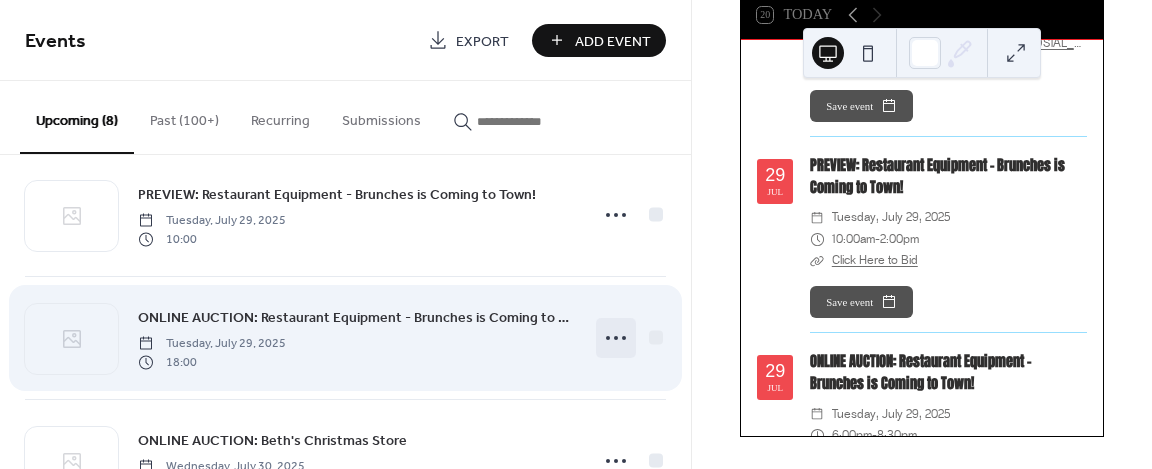 click 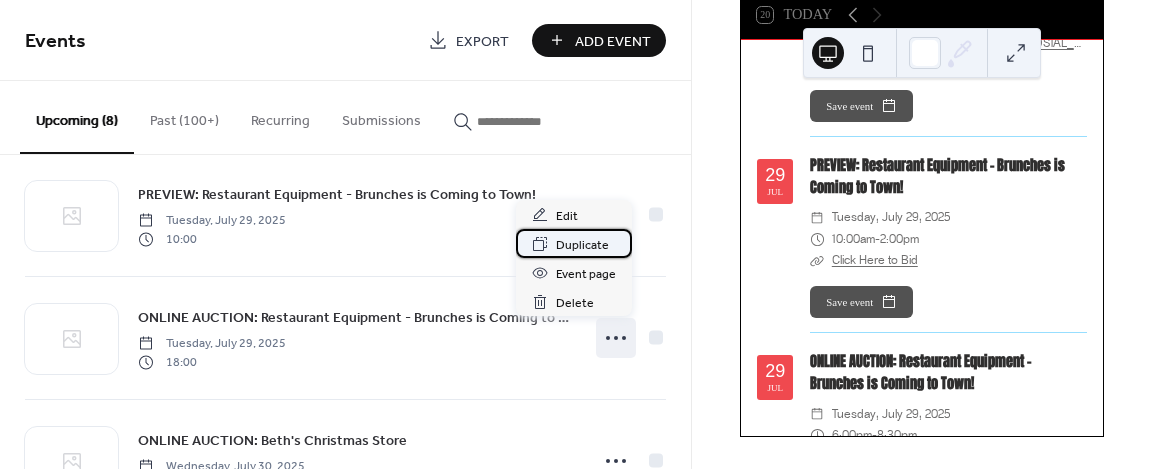 click on "Duplicate" at bounding box center (582, 245) 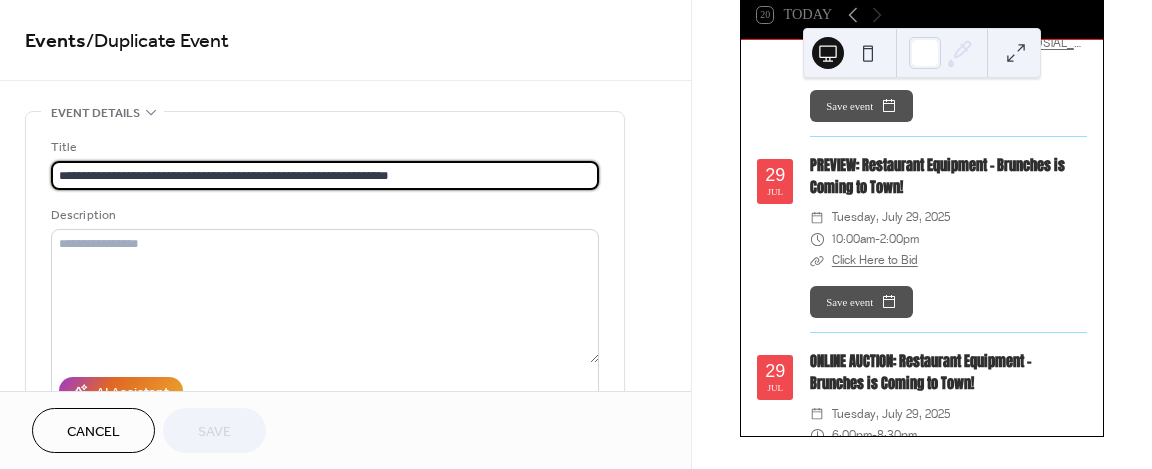 click on "Cancel Save" at bounding box center (345, 430) 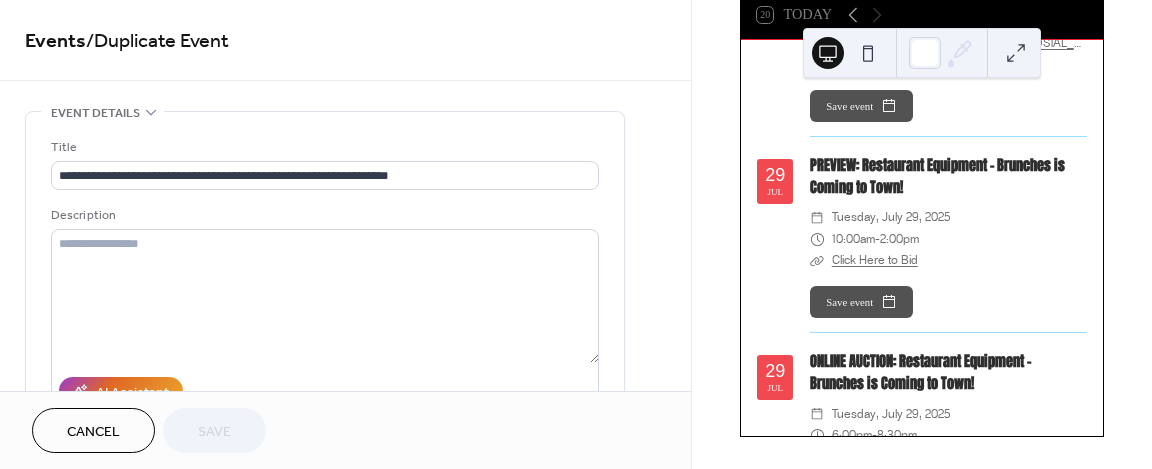 click on "Cancel" at bounding box center [93, 432] 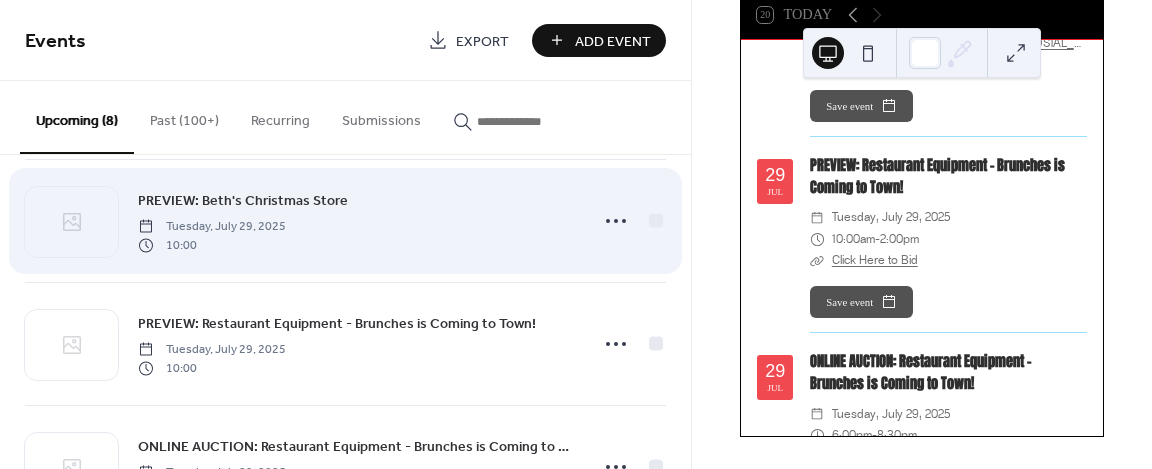 scroll, scrollTop: 300, scrollLeft: 0, axis: vertical 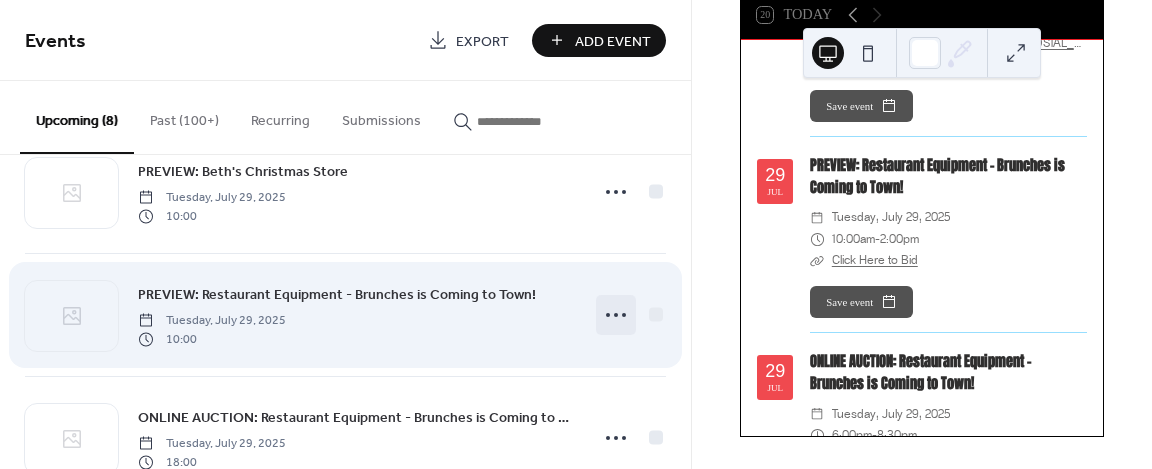 click 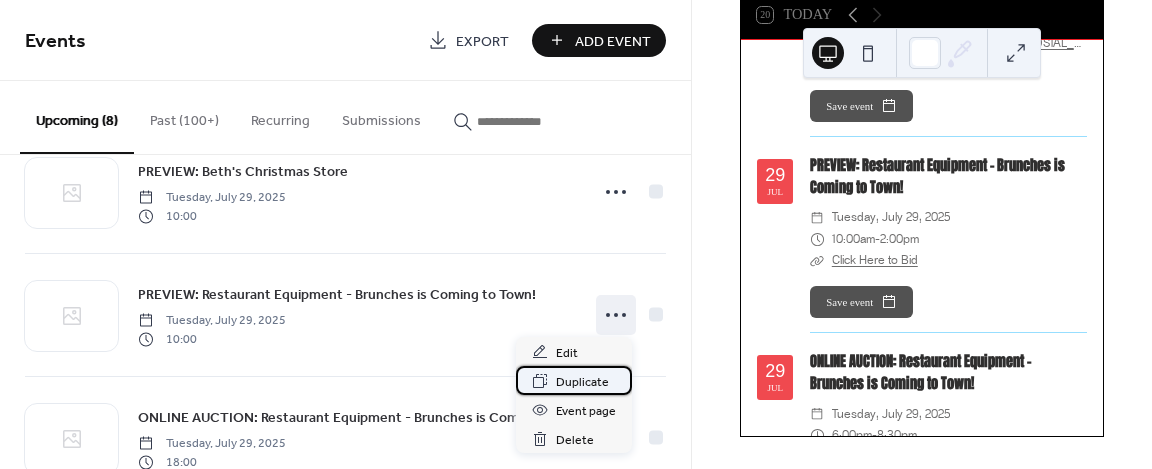 click on "Duplicate" at bounding box center (582, 382) 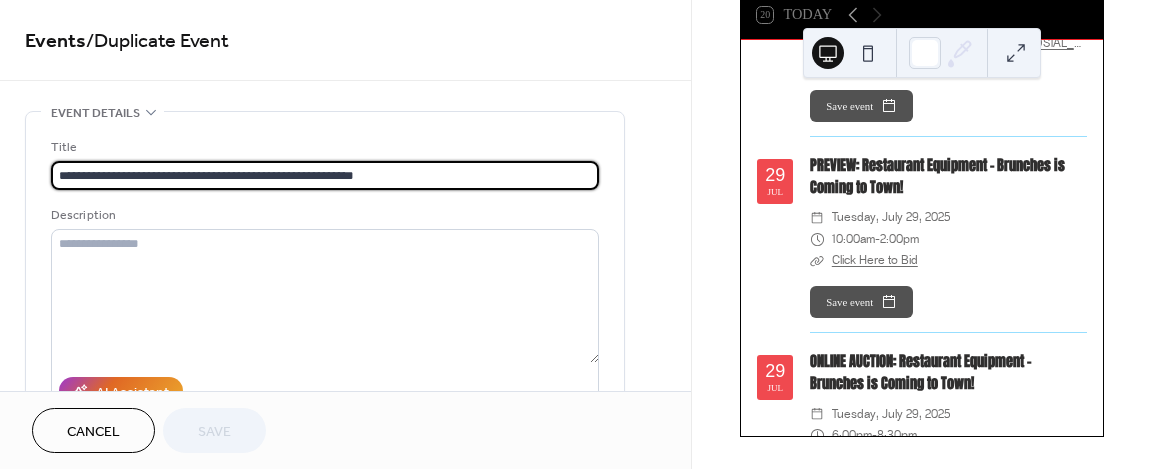 click on "**********" at bounding box center [325, 175] 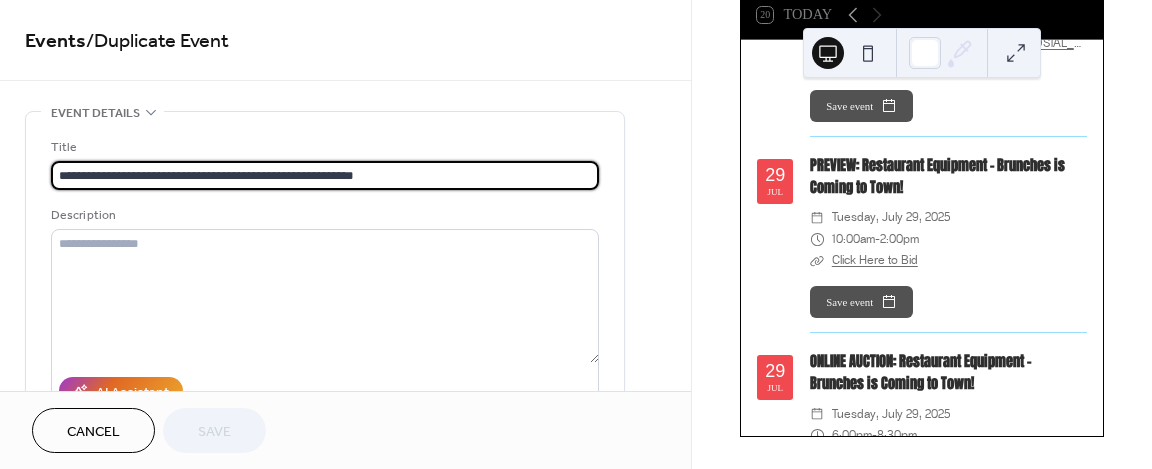 click on "**********" at bounding box center (325, 175) 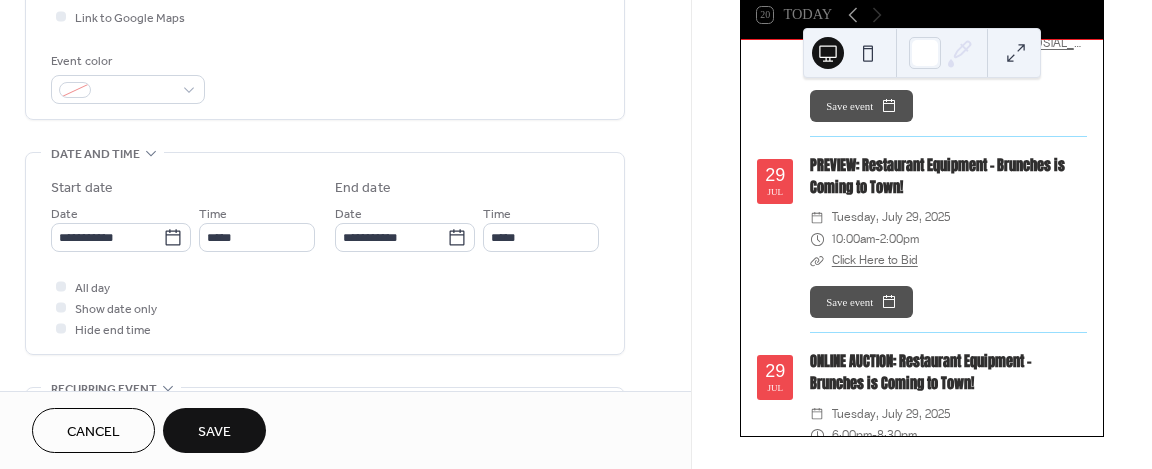 scroll, scrollTop: 500, scrollLeft: 0, axis: vertical 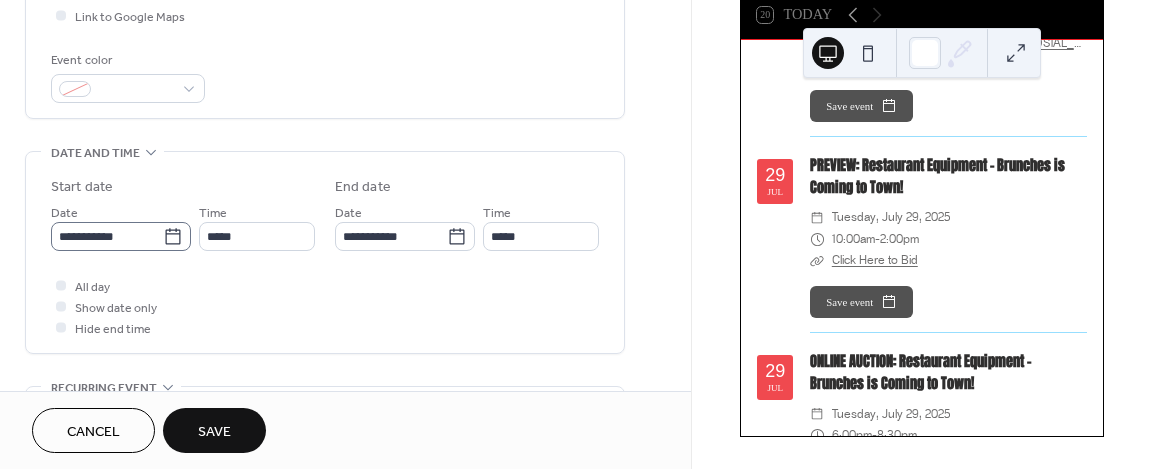 type on "**********" 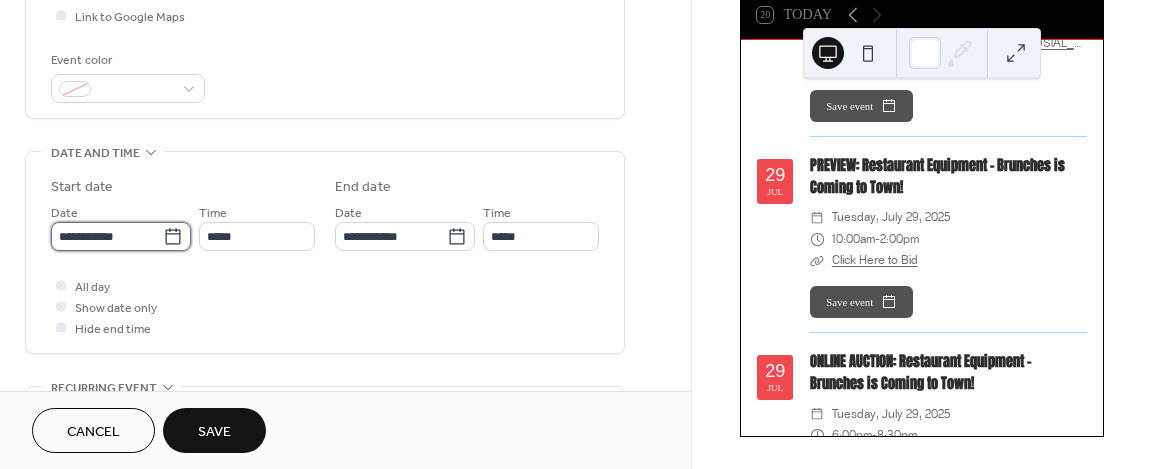 click on "**********" at bounding box center [107, 236] 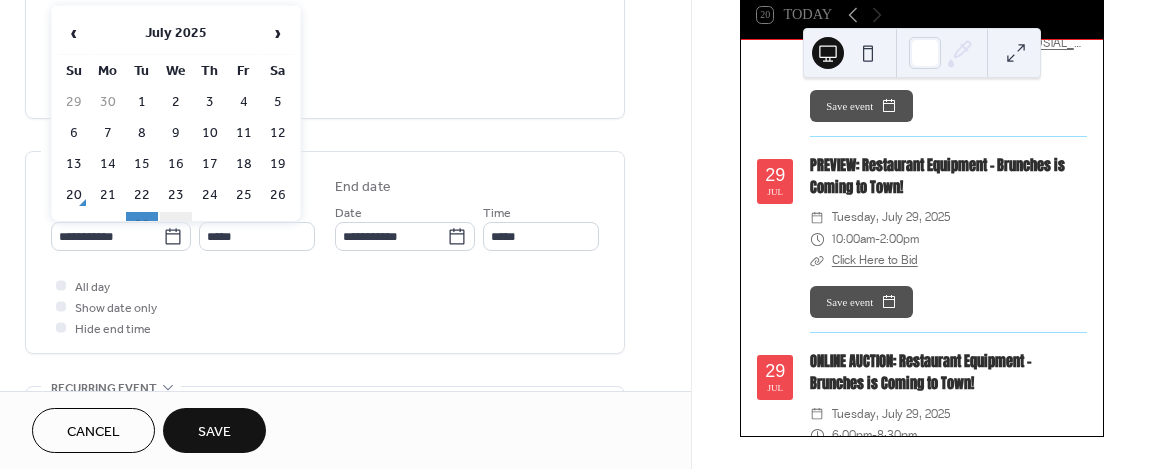 click on "30" at bounding box center (176, 226) 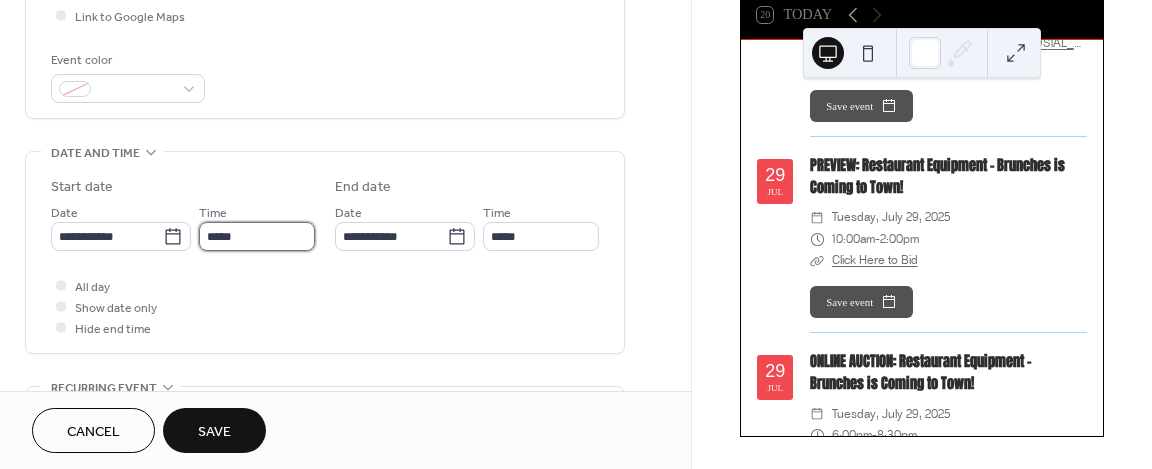 click on "*****" at bounding box center [257, 236] 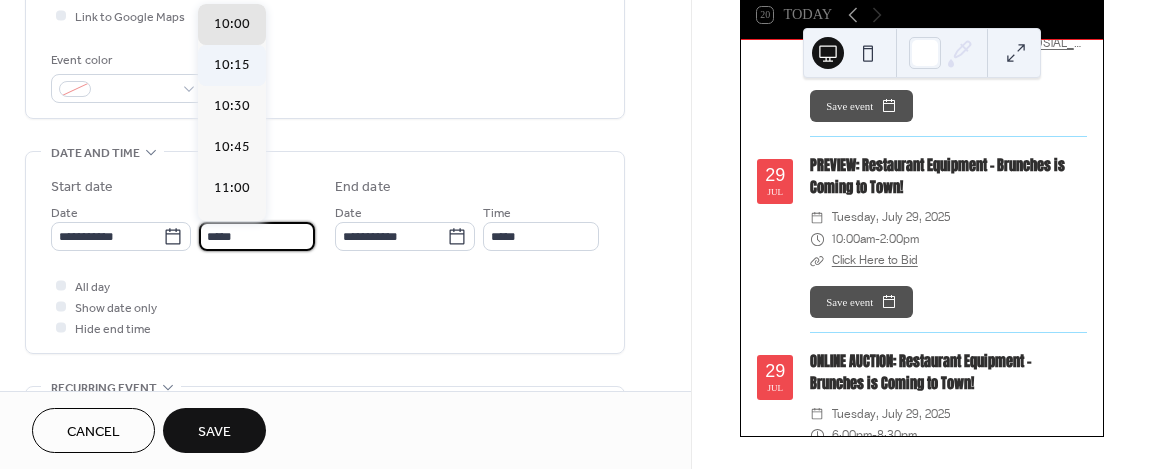 scroll, scrollTop: 1440, scrollLeft: 0, axis: vertical 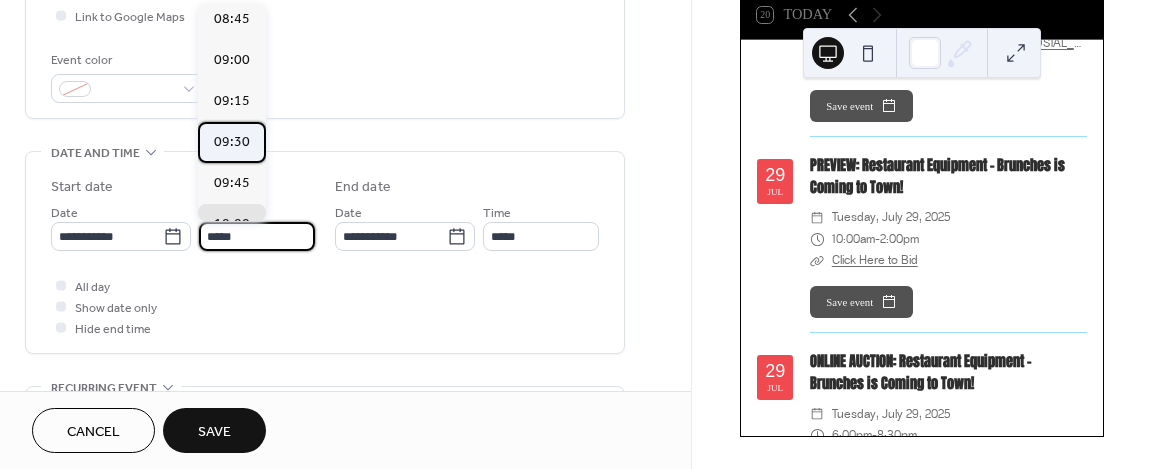 click on "09:30" at bounding box center (232, 142) 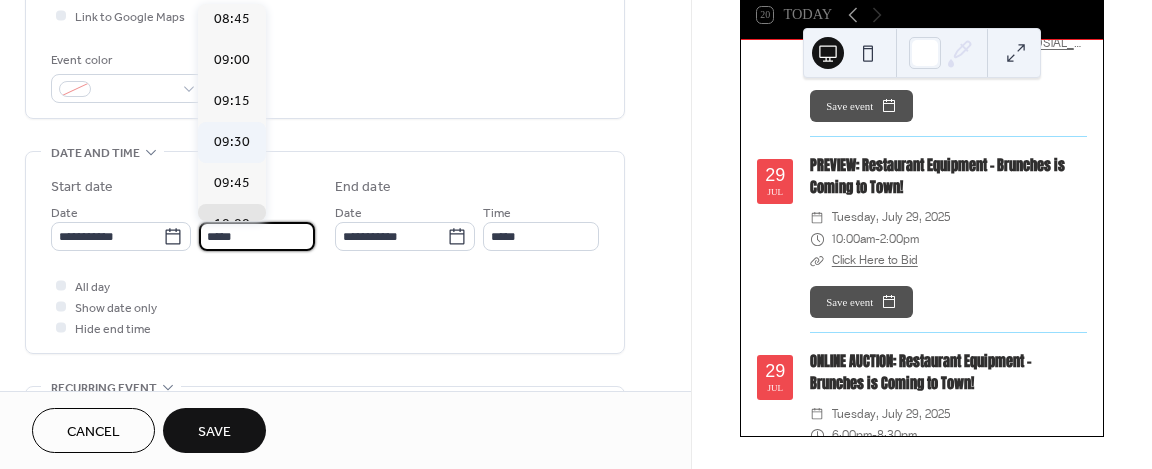 type on "*****" 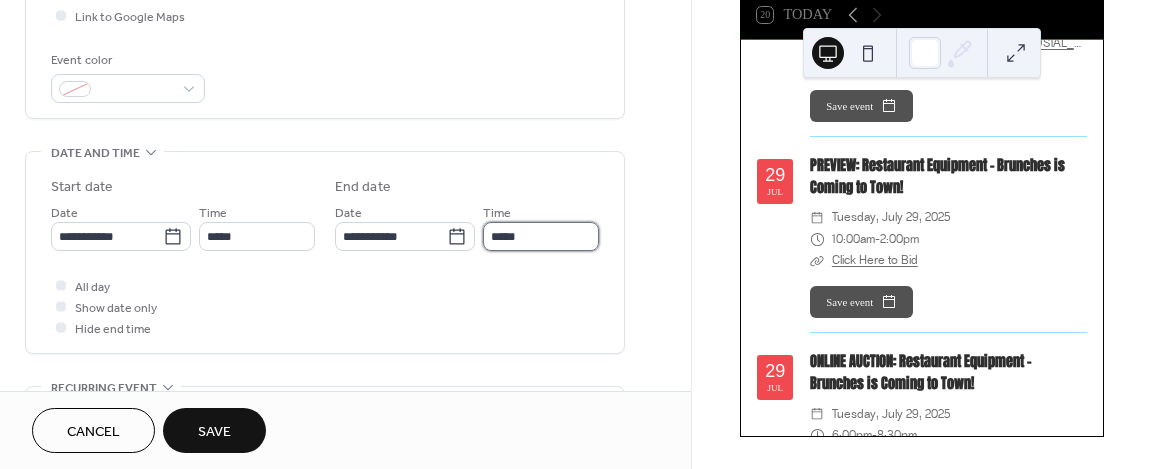 click on "*****" at bounding box center (541, 236) 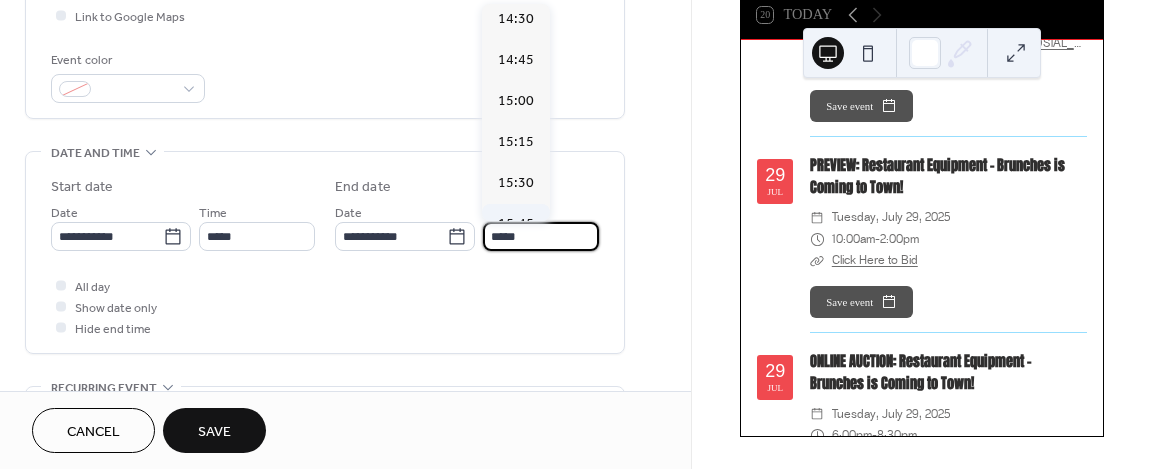 scroll, scrollTop: 815, scrollLeft: 0, axis: vertical 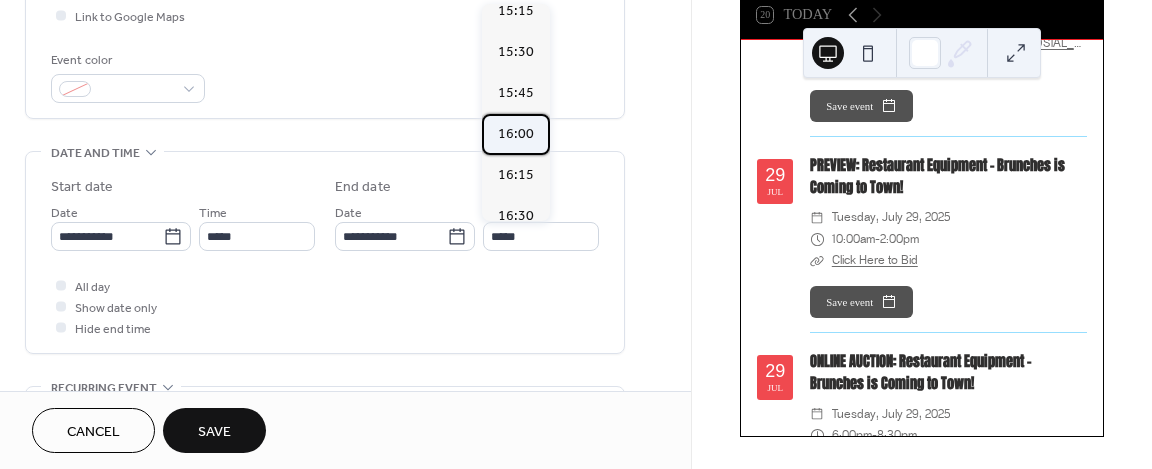 click on "16:00" at bounding box center (516, 134) 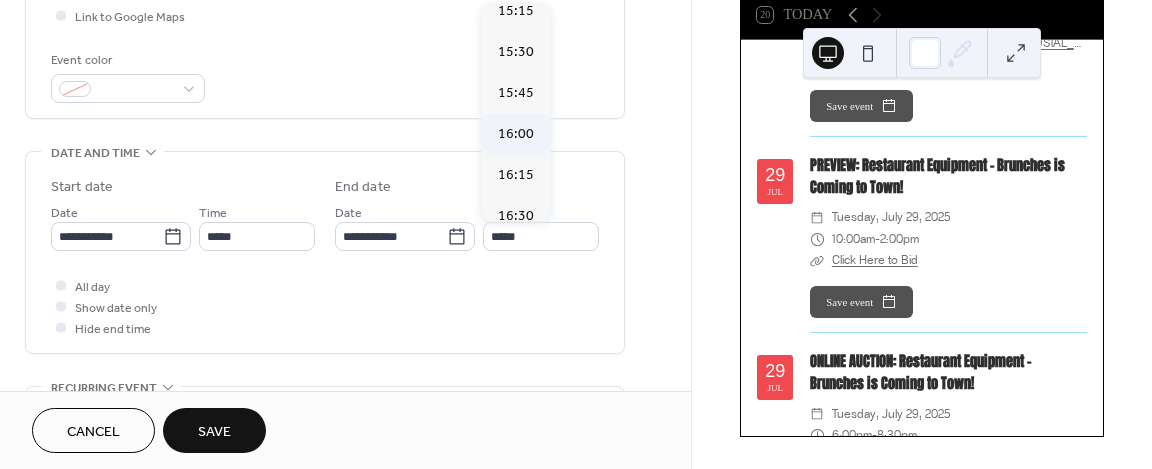 type on "*****" 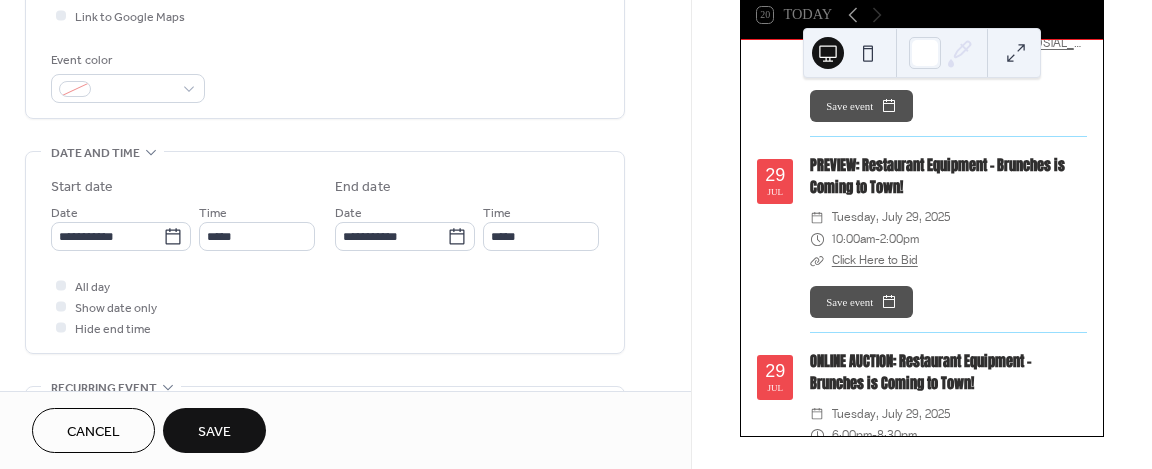 click on "**********" at bounding box center (345, 298) 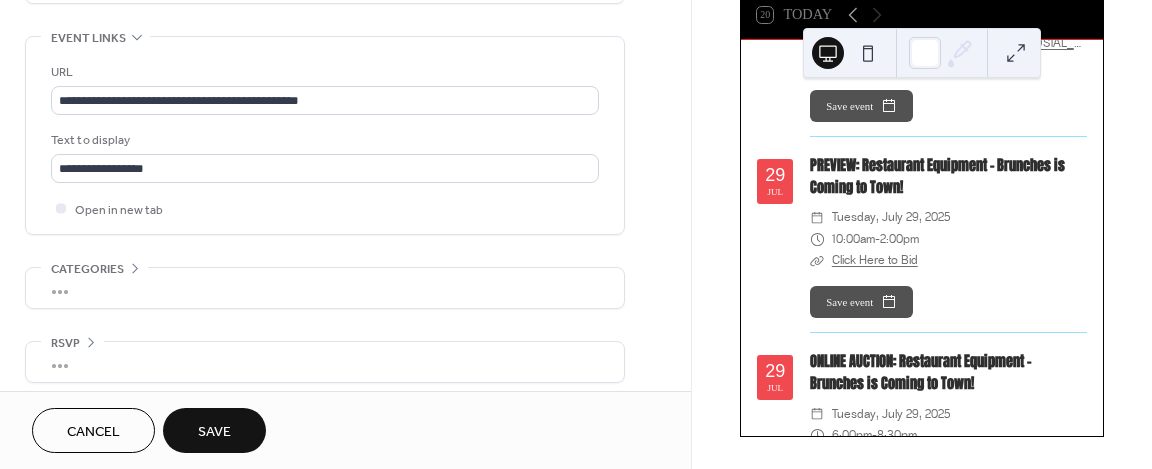 scroll, scrollTop: 1089, scrollLeft: 0, axis: vertical 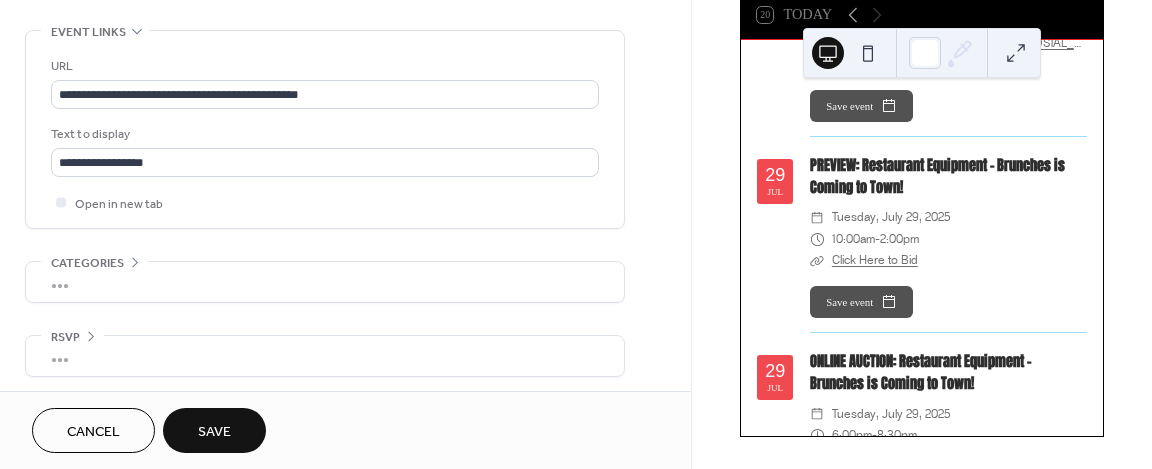 click on "Save" at bounding box center (214, 430) 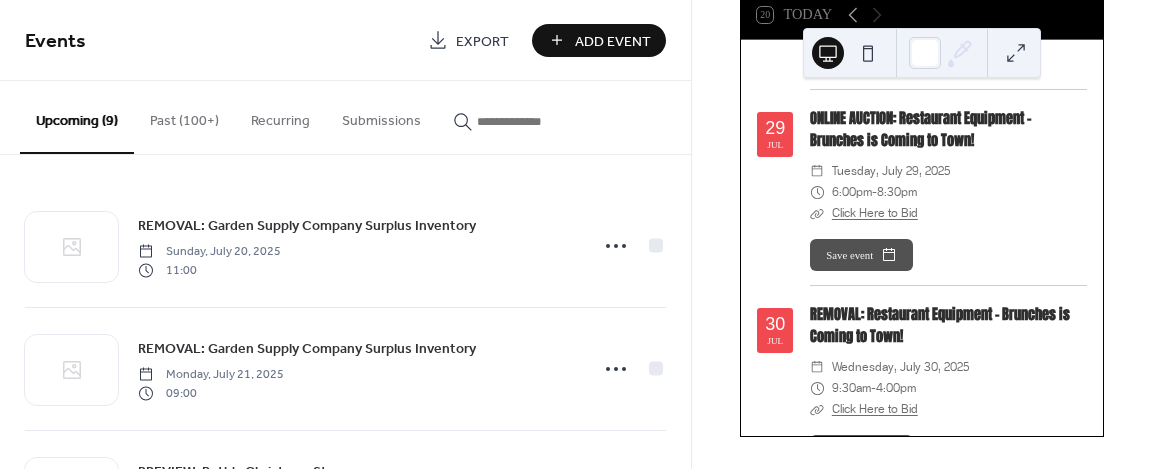 scroll, scrollTop: 800, scrollLeft: 0, axis: vertical 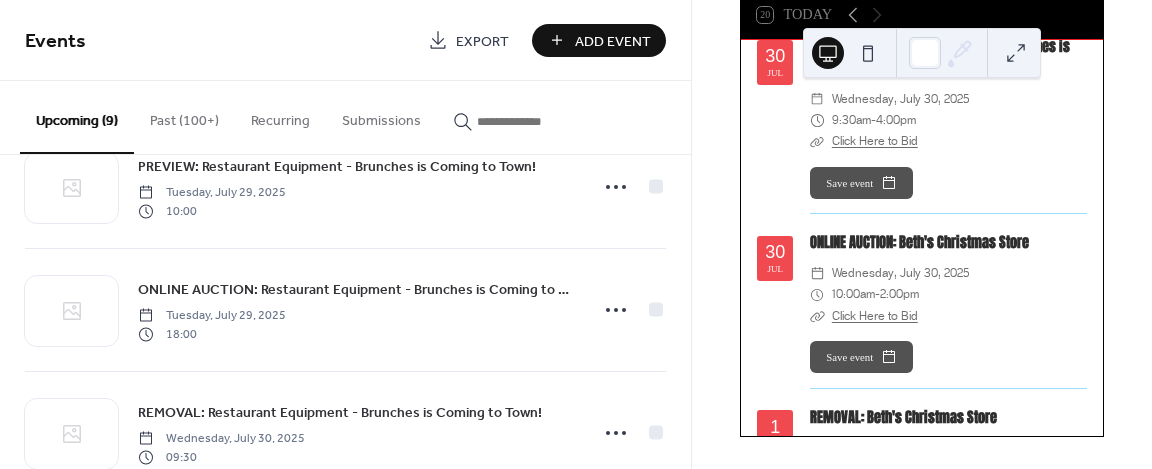 drag, startPoint x: 707, startPoint y: 302, endPoint x: 704, endPoint y: 292, distance: 10.440307 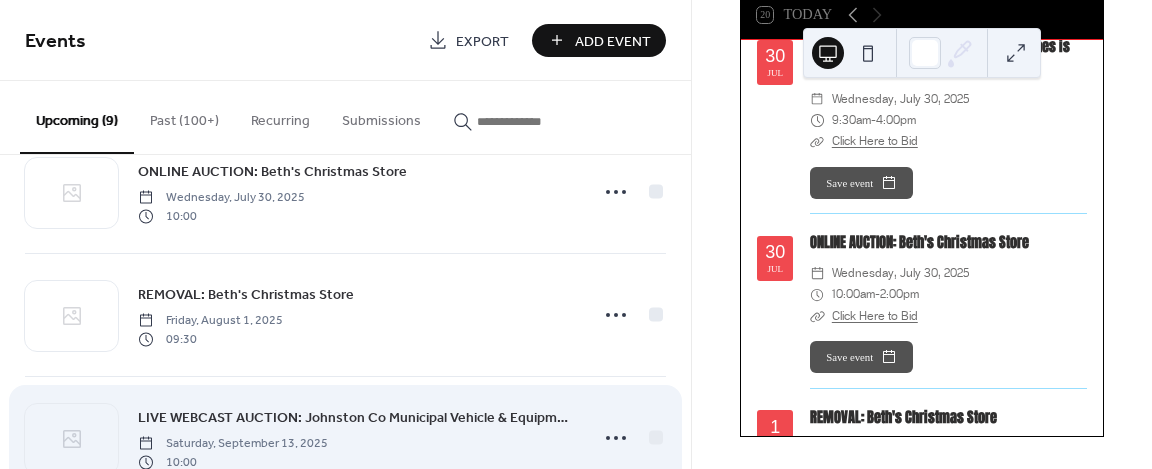 scroll, scrollTop: 848, scrollLeft: 0, axis: vertical 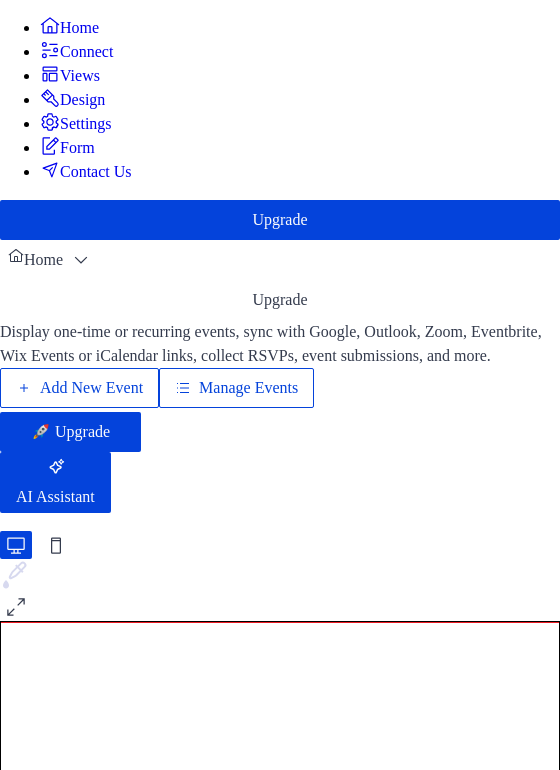 click on "Manage Events" at bounding box center (248, 388) 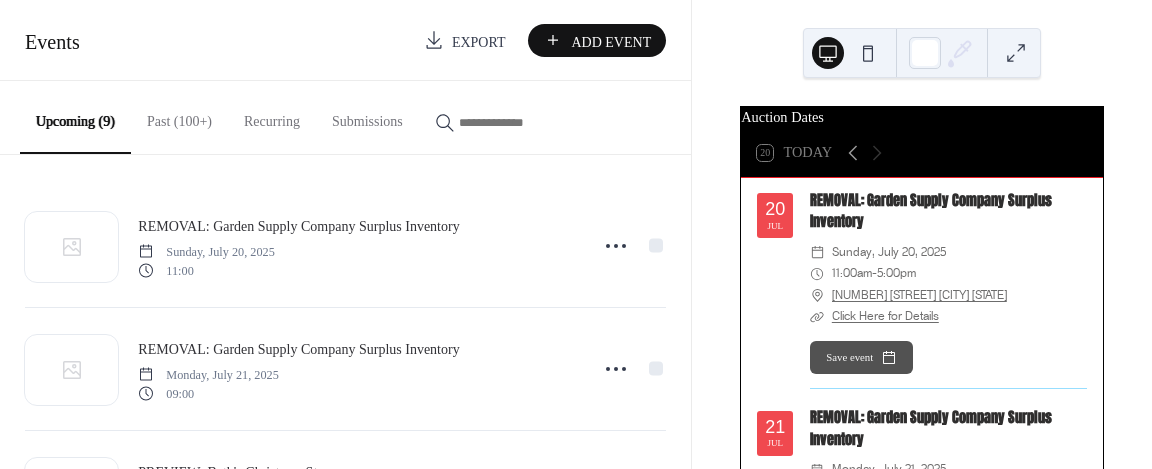 scroll, scrollTop: 0, scrollLeft: 0, axis: both 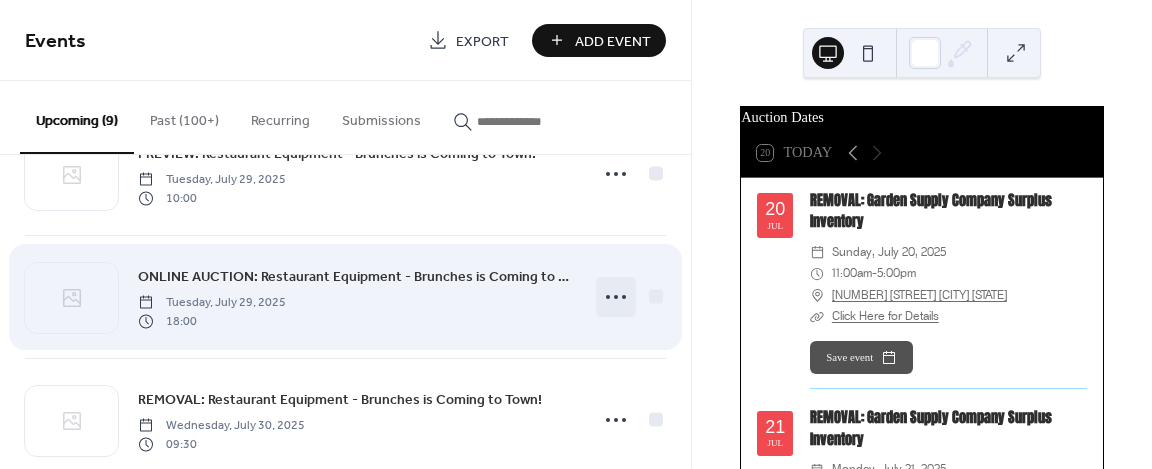 click 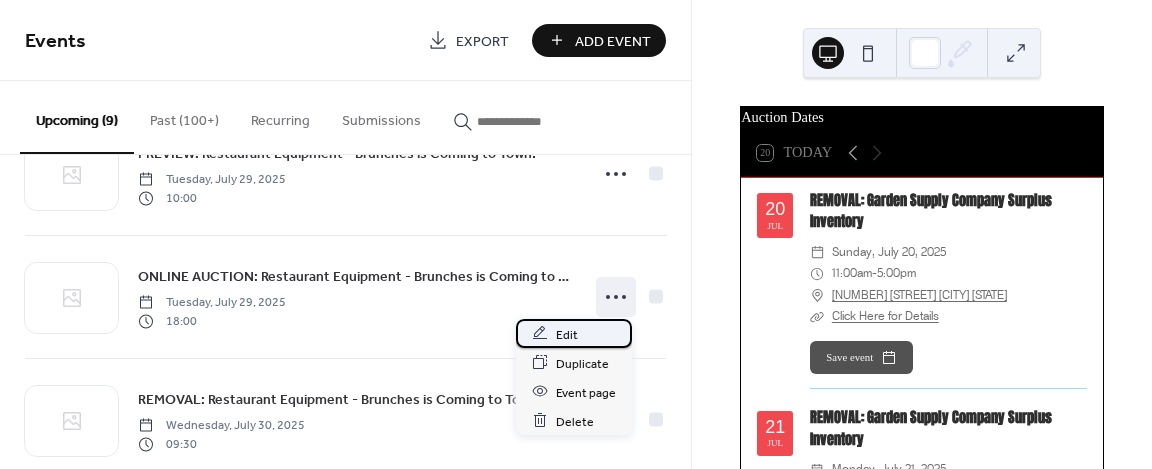 click on "Edit" at bounding box center [574, 333] 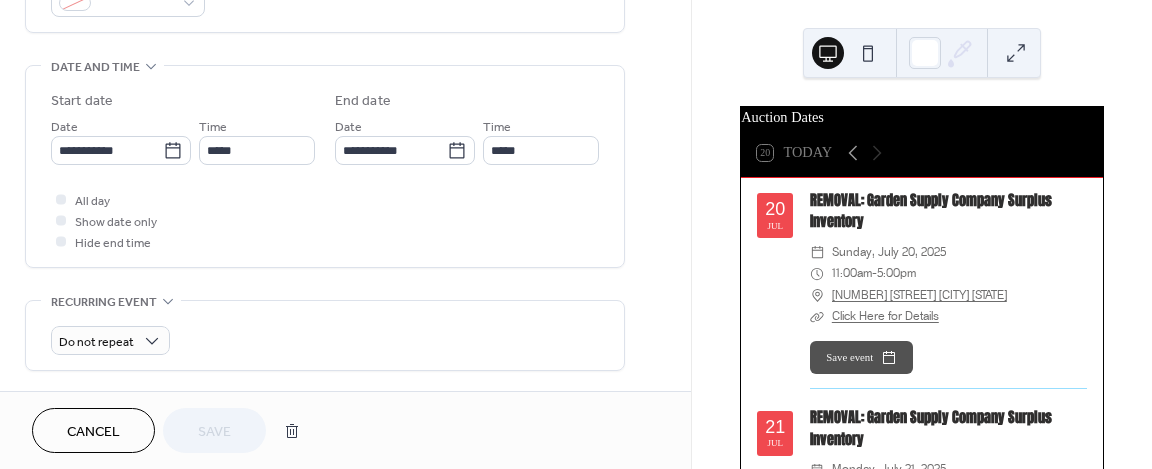 scroll, scrollTop: 600, scrollLeft: 0, axis: vertical 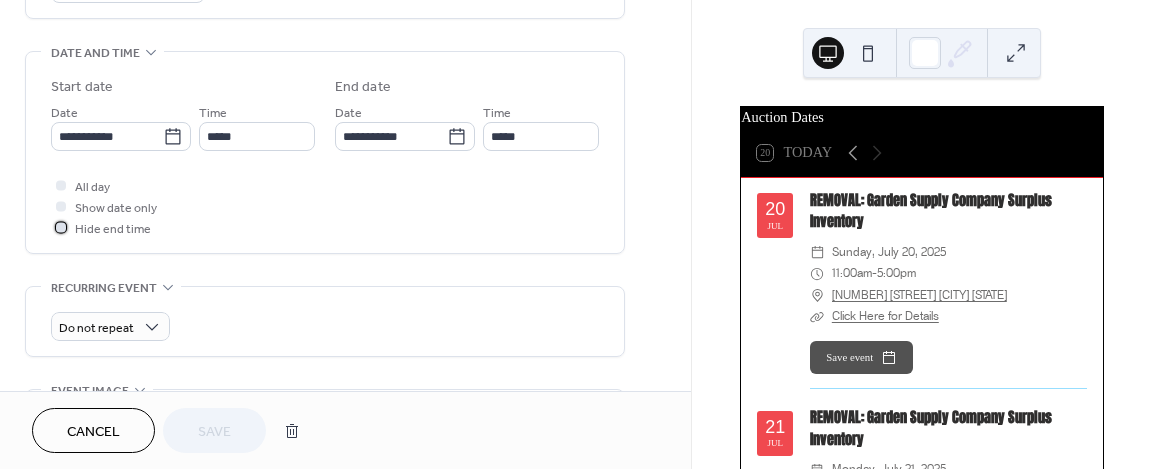 click at bounding box center (61, 227) 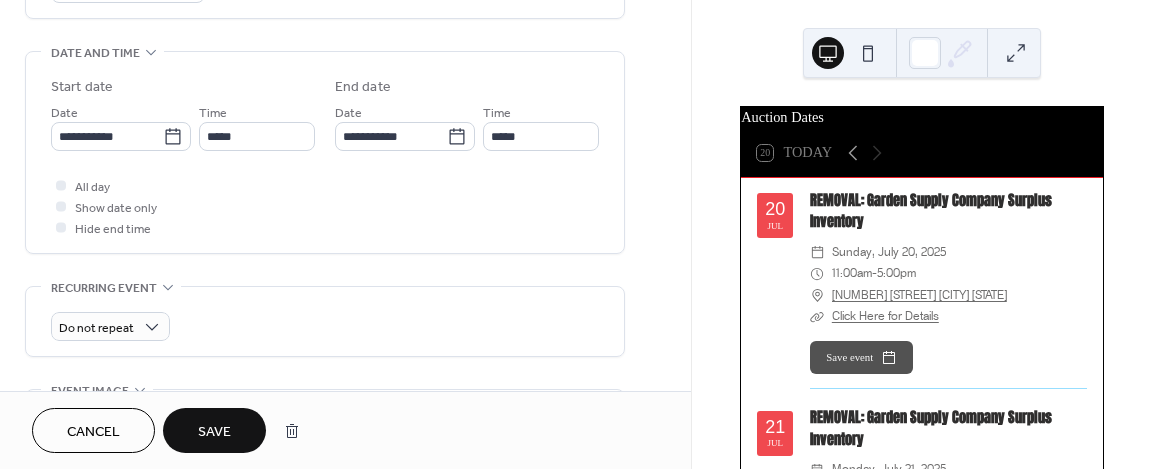 click on "Save" at bounding box center [214, 432] 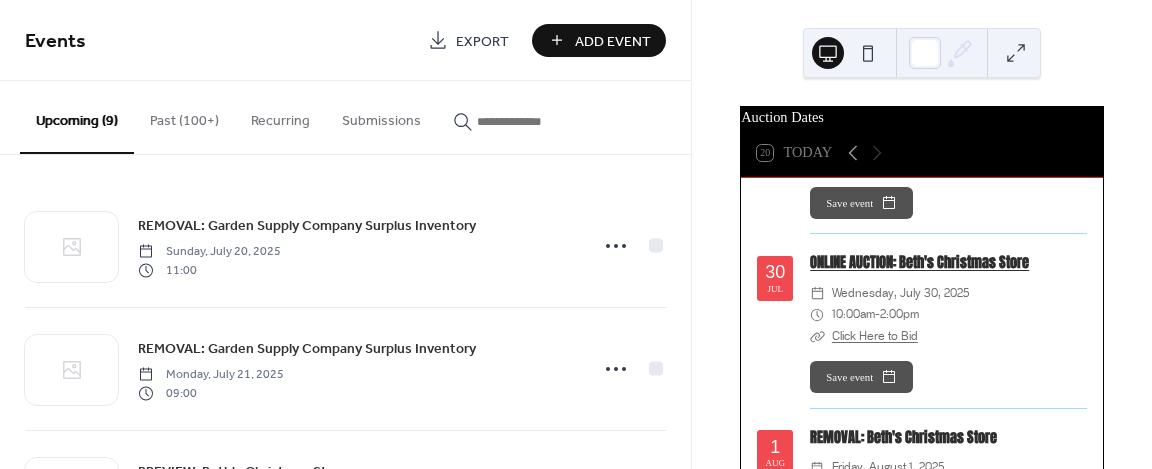 scroll, scrollTop: 1200, scrollLeft: 0, axis: vertical 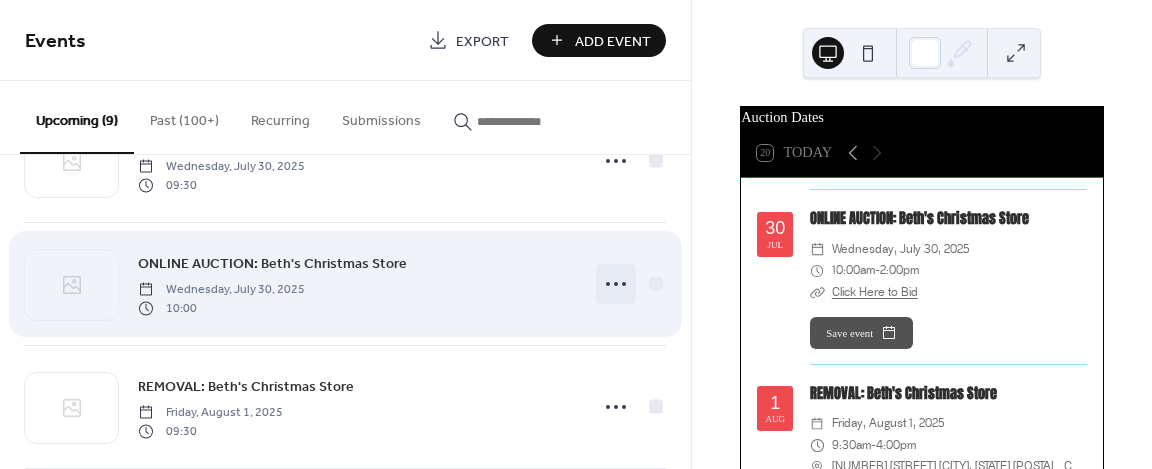 click 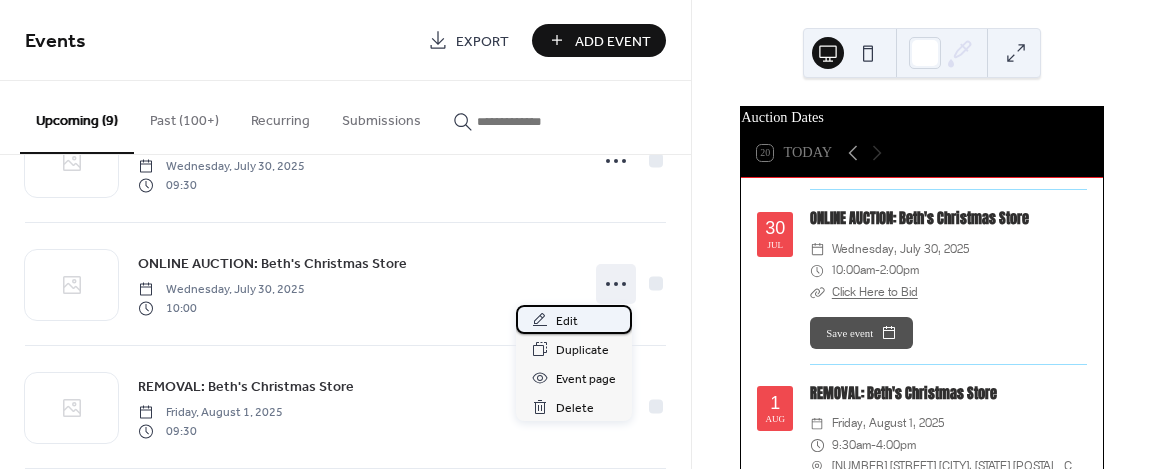 click on "Edit" at bounding box center [567, 321] 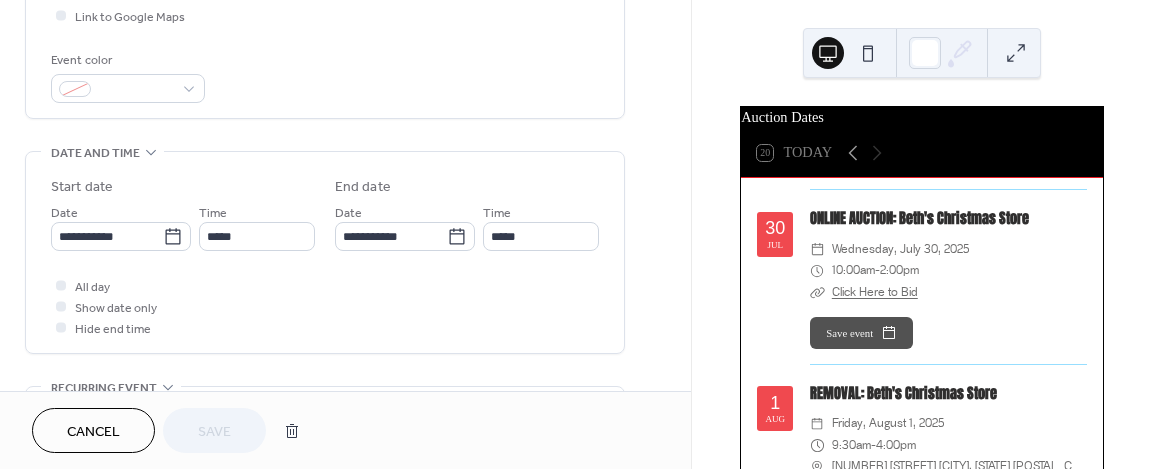 scroll, scrollTop: 600, scrollLeft: 0, axis: vertical 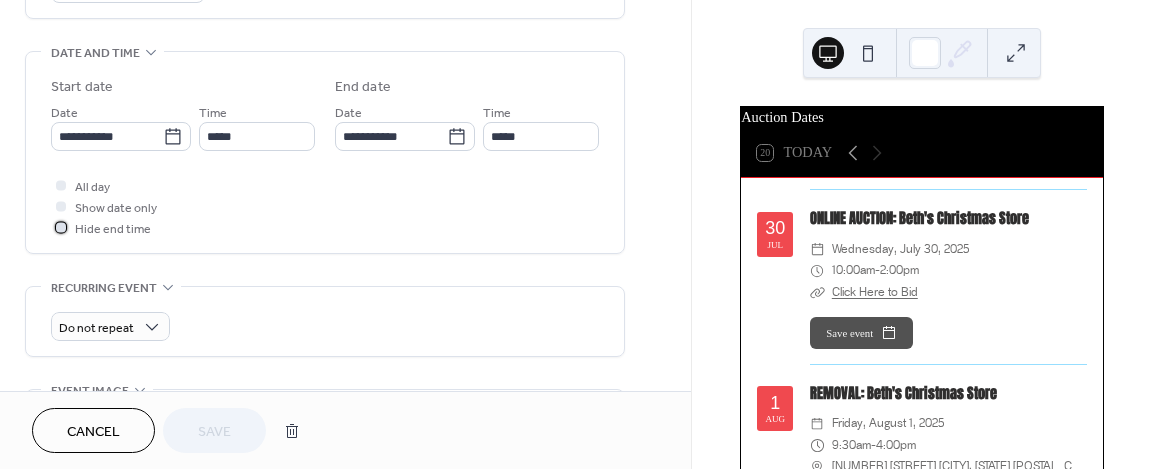 click at bounding box center [61, 227] 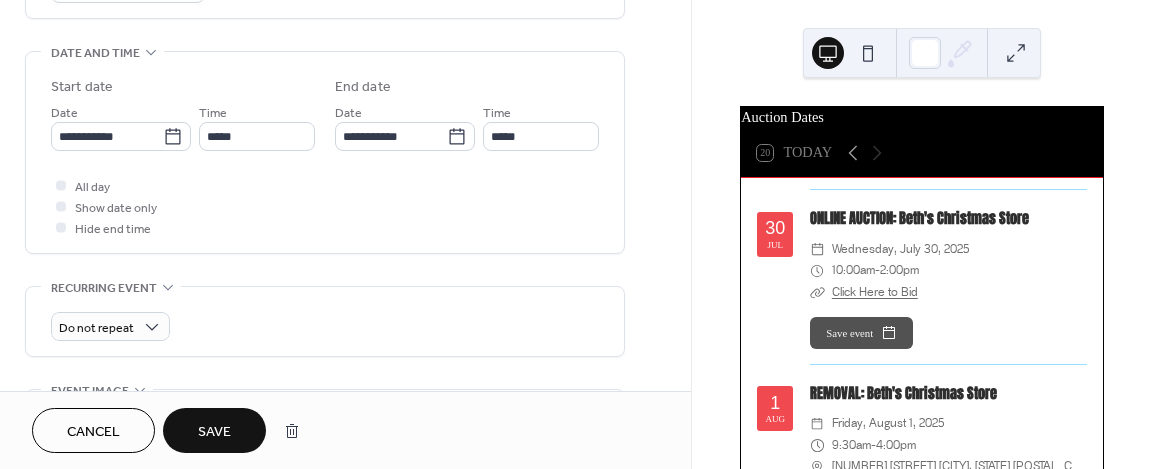 click on "Save" at bounding box center [214, 432] 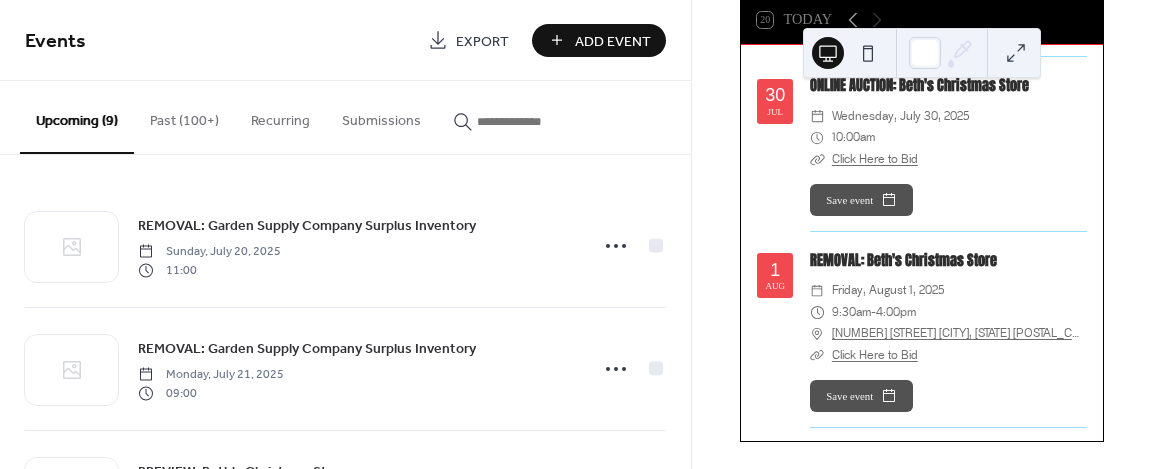scroll, scrollTop: 138, scrollLeft: 0, axis: vertical 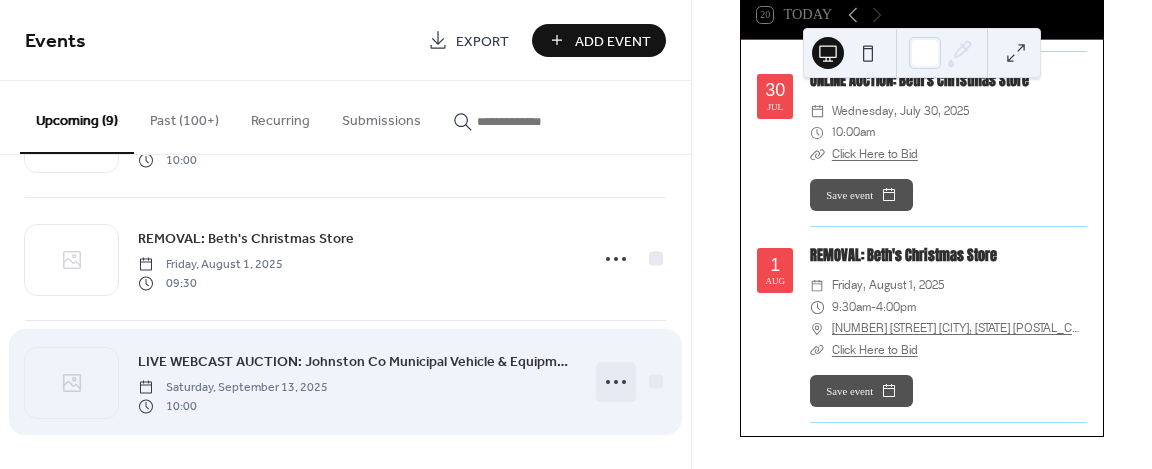 click 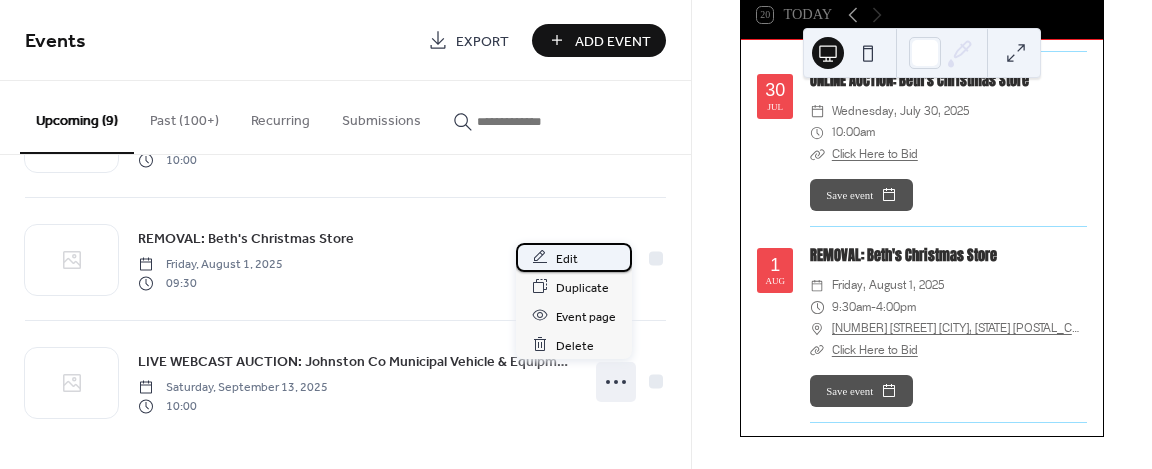 click on "Edit" at bounding box center (567, 258) 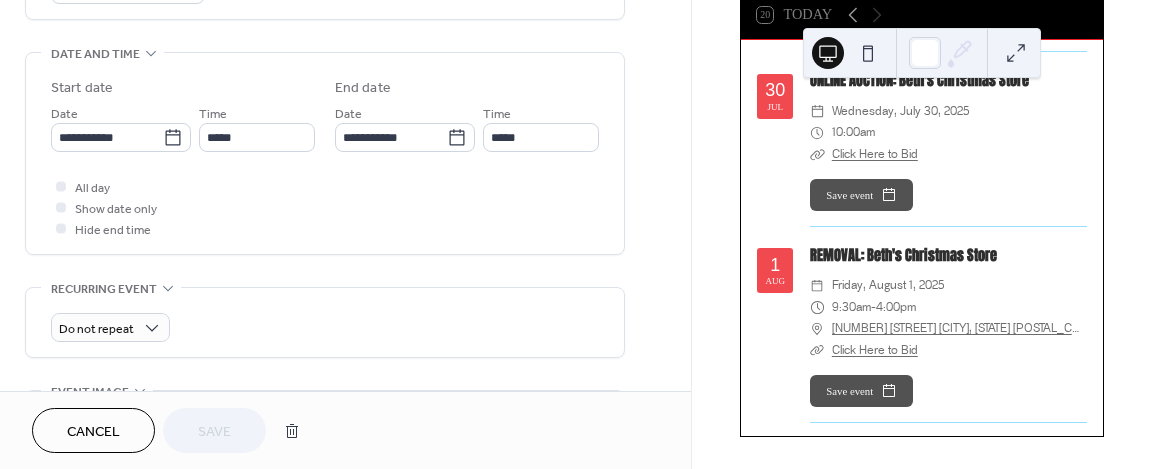 scroll, scrollTop: 600, scrollLeft: 0, axis: vertical 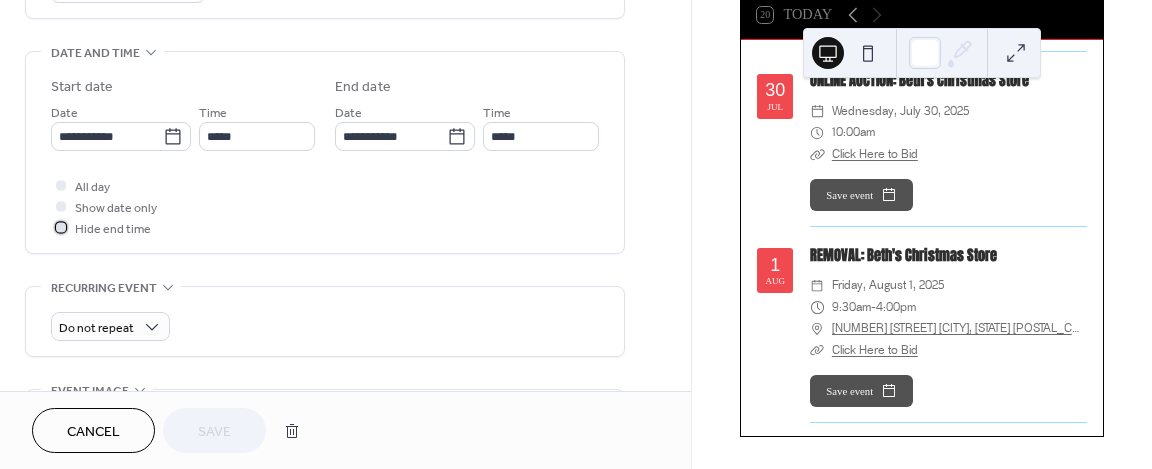 click on "Hide end time" at bounding box center [113, 229] 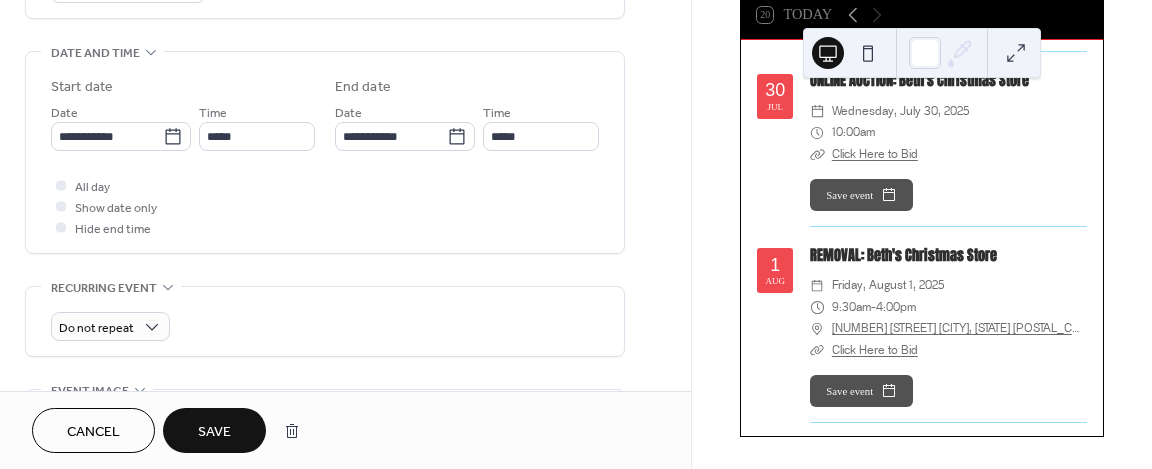click on "Save" at bounding box center [214, 432] 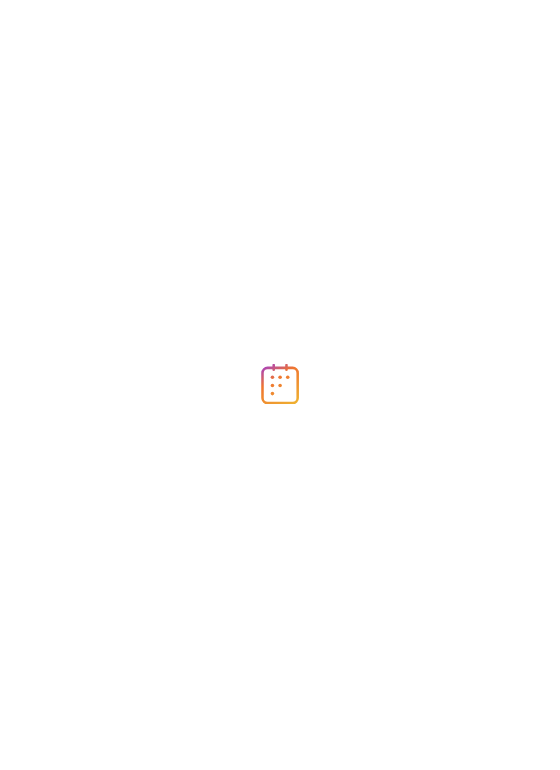scroll, scrollTop: 0, scrollLeft: 0, axis: both 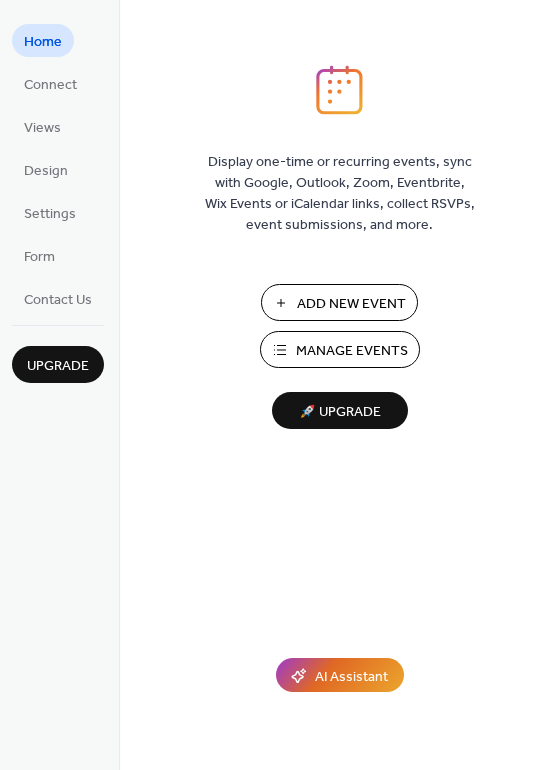 click on "Manage Events" at bounding box center [340, 349] 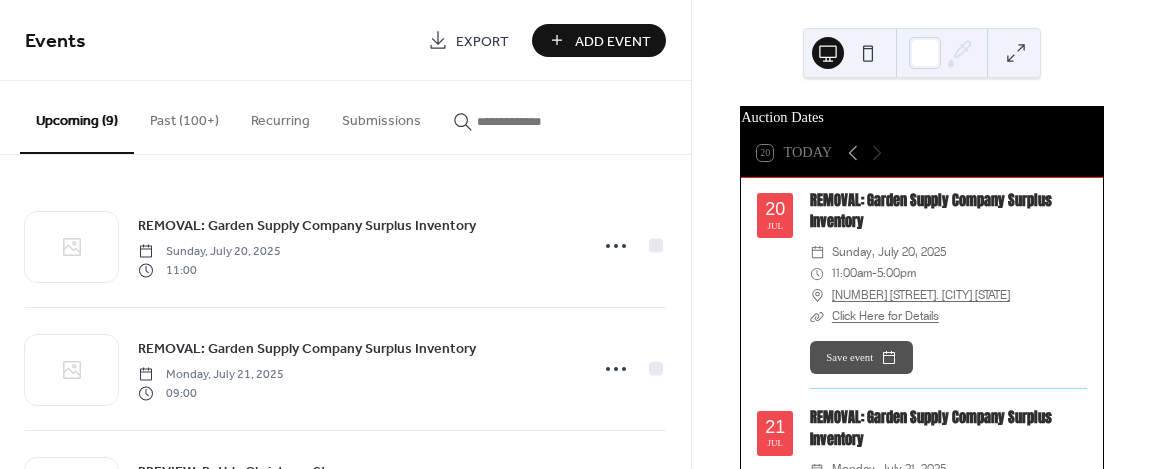 scroll, scrollTop: 0, scrollLeft: 0, axis: both 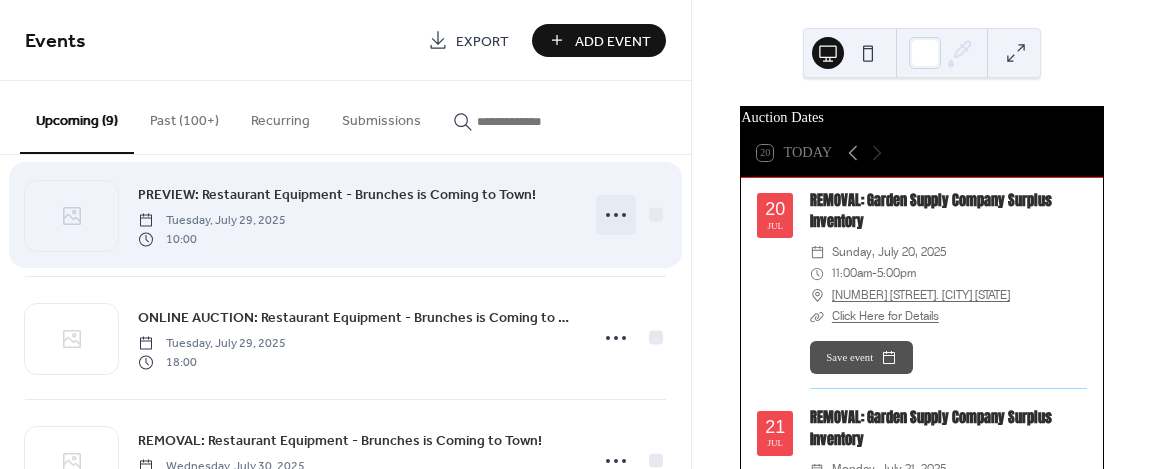 click 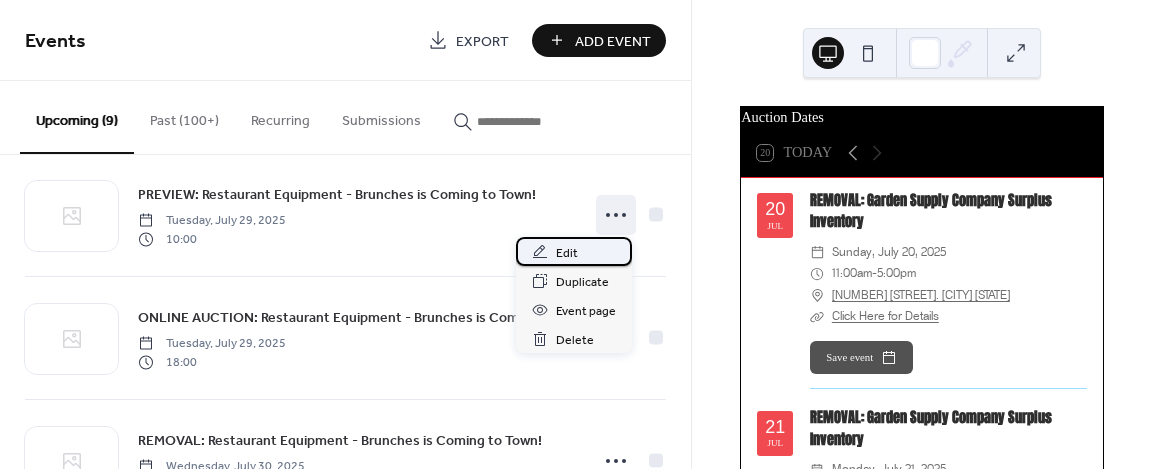 click on "Edit" at bounding box center (574, 251) 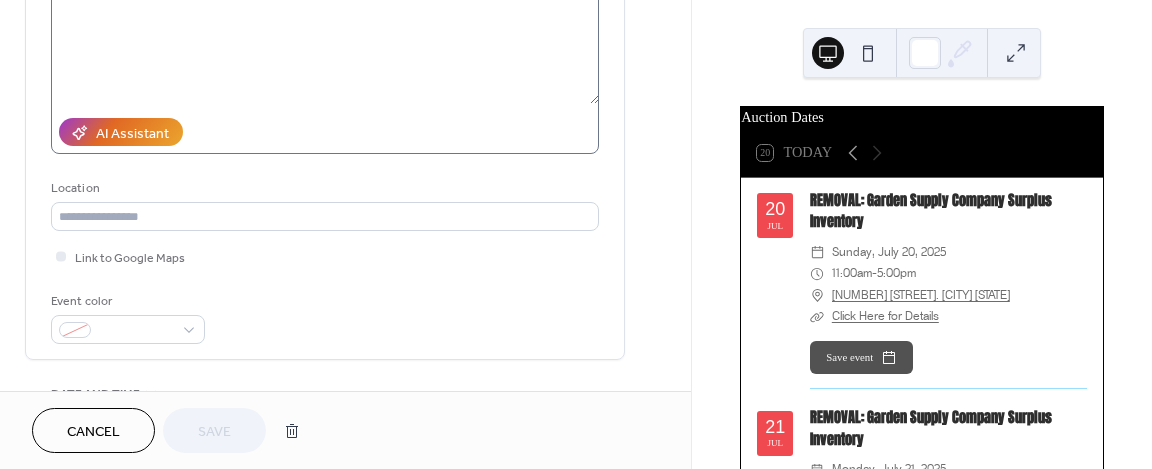 scroll, scrollTop: 300, scrollLeft: 0, axis: vertical 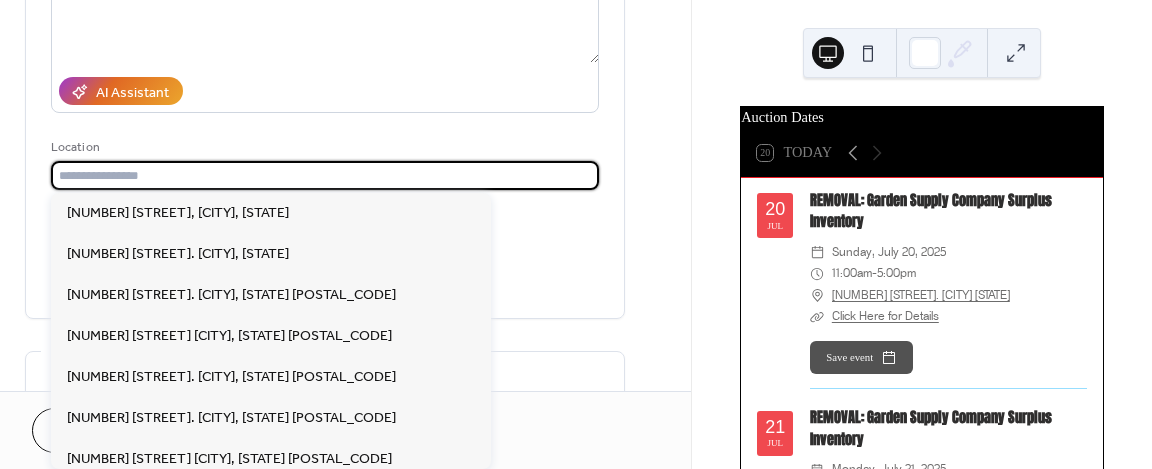 click at bounding box center [325, 175] 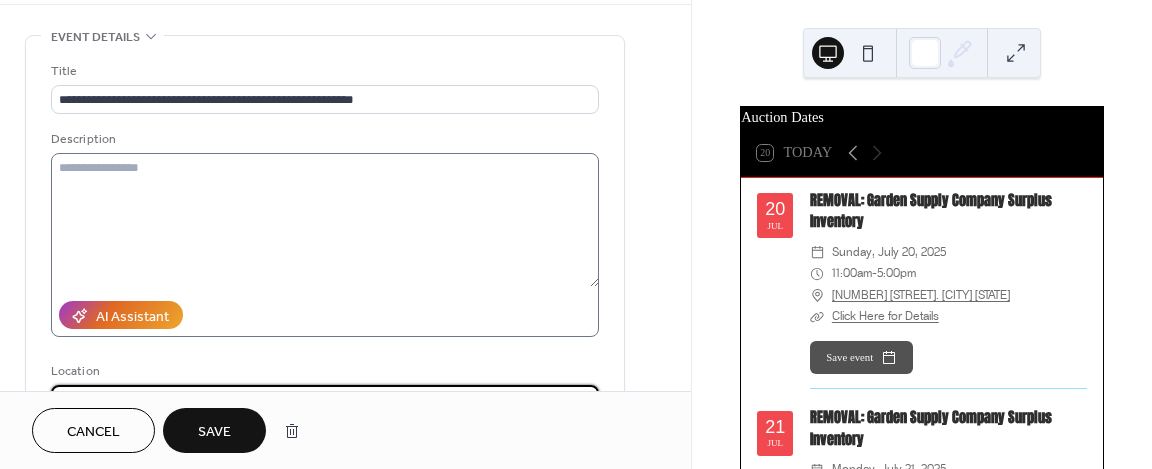 scroll, scrollTop: 100, scrollLeft: 0, axis: vertical 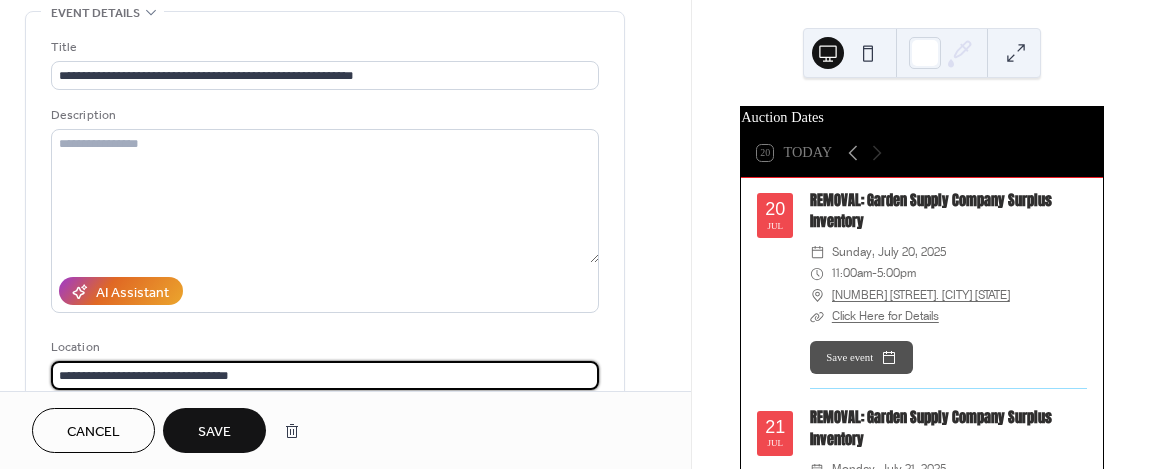 type on "**********" 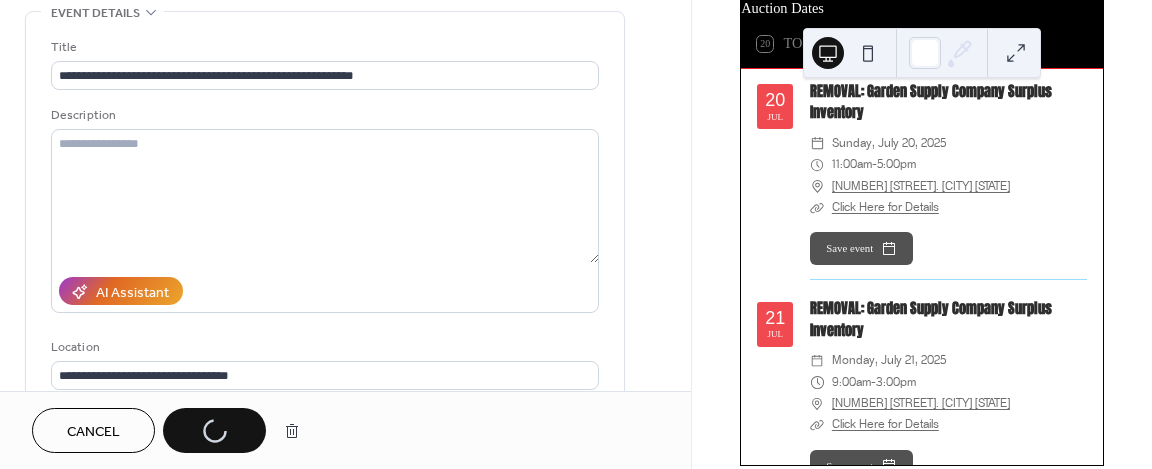 scroll, scrollTop: 138, scrollLeft: 0, axis: vertical 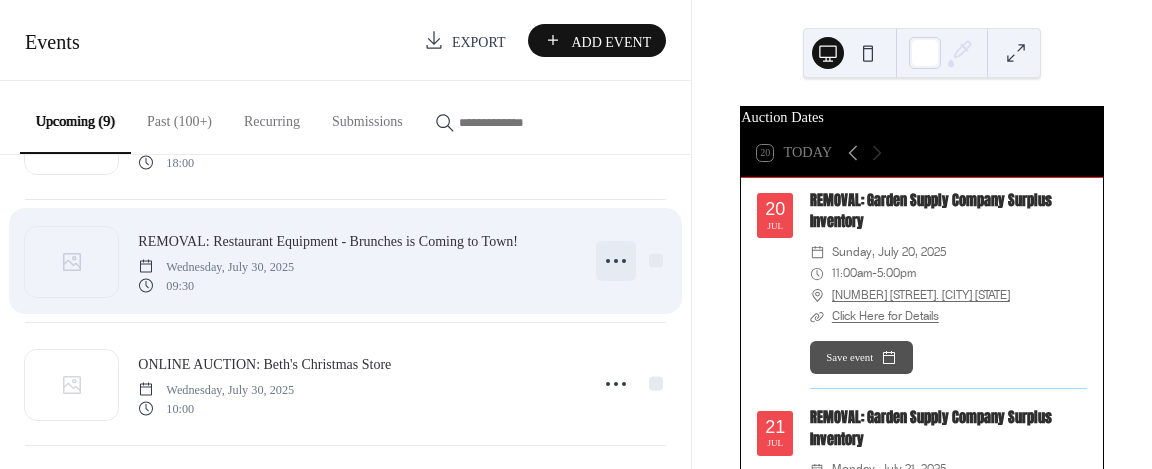 click 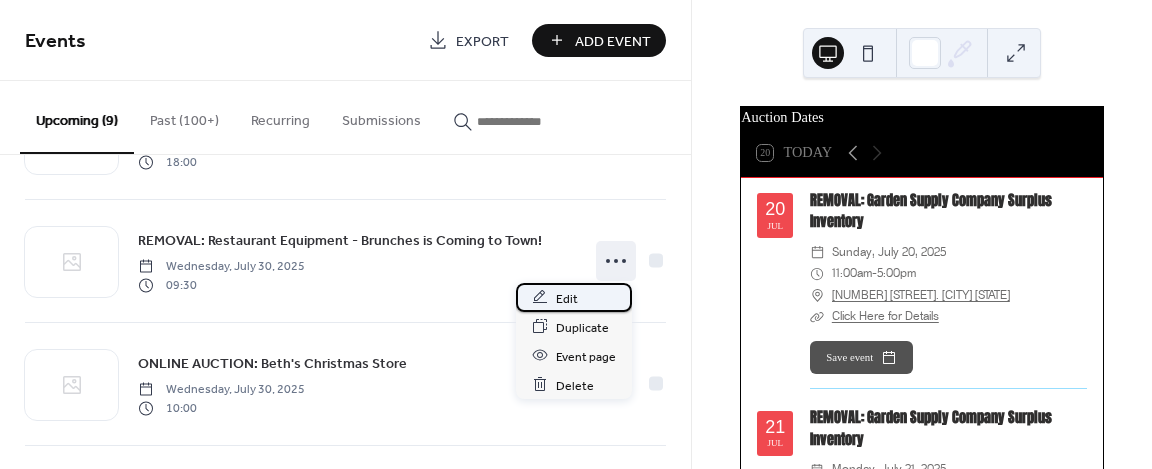 click on "Edit" at bounding box center (574, 297) 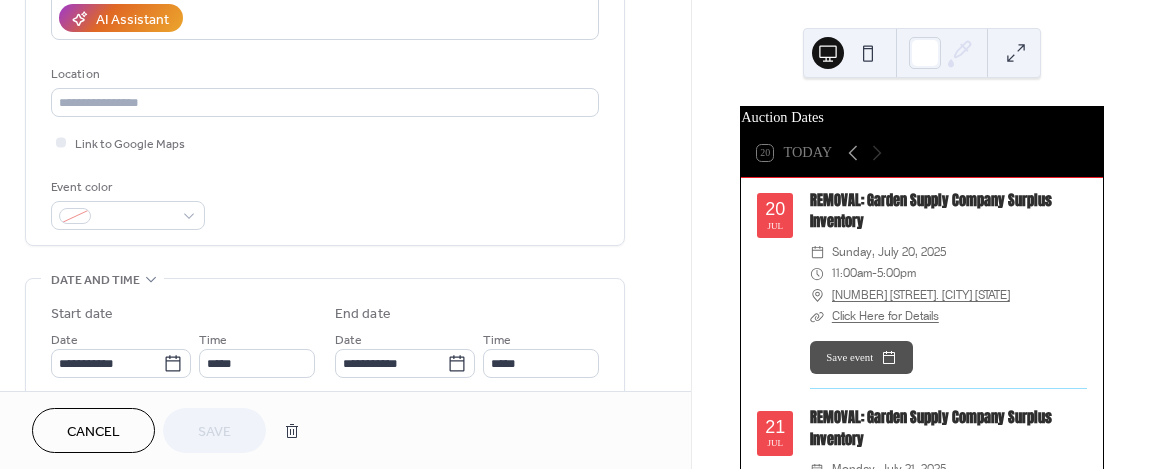 scroll, scrollTop: 400, scrollLeft: 0, axis: vertical 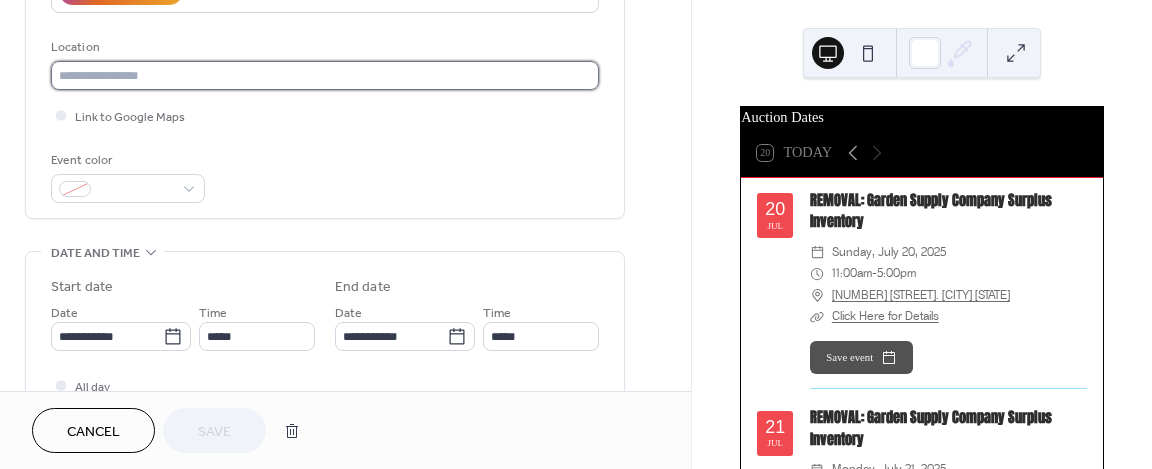 click at bounding box center [325, 75] 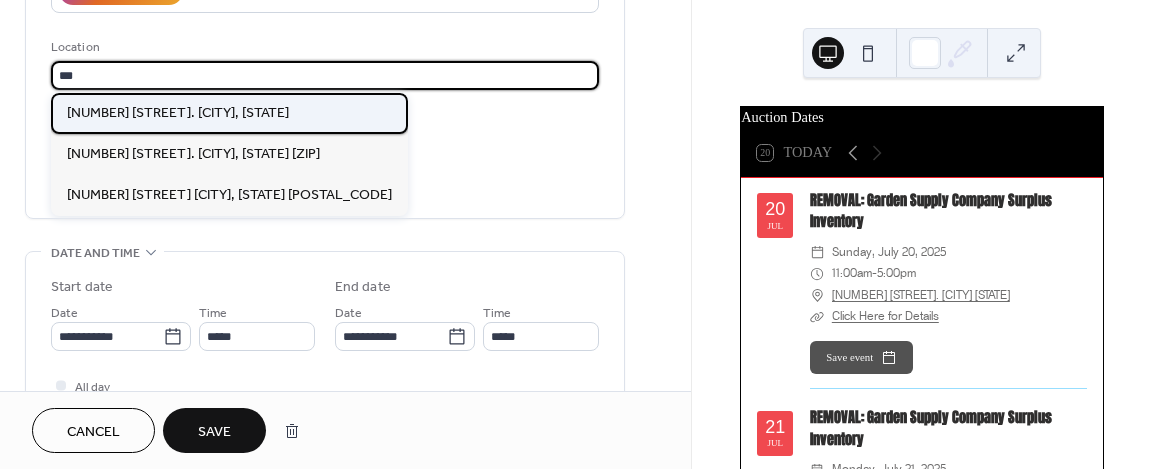 click on "[NUMBER] [STREET]. [CITY], [STATE]" at bounding box center [178, 113] 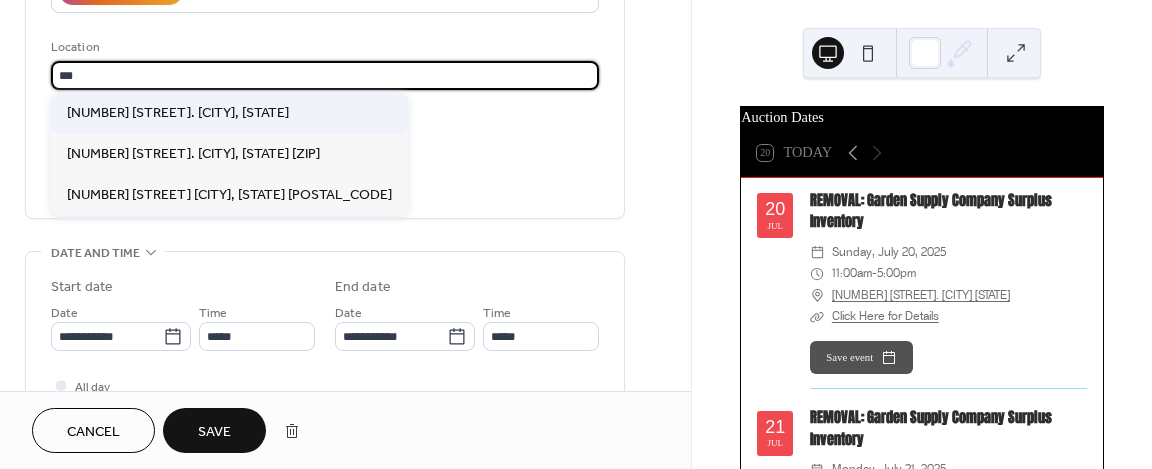 type on "**********" 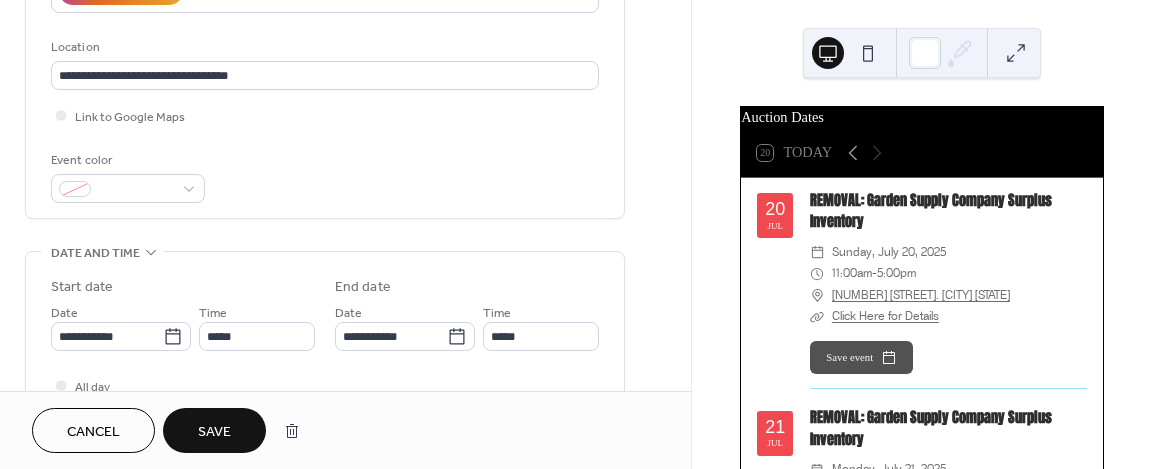 click on "Save" at bounding box center (214, 432) 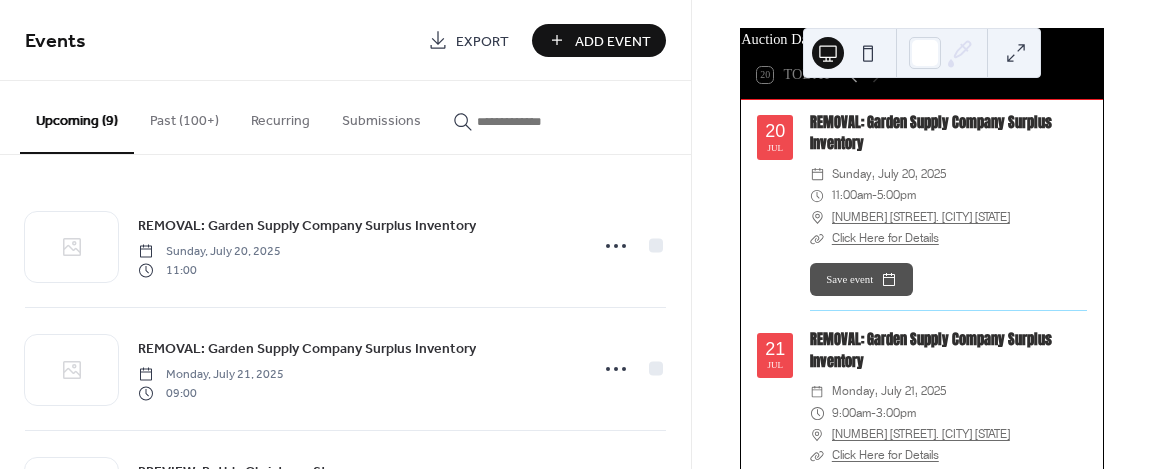 scroll, scrollTop: 138, scrollLeft: 0, axis: vertical 